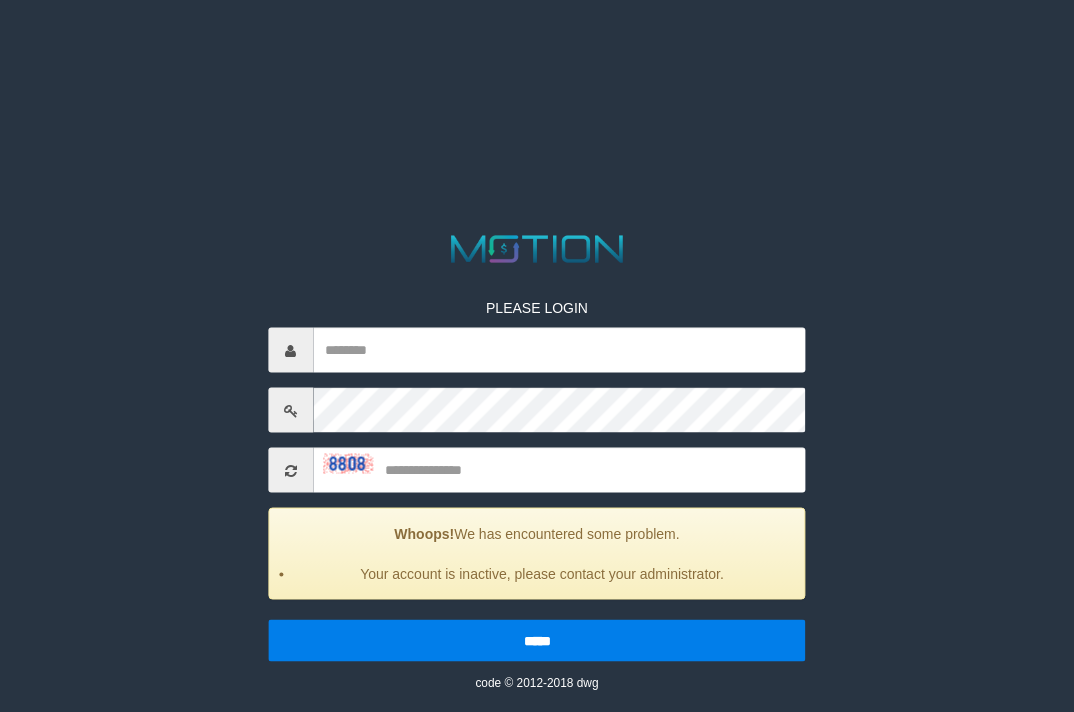 scroll, scrollTop: 0, scrollLeft: 0, axis: both 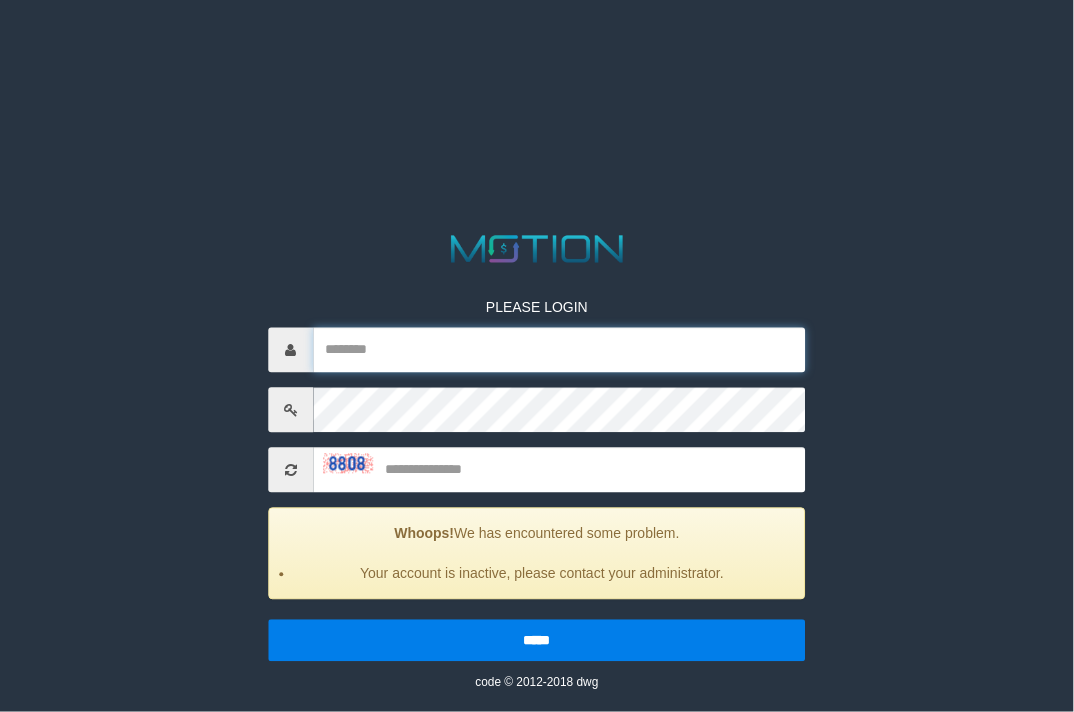 type on "**********" 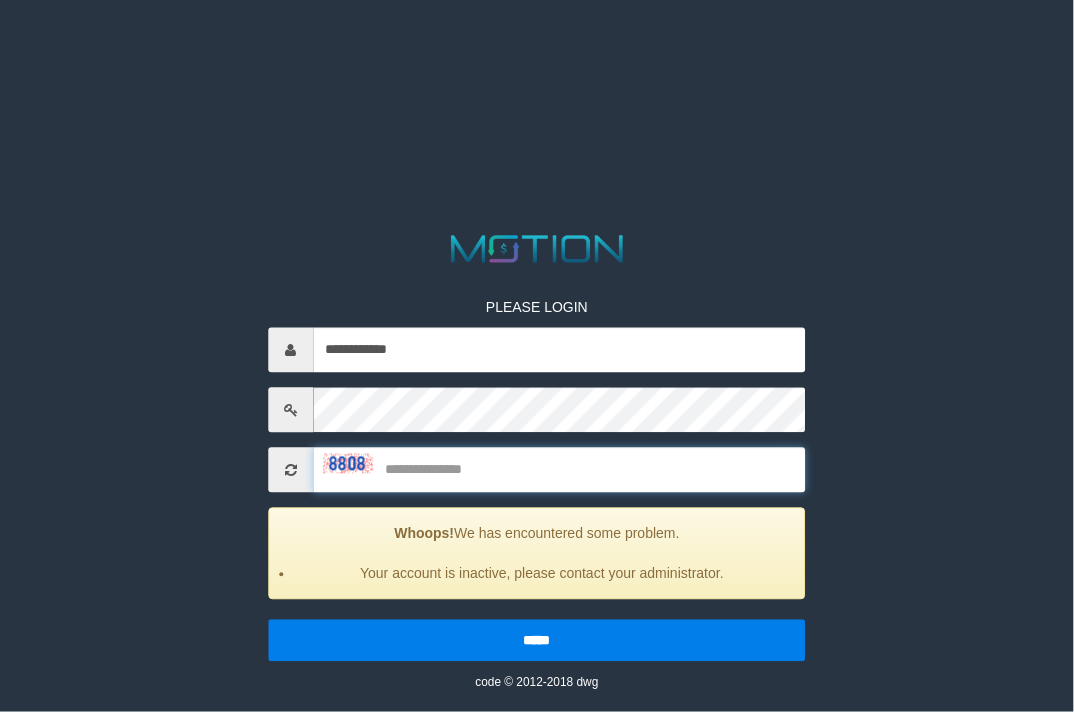 click at bounding box center [559, 470] 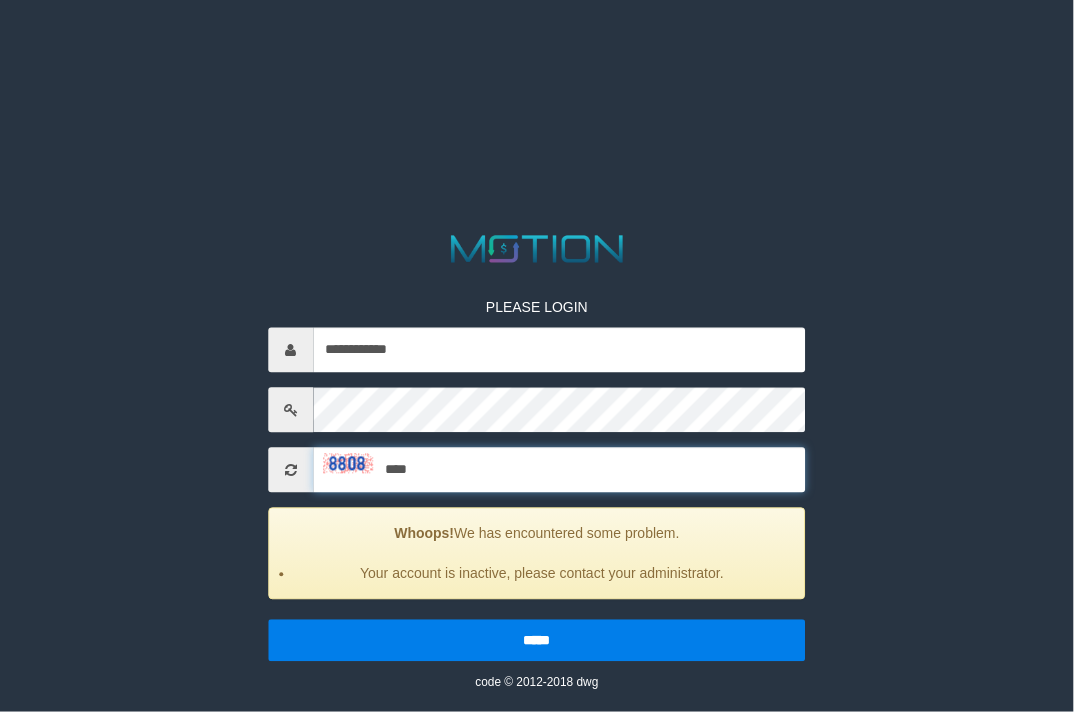 type on "****" 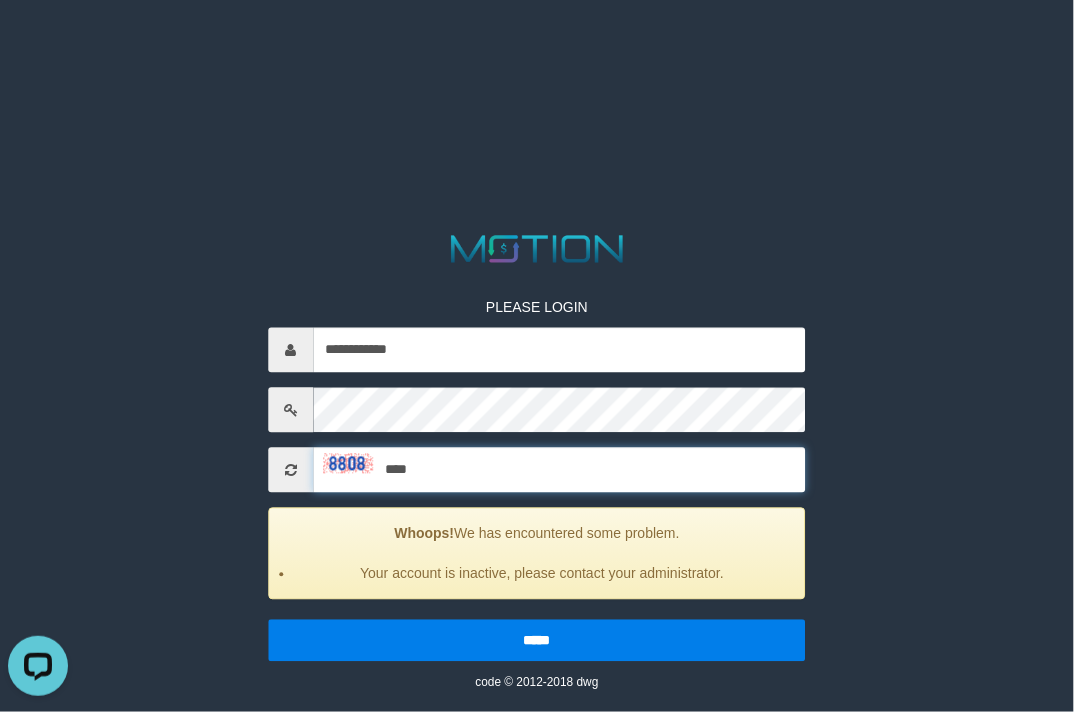 scroll, scrollTop: 0, scrollLeft: 0, axis: both 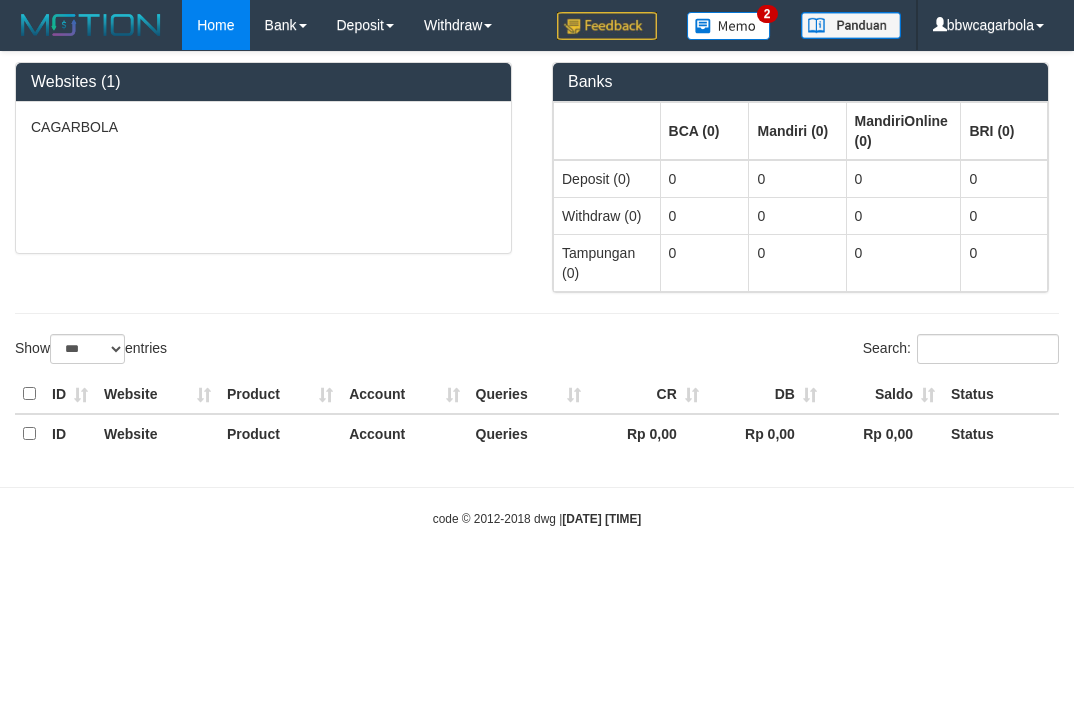 select on "***" 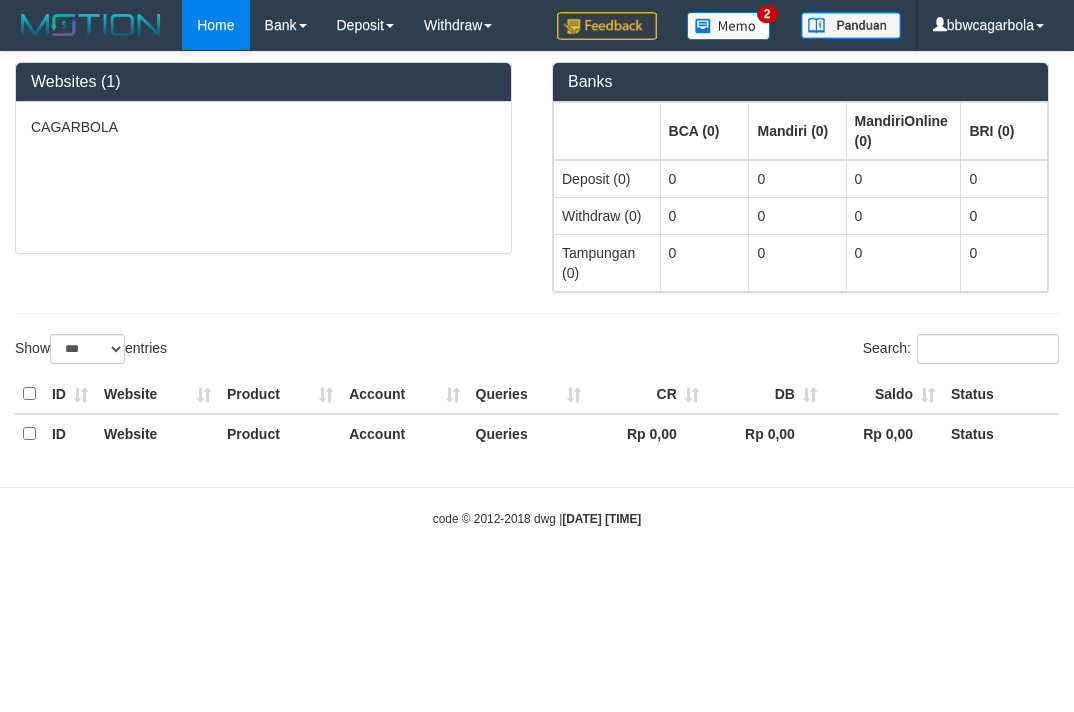 scroll, scrollTop: 0, scrollLeft: 0, axis: both 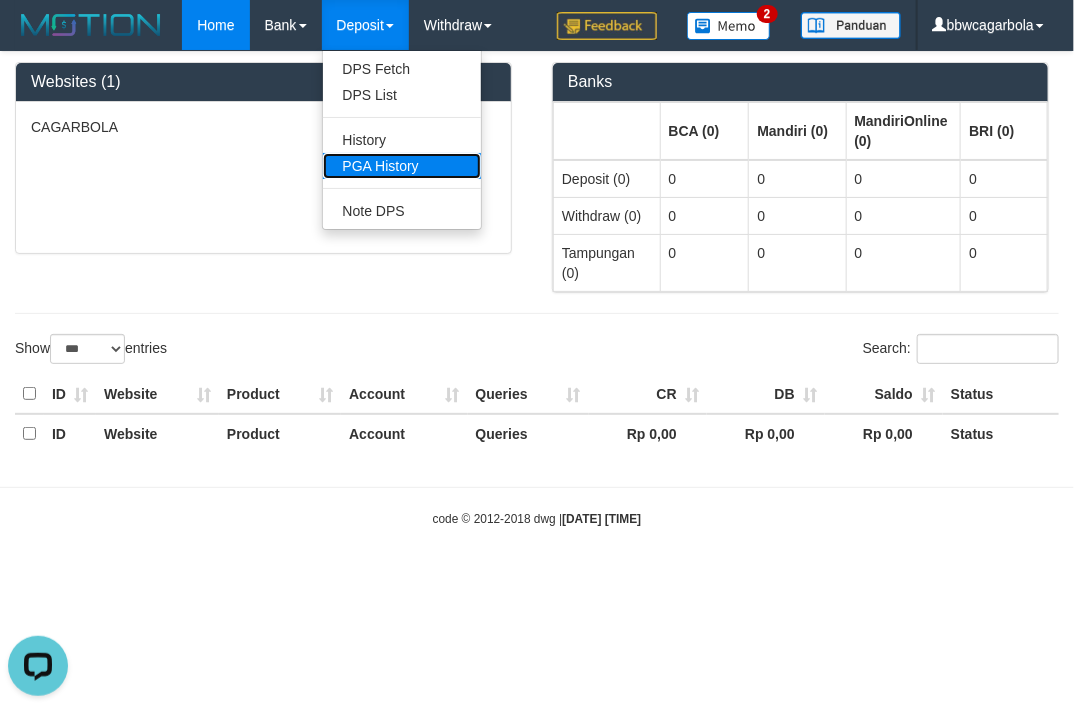 click on "PGA History" at bounding box center (402, 166) 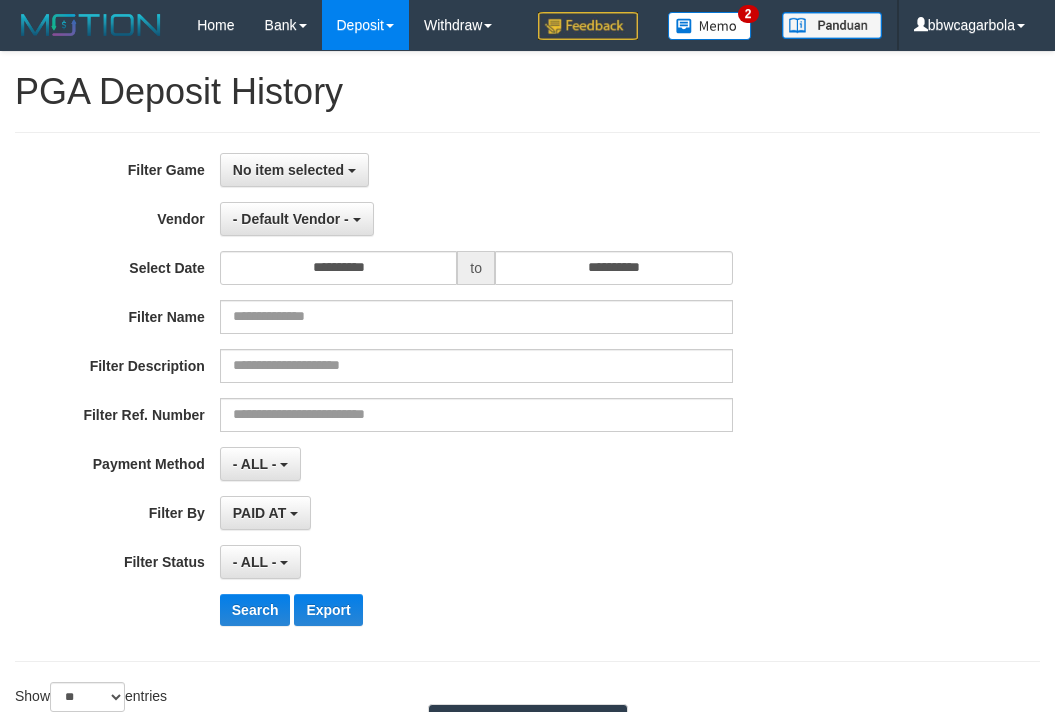 select 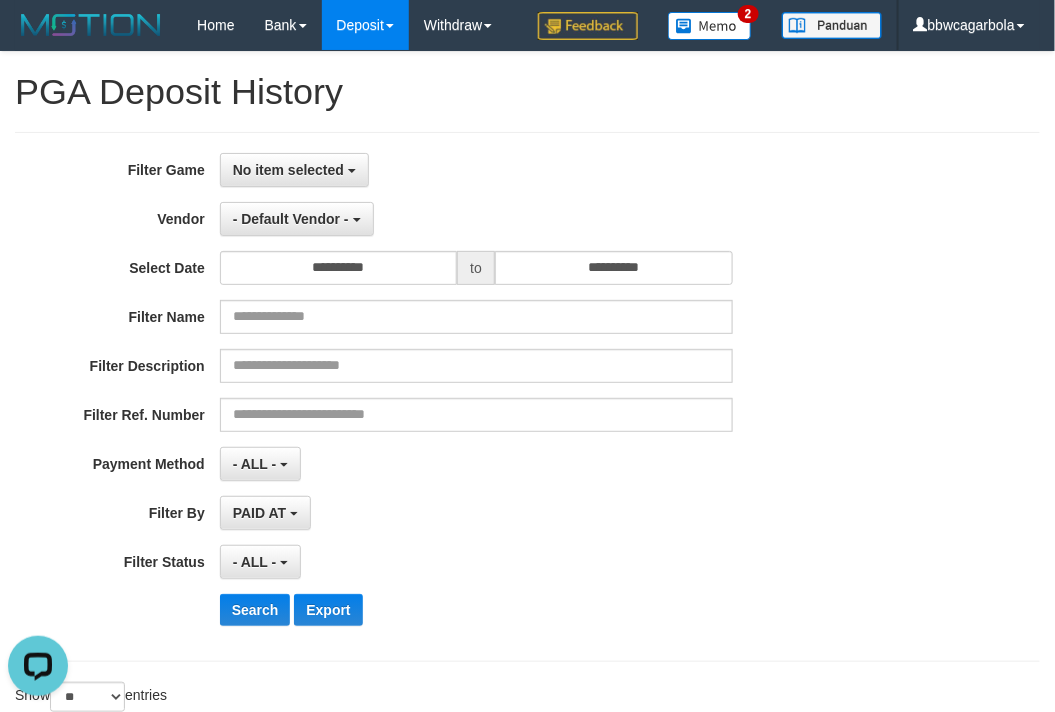 scroll, scrollTop: 0, scrollLeft: 0, axis: both 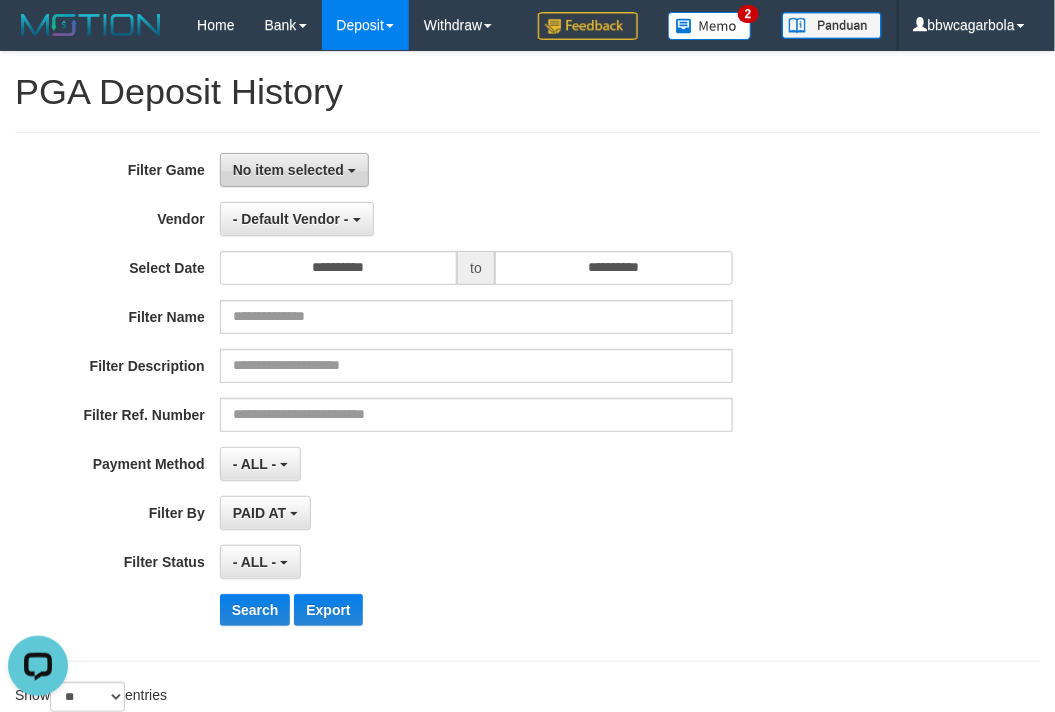 click on "No item selected" at bounding box center [288, 170] 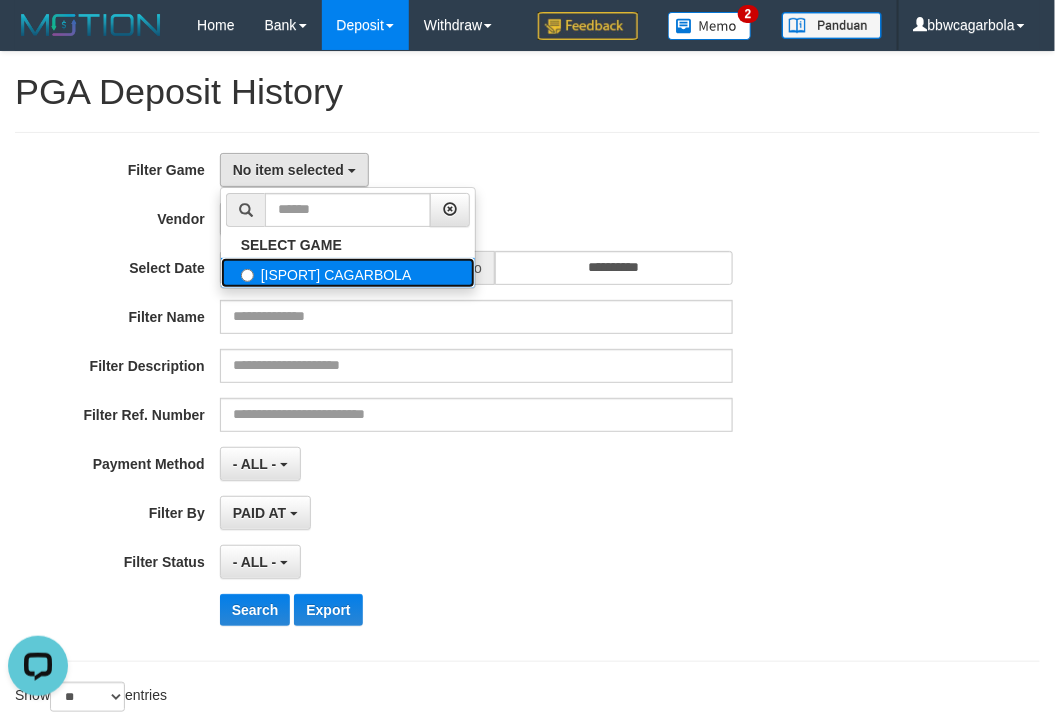 click on "[ISPORT] CAGARBOLA" at bounding box center [348, 273] 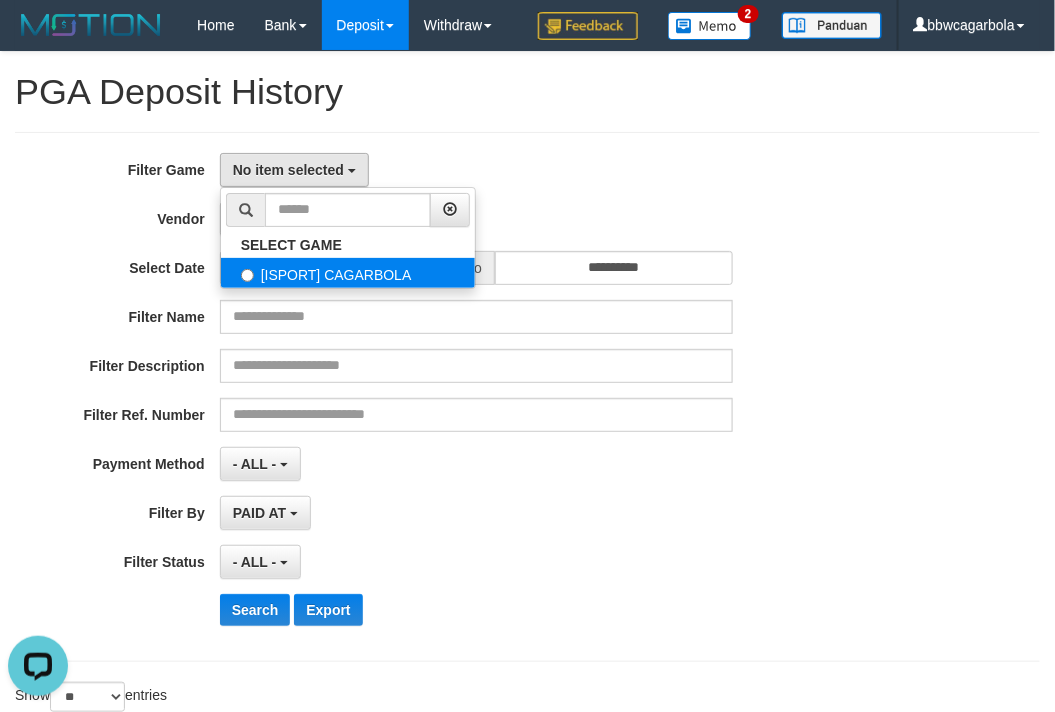 select on "****" 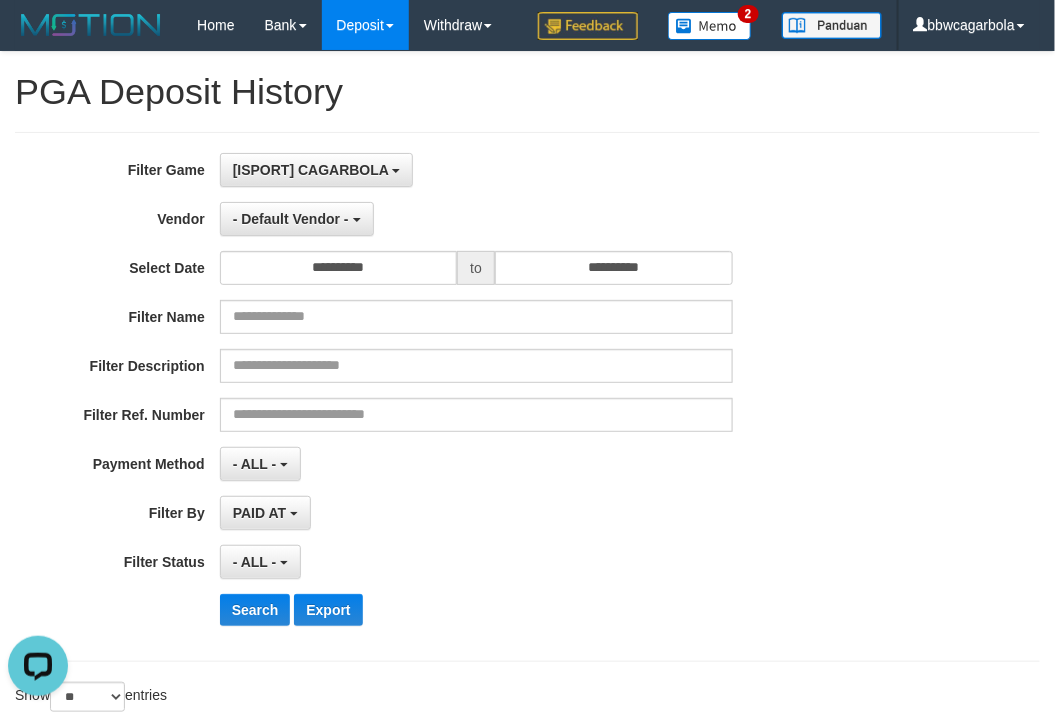 scroll, scrollTop: 17, scrollLeft: 0, axis: vertical 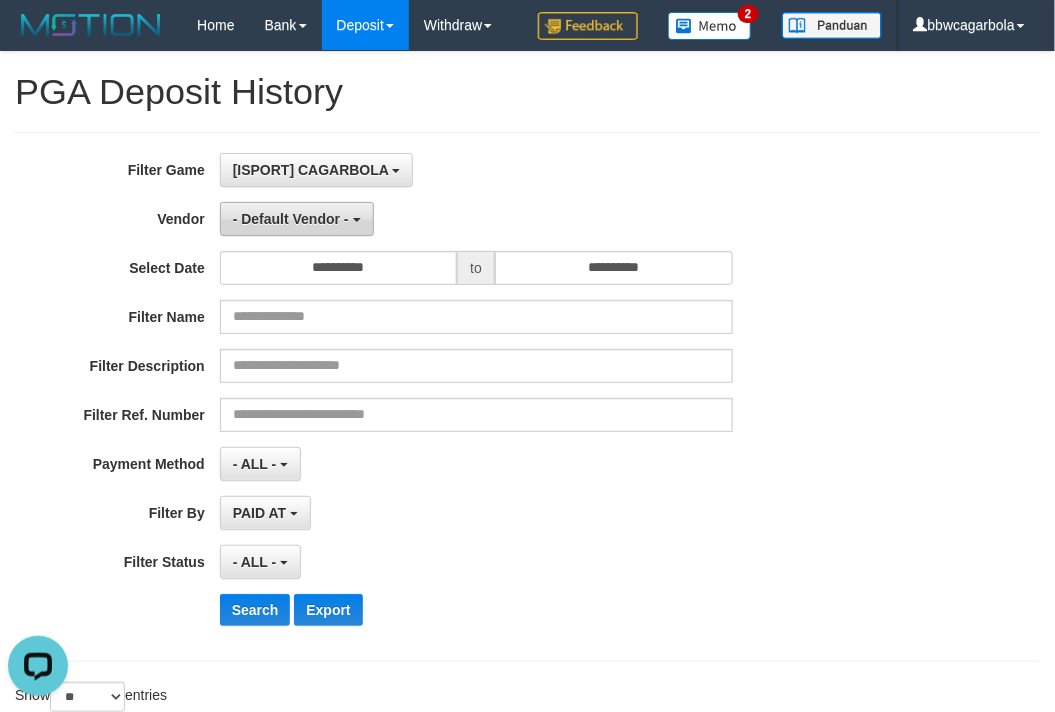 click on "- Default Vendor -" at bounding box center (291, 219) 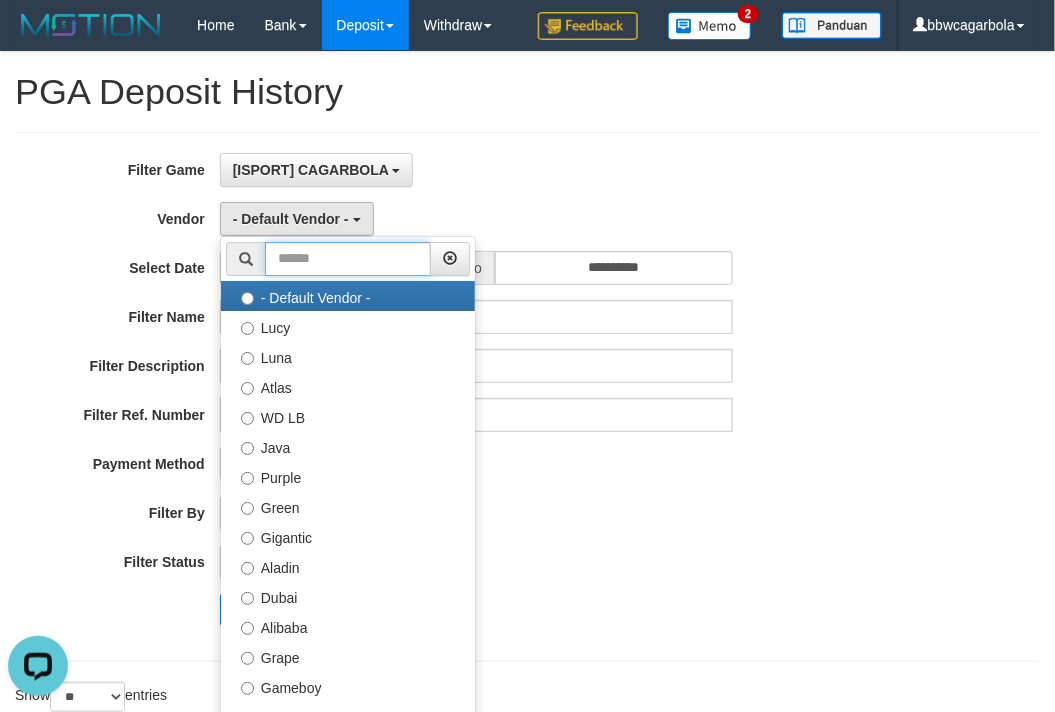 click at bounding box center [348, 259] 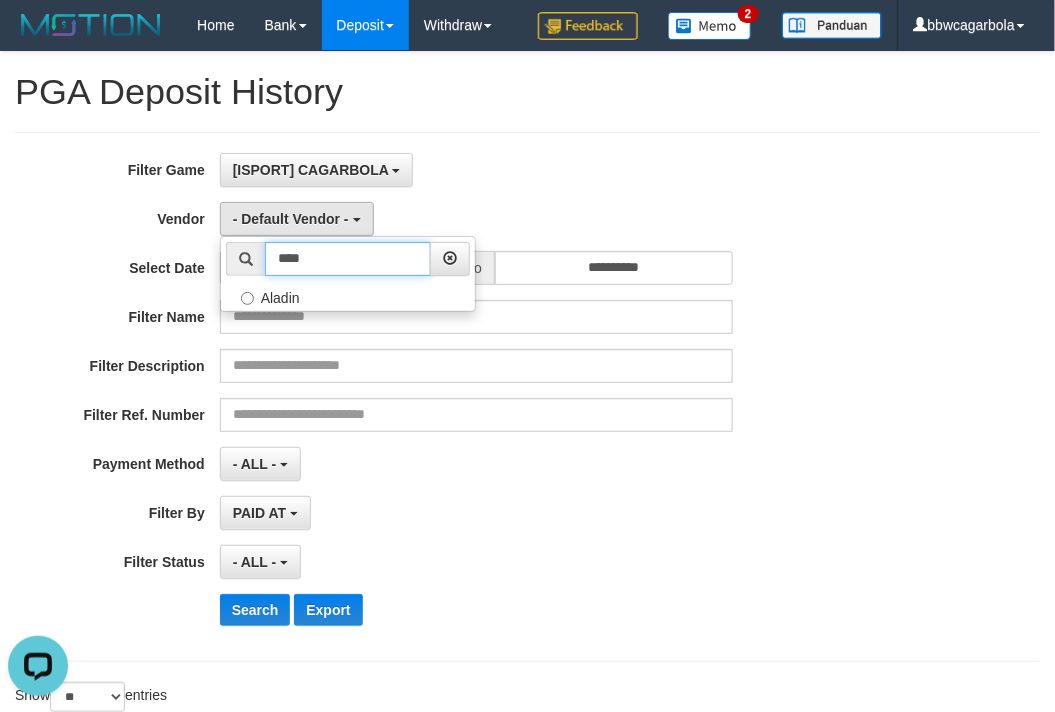 type on "****" 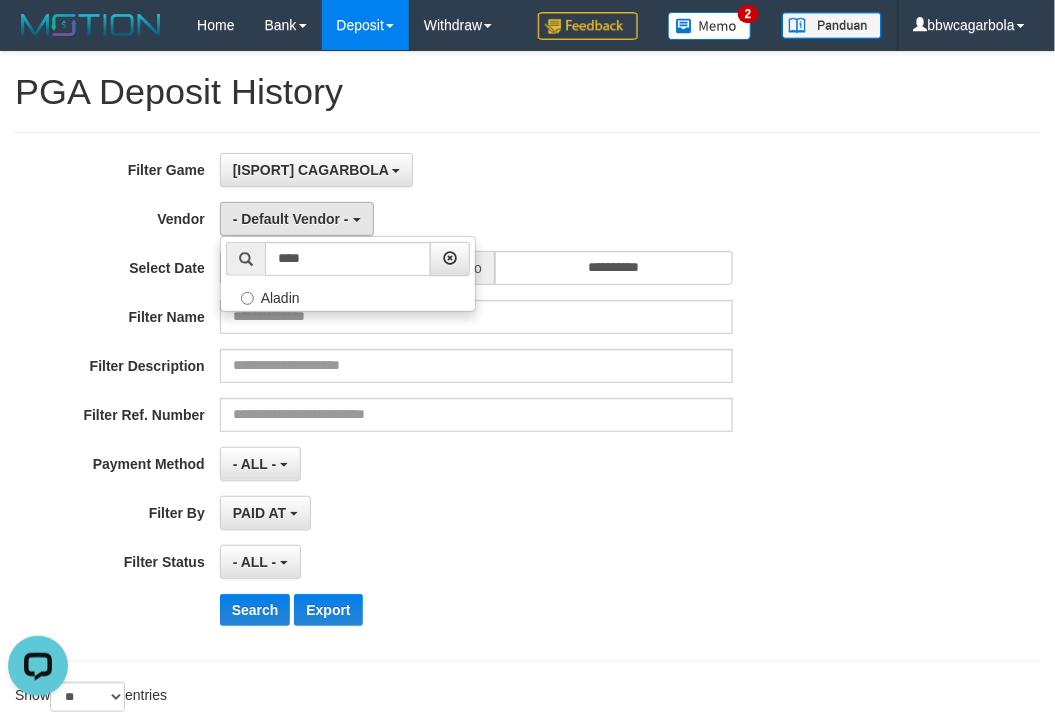 click on "****  - Default Vendor -  [PERSON]  [PERSON]  Atlas  WD LB  Java  Purple  Green  Gigantic  Aladin  Dubai  Alibaba  Grape  Gameboy  Bigon  Allstar  Xtr  Gama  IBX11  Selat  Borde  Indahjualpulsa  Lemavo  Gogogoy  Itudo  Yuwanatopup  Sidikgame  Voucher100  Awalpulsa  Lambda  Combo  IBX3 NUANSATOPUP  IBX3 Pusatjualpulsa  IBX3 Itemgame  IBX3 SILAKSA  IBX3 Makmurvoucher  IBX3 MAKMURTOPUP  IBX3 Pilihvoucher" at bounding box center (348, 274) 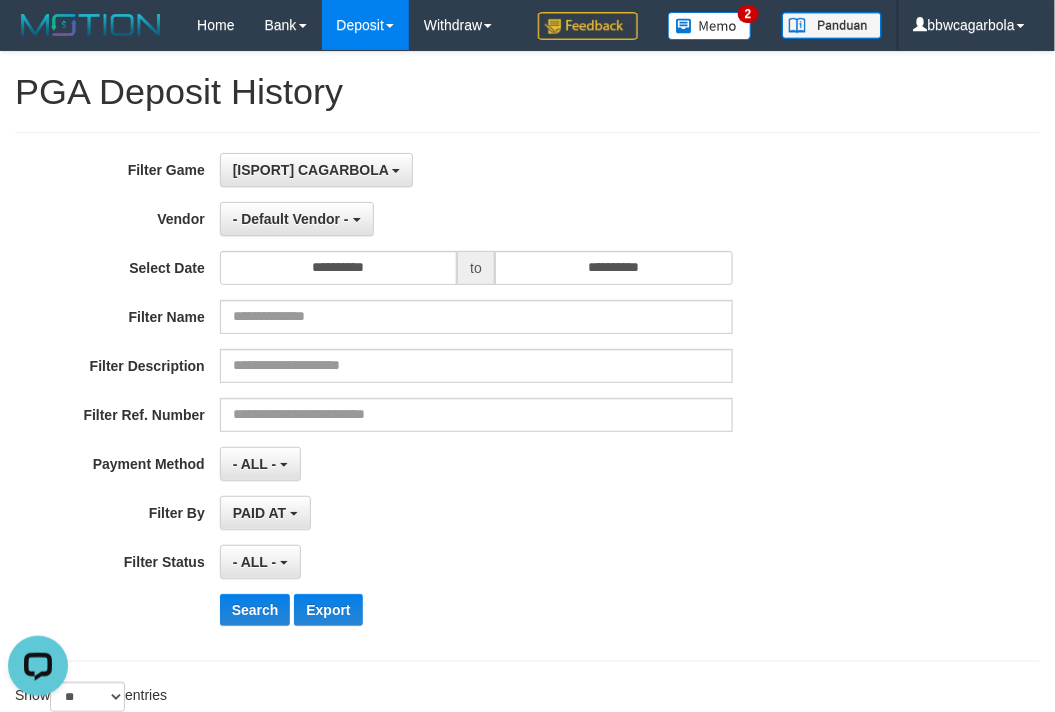 click on "**********" at bounding box center (439, 397) 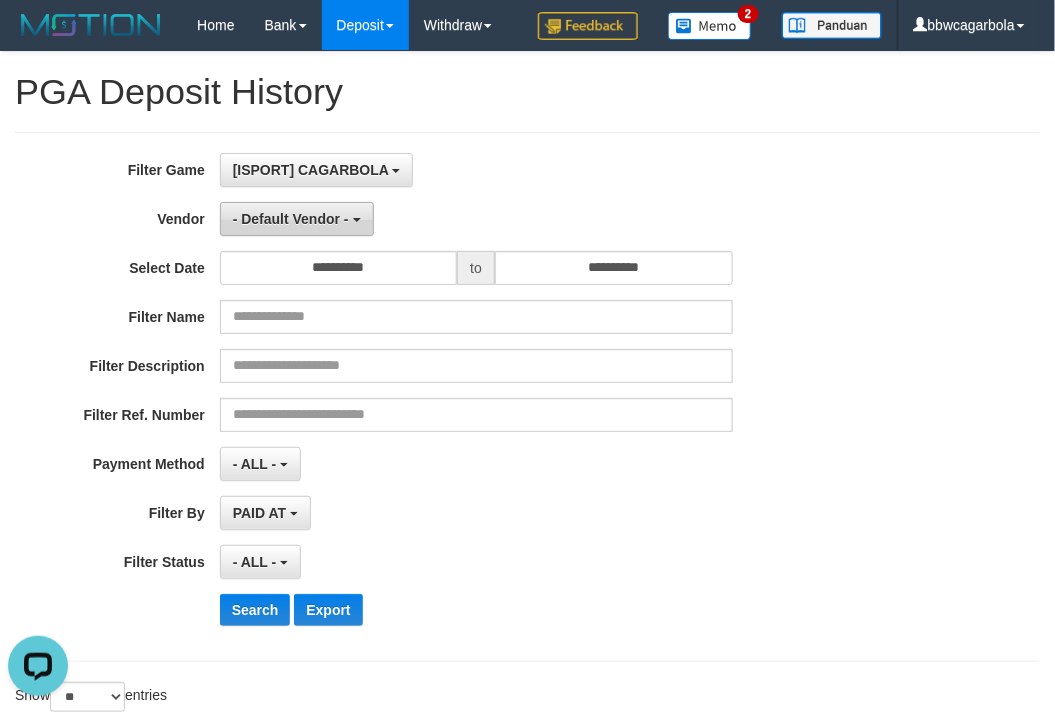 click on "- Default Vendor -" at bounding box center (297, 219) 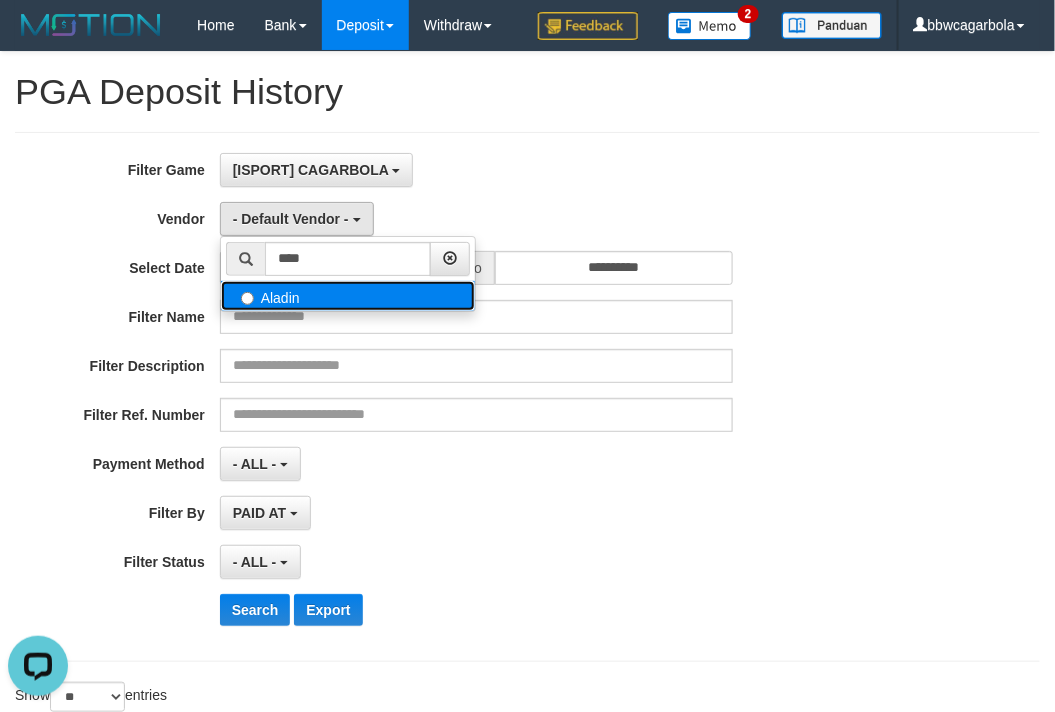 click on "Aladin" at bounding box center (348, 296) 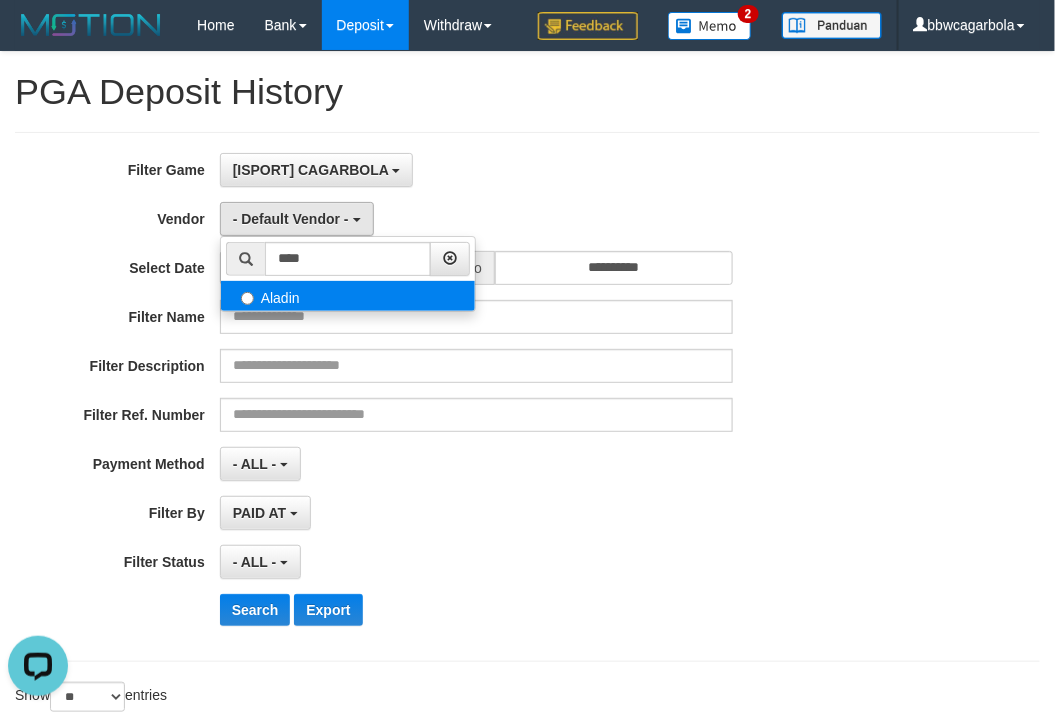 select on "**********" 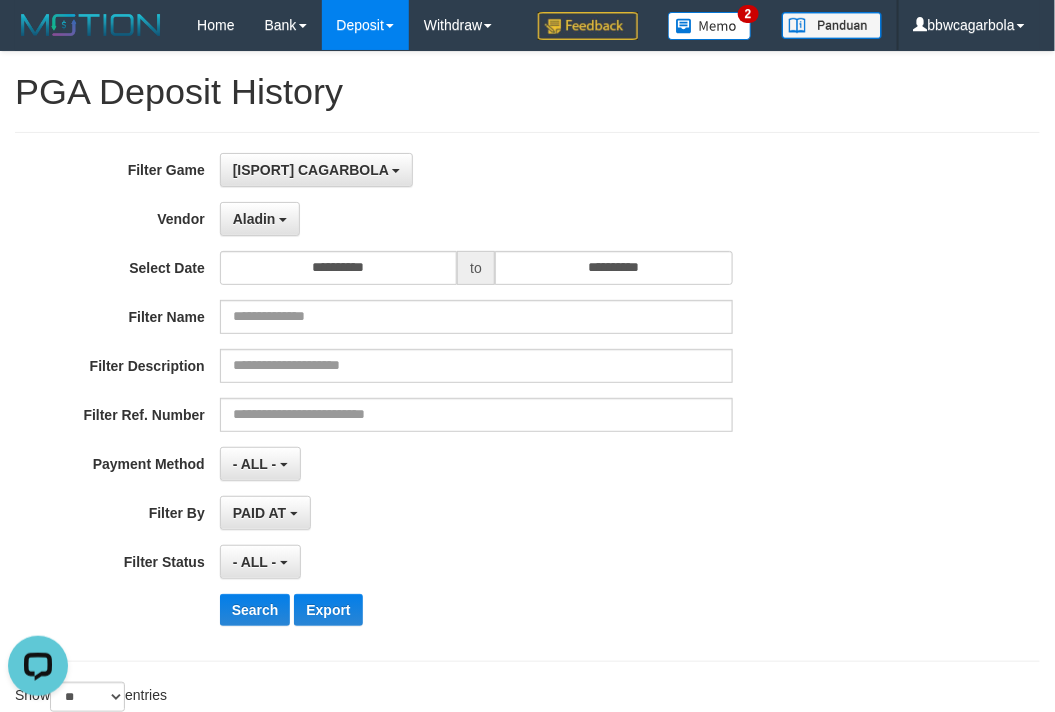 click on "to" at bounding box center (476, 268) 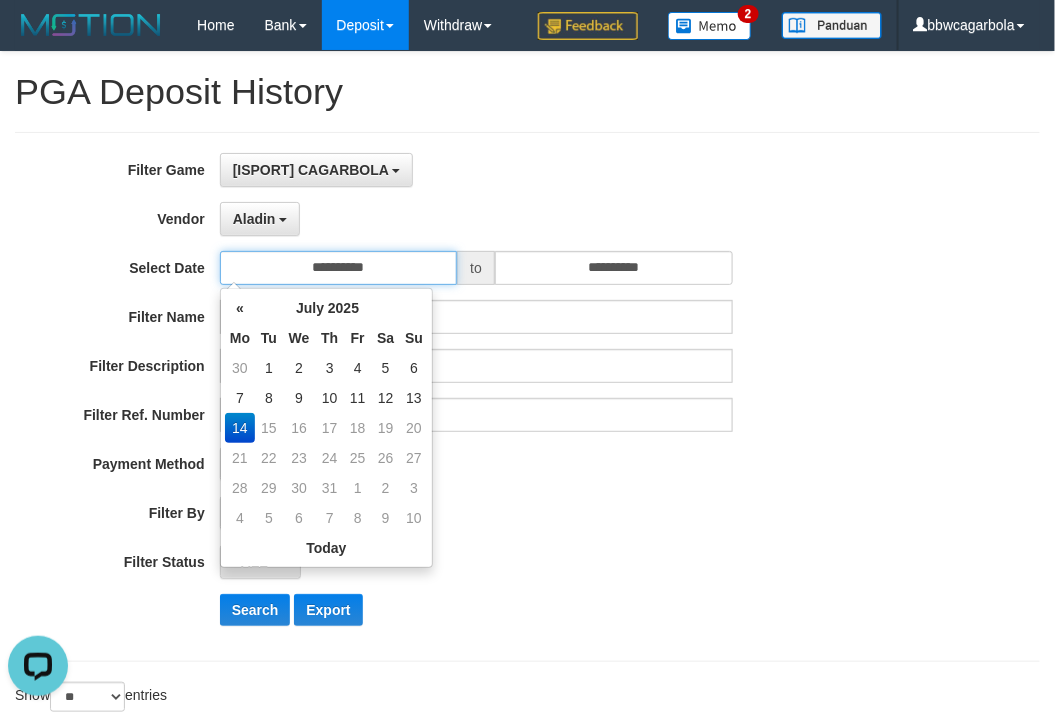 click on "**********" at bounding box center [339, 268] 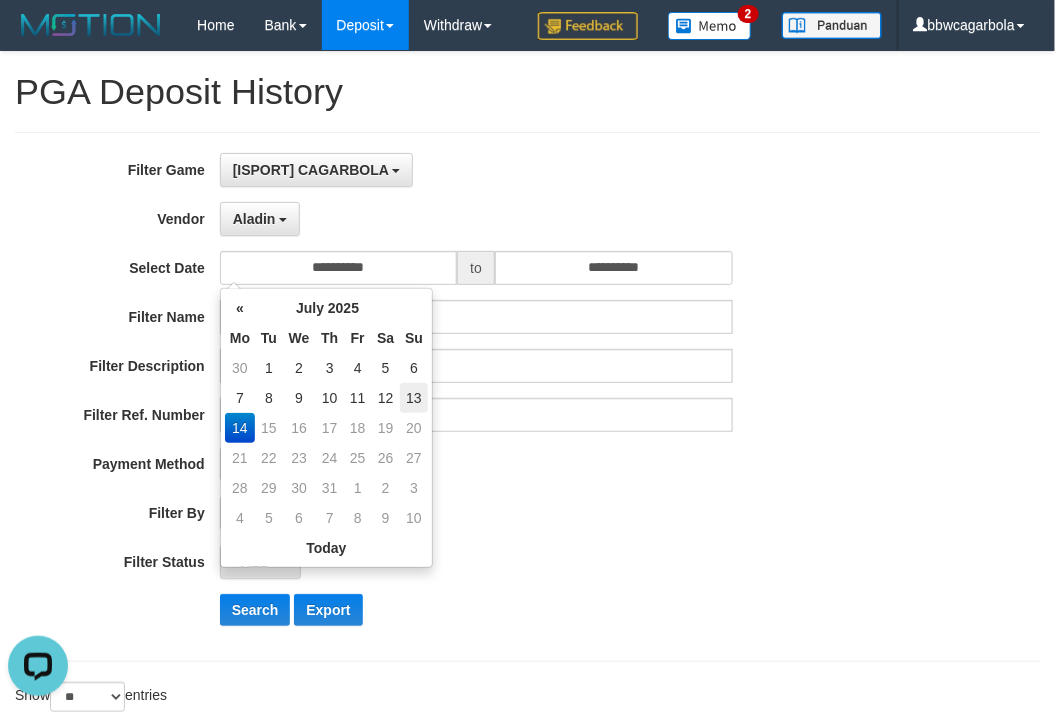 click on "13" at bounding box center [414, 398] 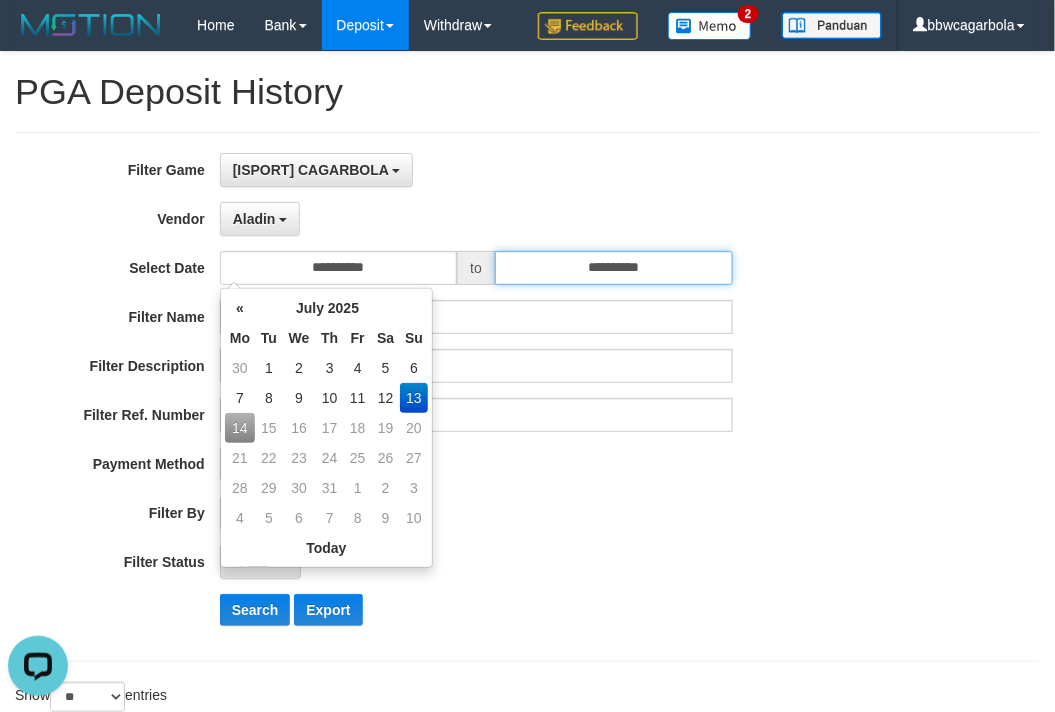 click on "**********" at bounding box center [614, 268] 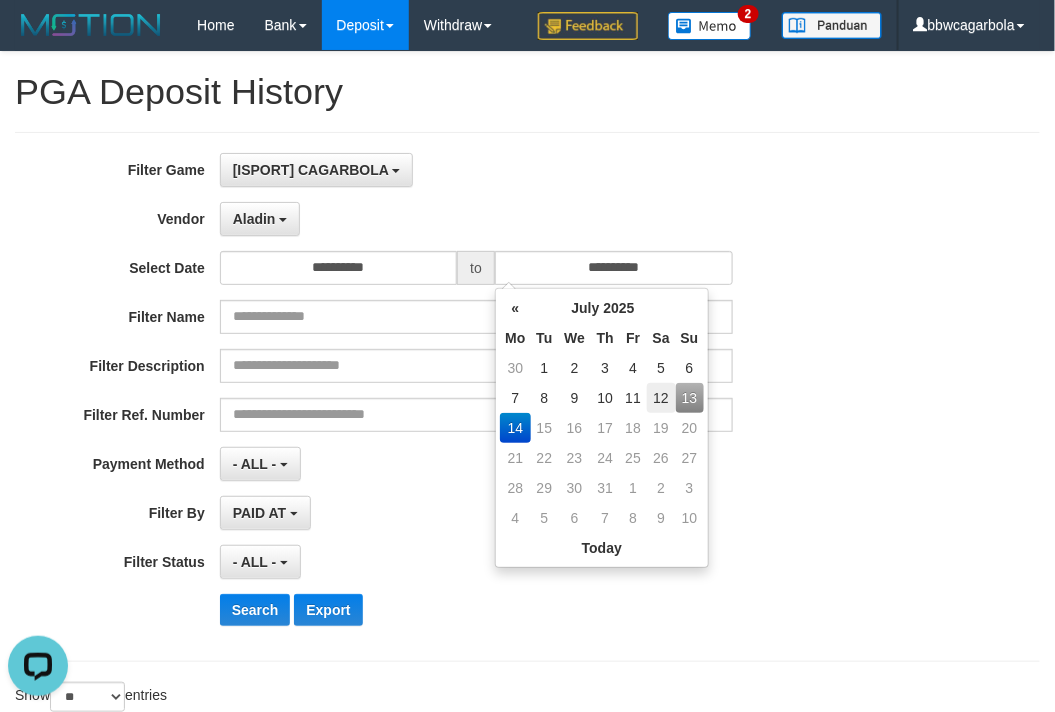 click on "12" at bounding box center [661, 398] 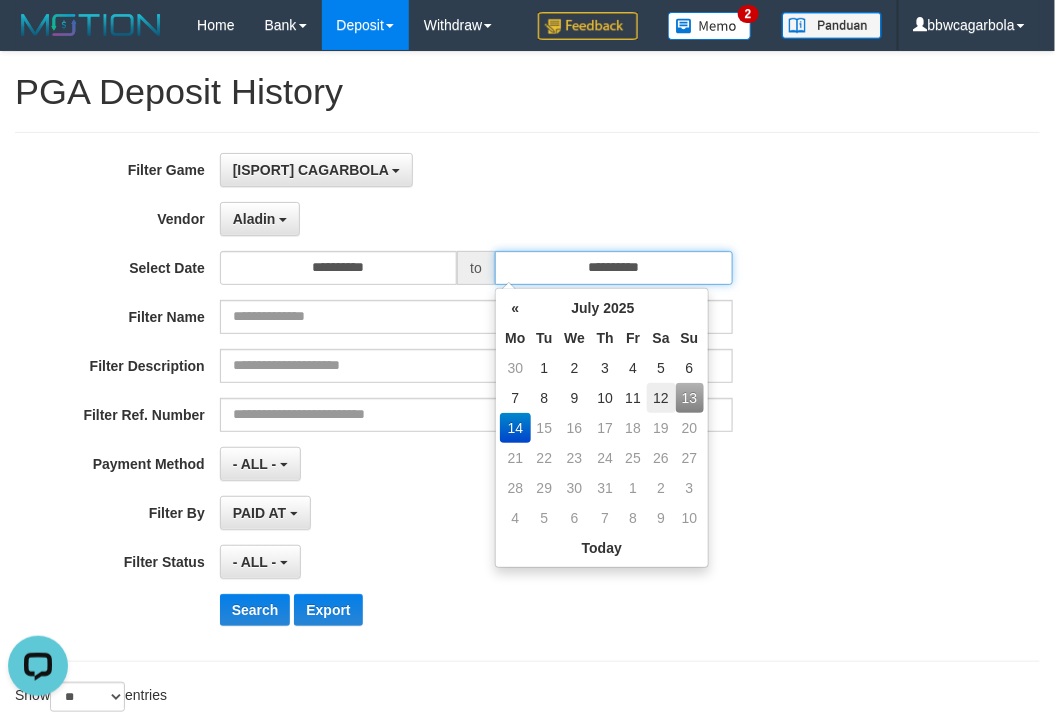 type on "**********" 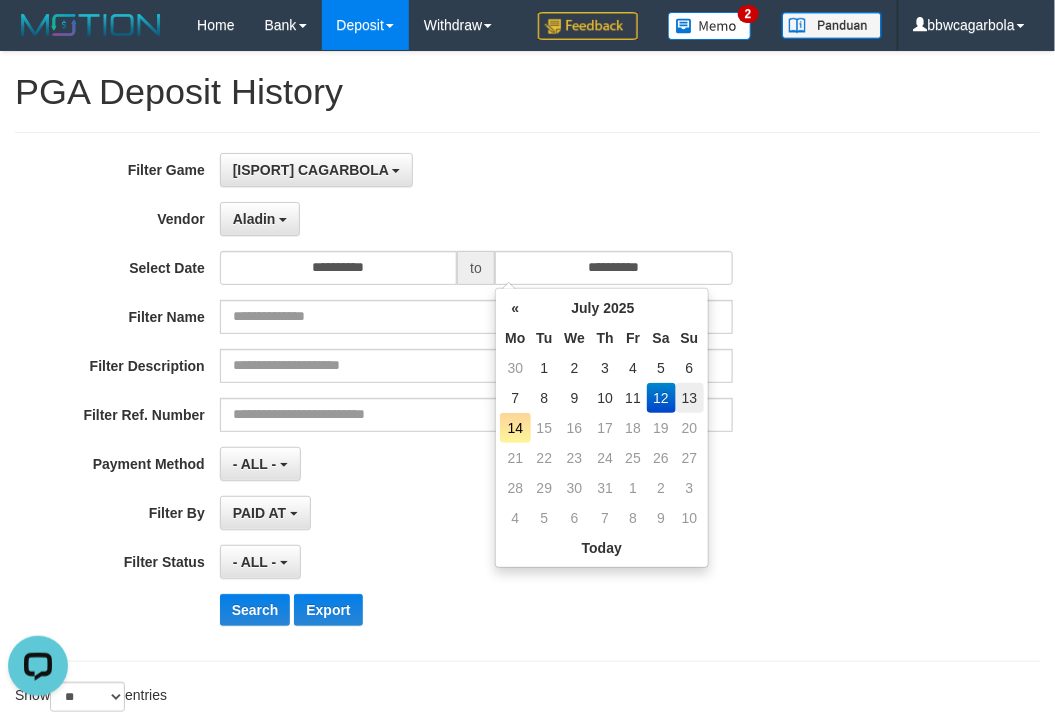 click on "13" at bounding box center [690, 398] 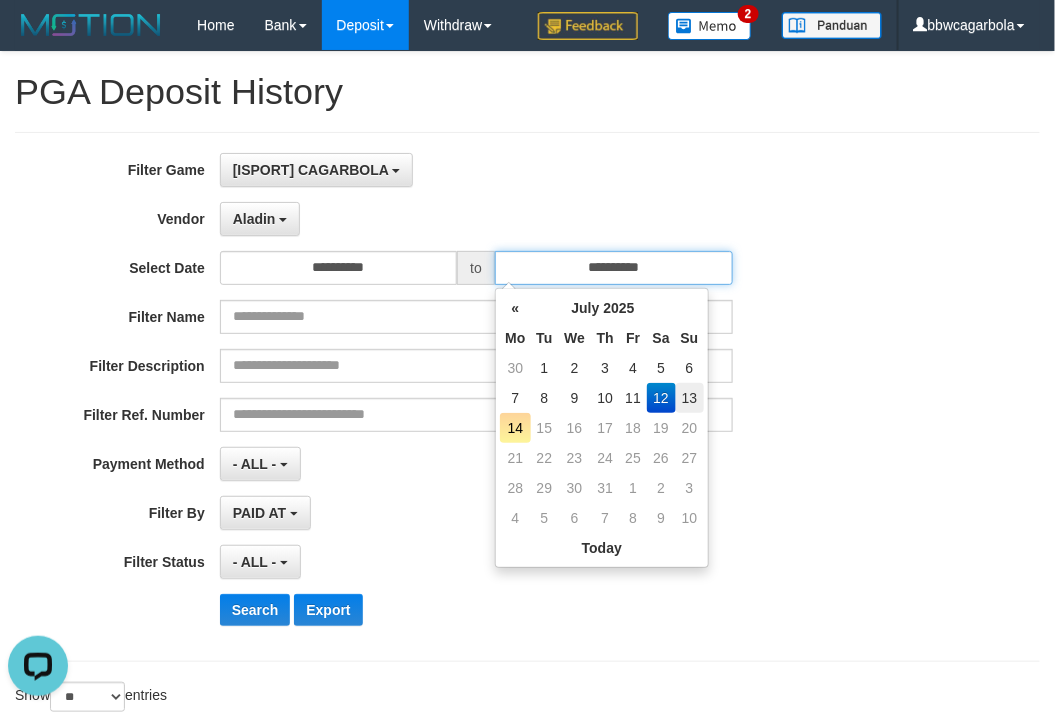 type on "**********" 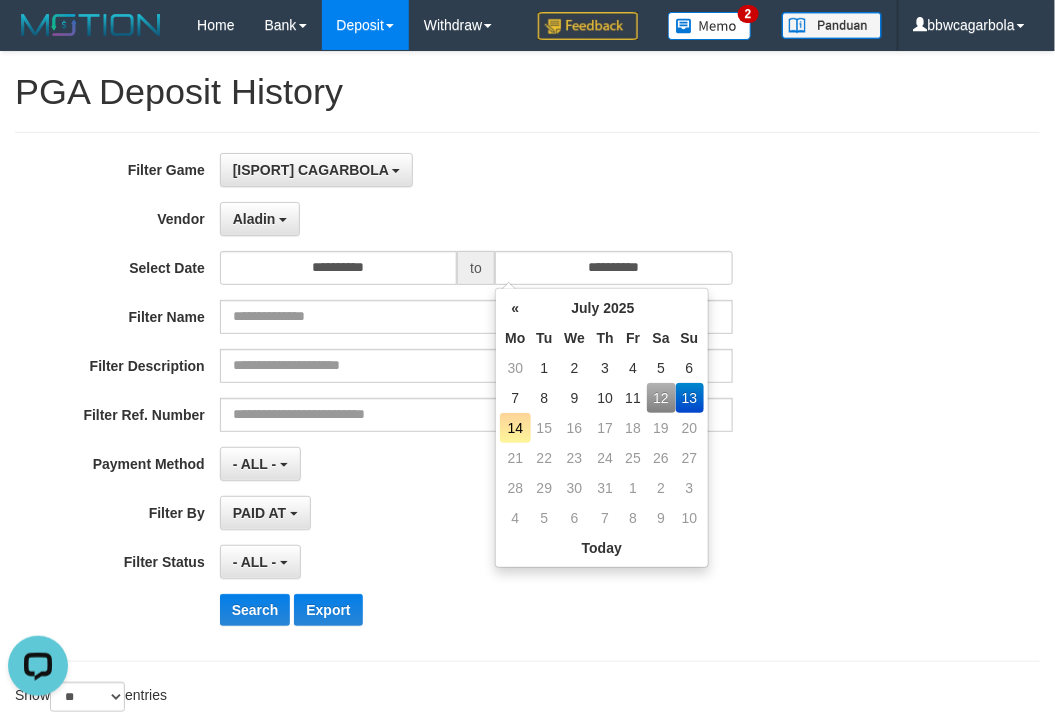 click on "Filter Description" at bounding box center (439, 366) 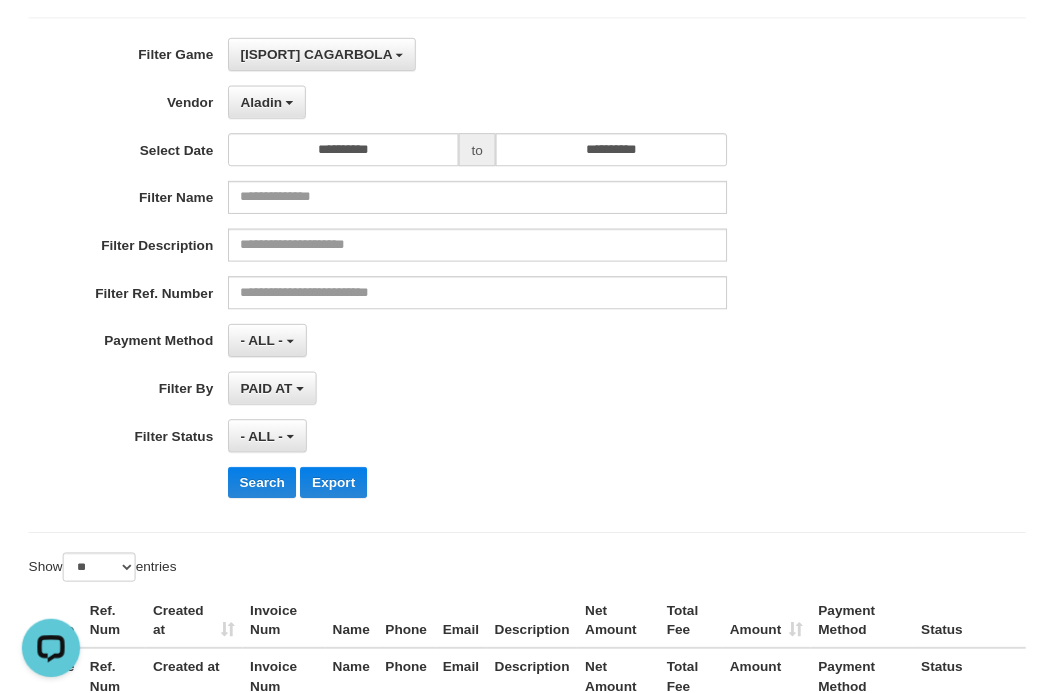 scroll, scrollTop: 250, scrollLeft: 0, axis: vertical 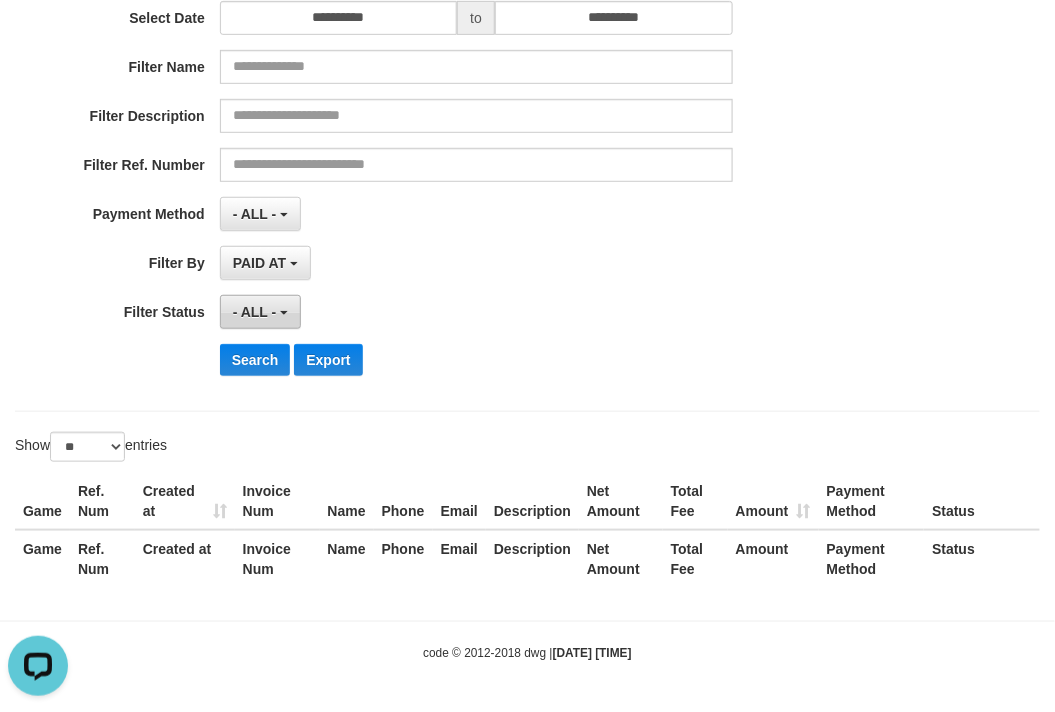 click on "- ALL -" at bounding box center (255, 312) 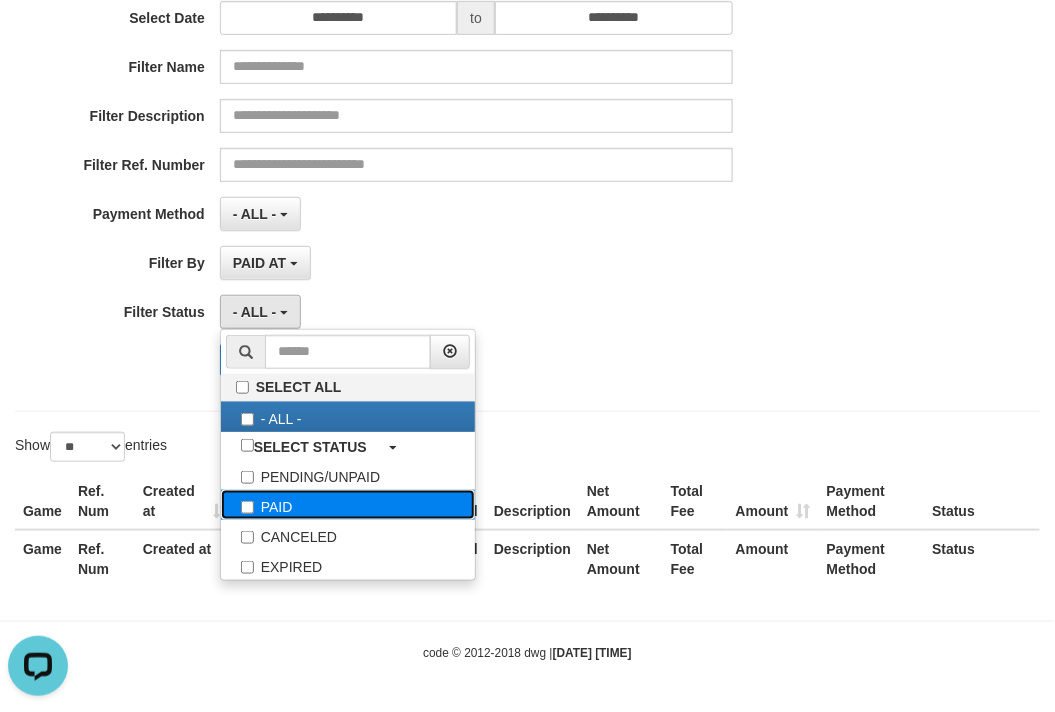 click on "PAID" at bounding box center [348, 505] 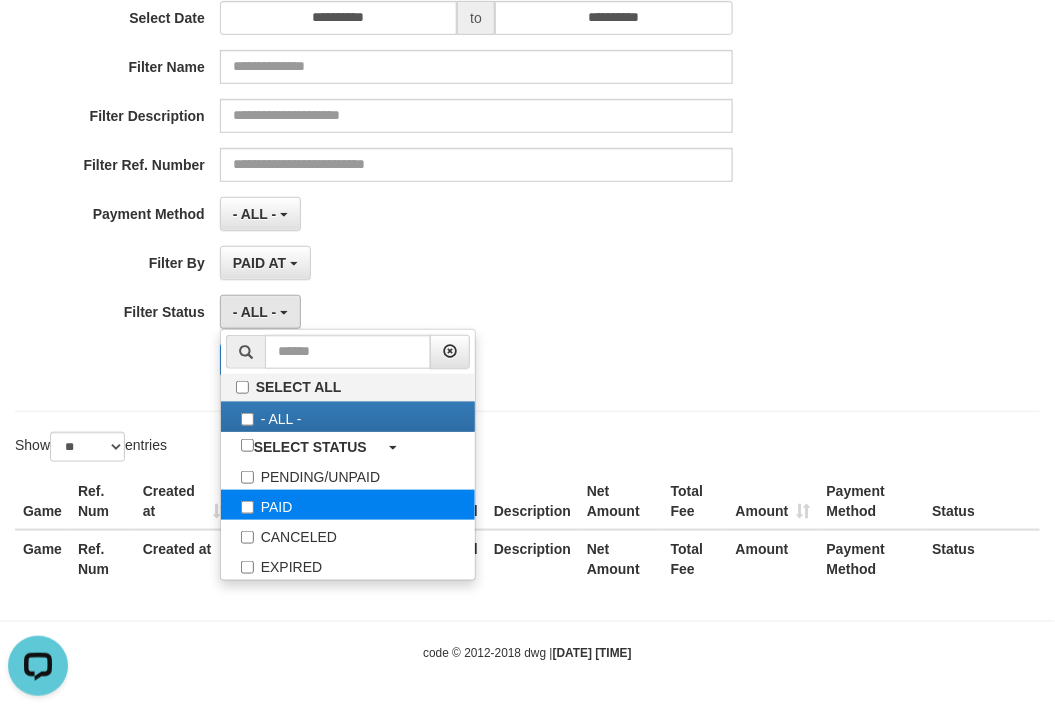 select on "*" 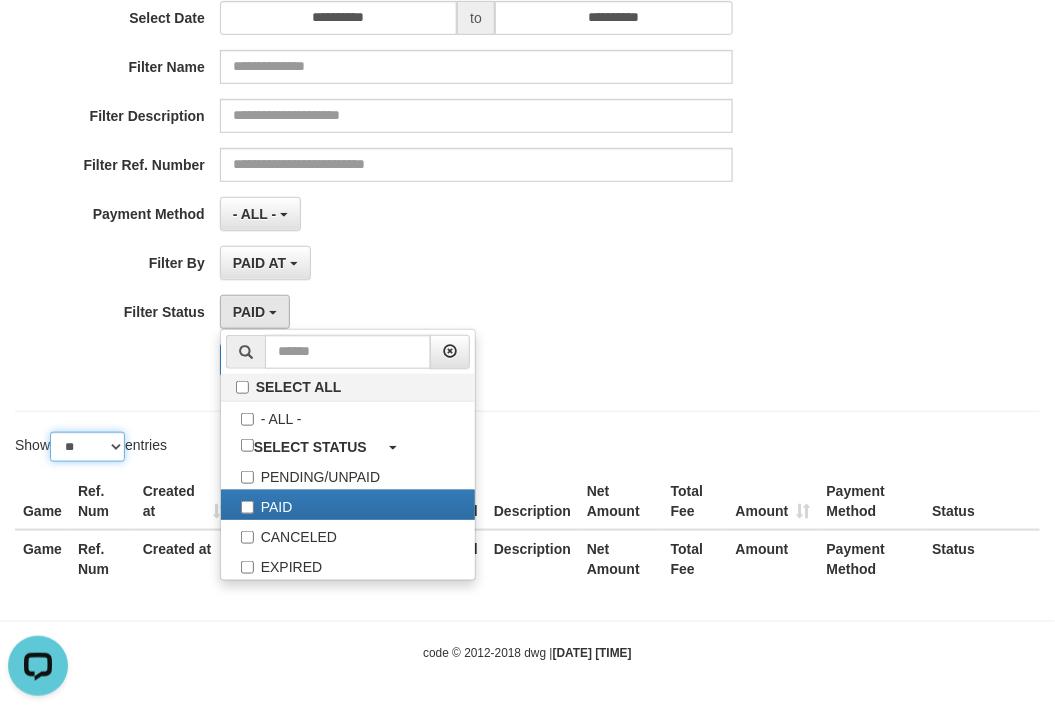 click on "** ** ** ***" at bounding box center [87, 447] 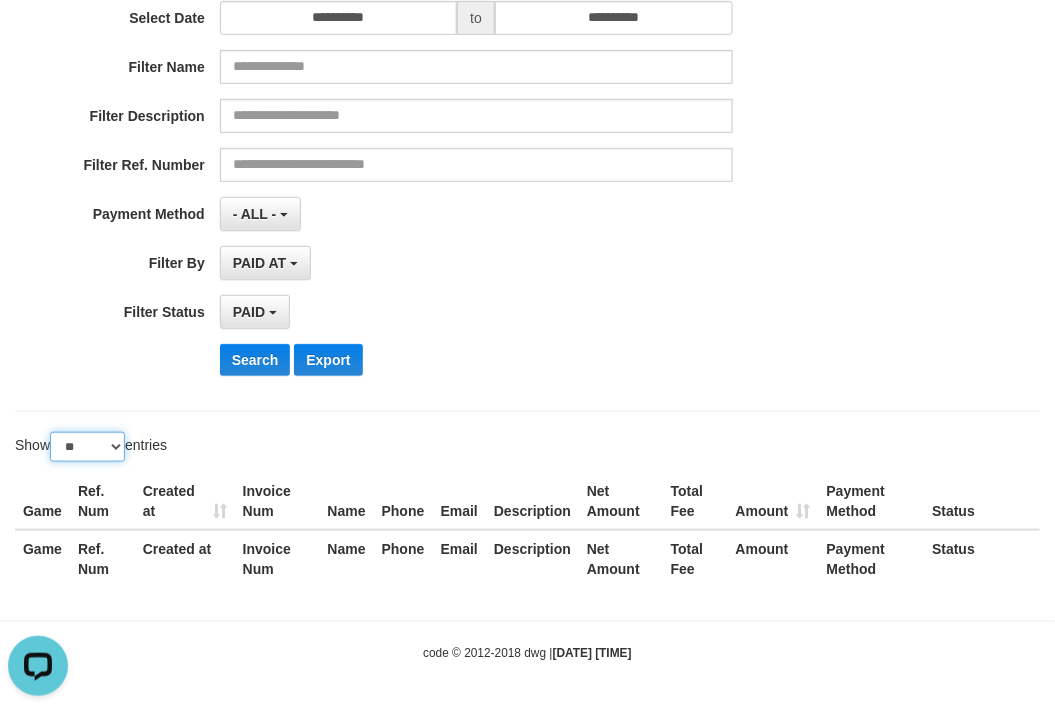 select on "***" 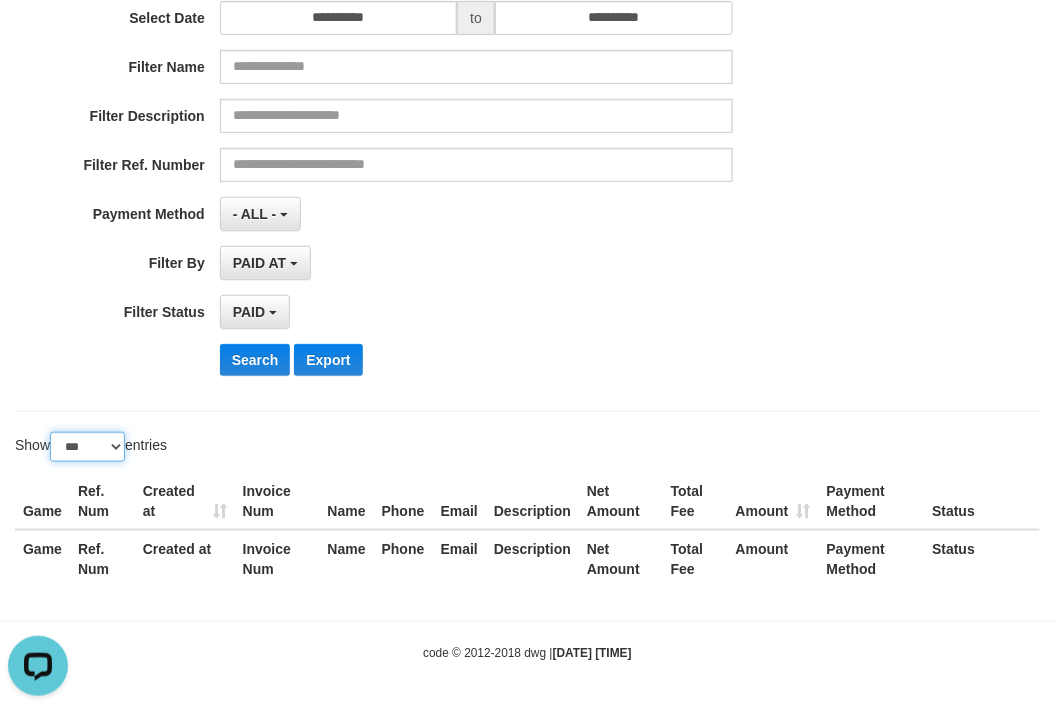 click on "** ** ** ***" at bounding box center [87, 447] 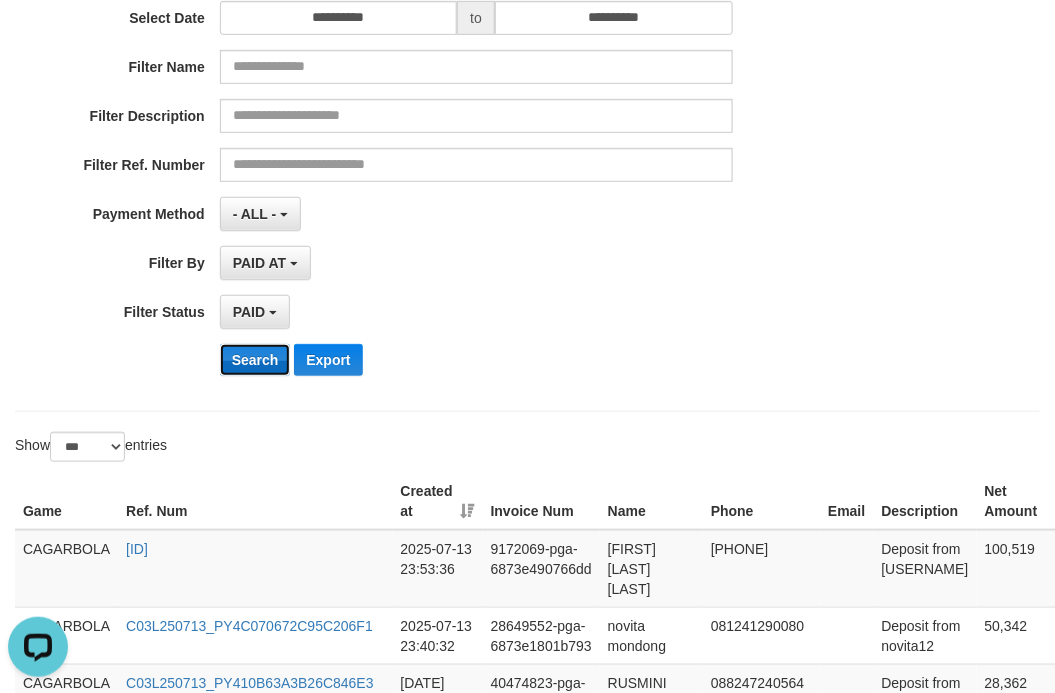 click on "Search" at bounding box center [255, 360] 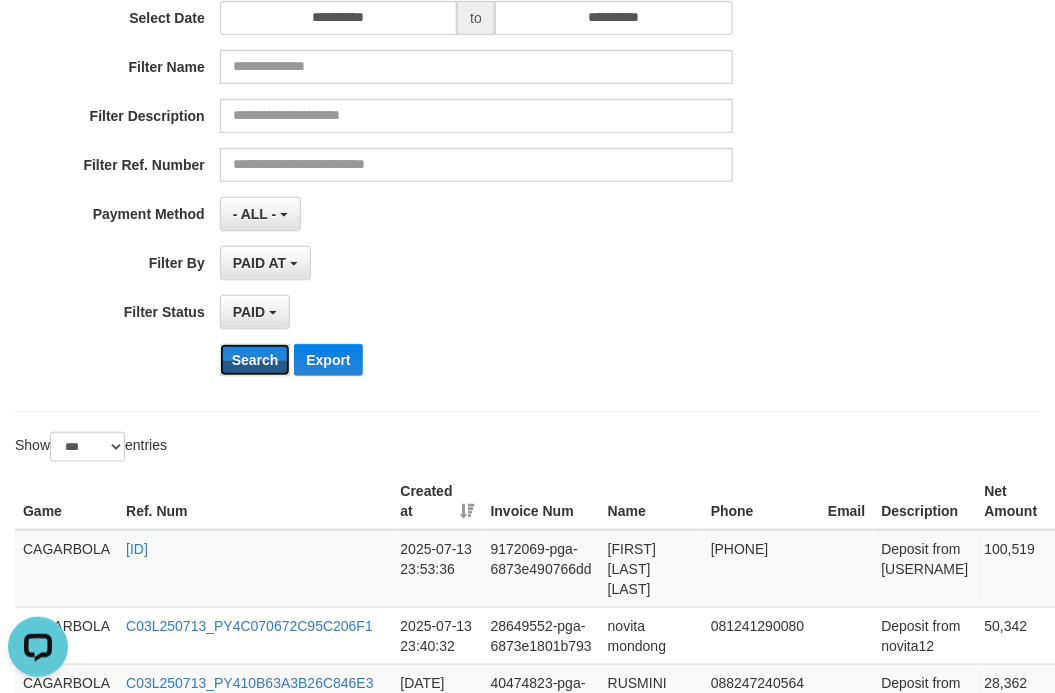 scroll, scrollTop: 805, scrollLeft: 0, axis: vertical 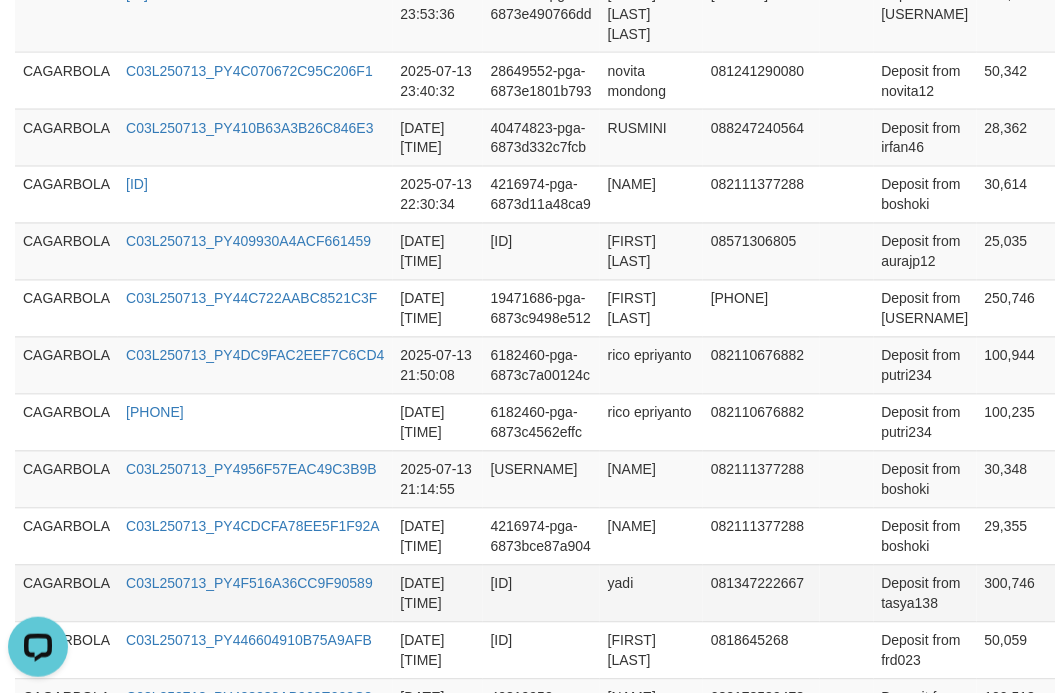 click on "081347222667" at bounding box center (761, 593) 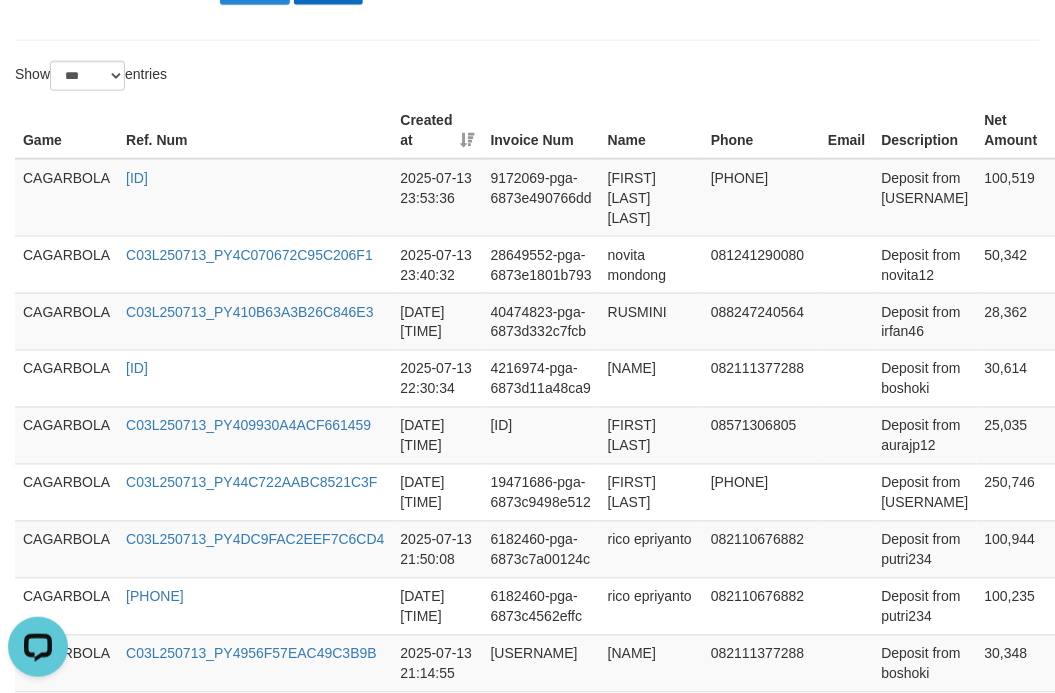 scroll, scrollTop: 361, scrollLeft: 0, axis: vertical 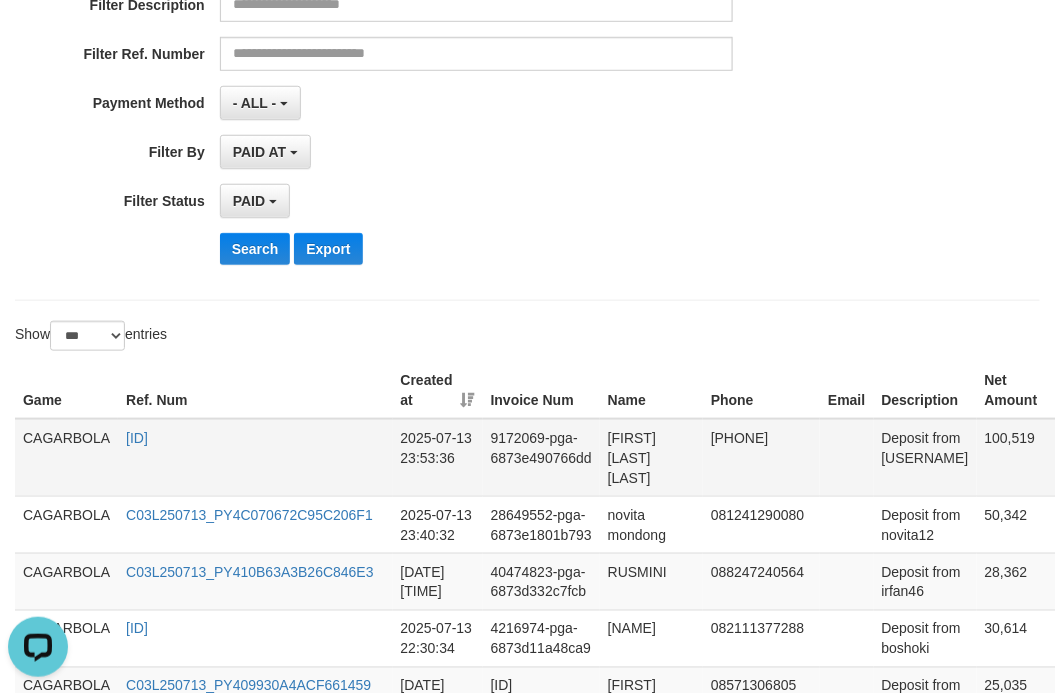 click on "CAGARBOLA" at bounding box center [66, 458] 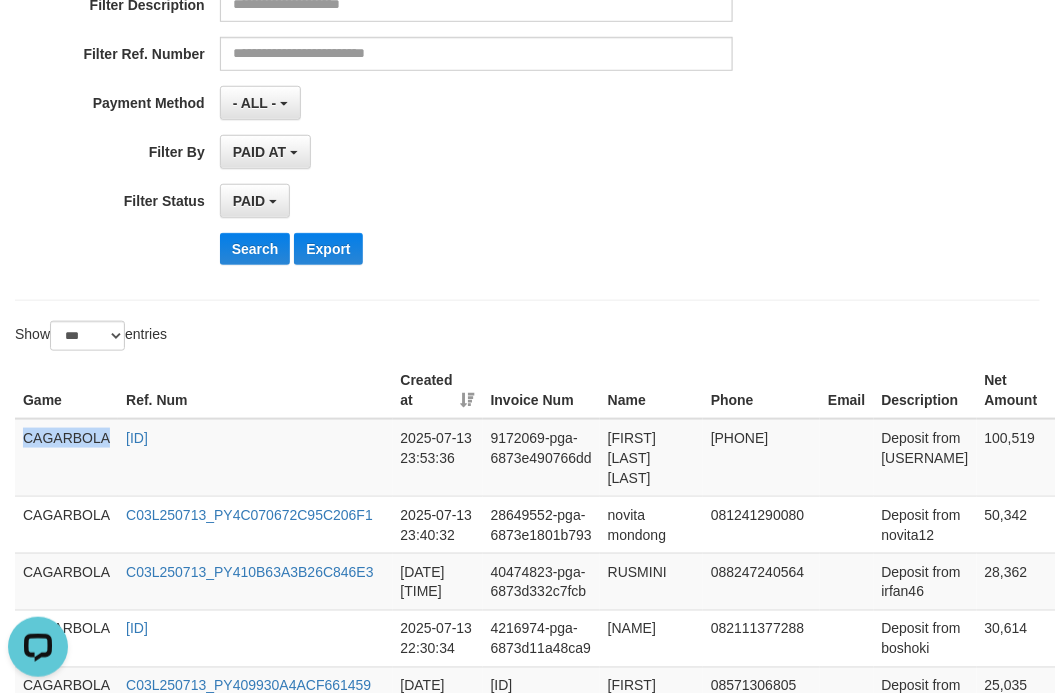 drag, startPoint x: 54, startPoint y: 444, endPoint x: 46, endPoint y: 412, distance: 32.984844 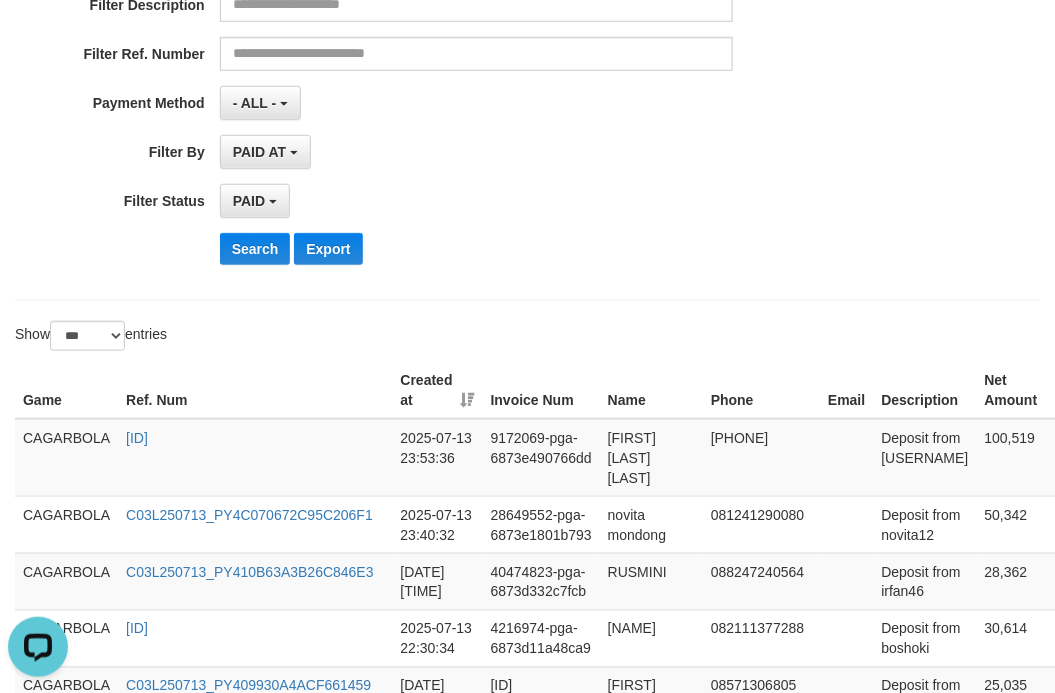 click on "Game" at bounding box center (66, 390) 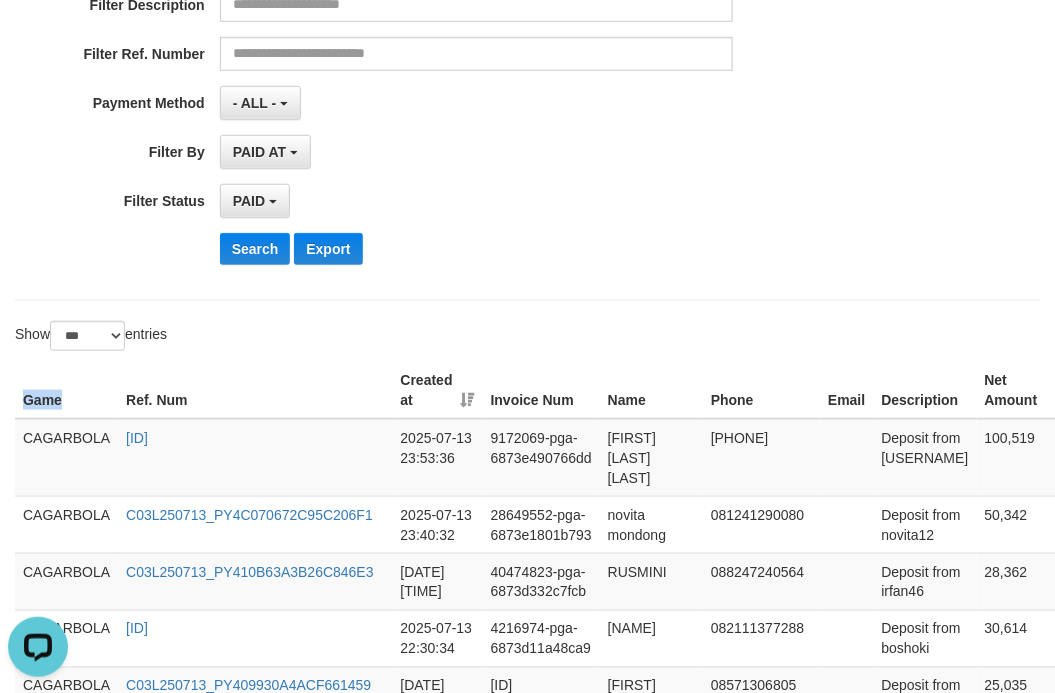 drag, startPoint x: 44, startPoint y: 408, endPoint x: 907, endPoint y: 375, distance: 863.63074 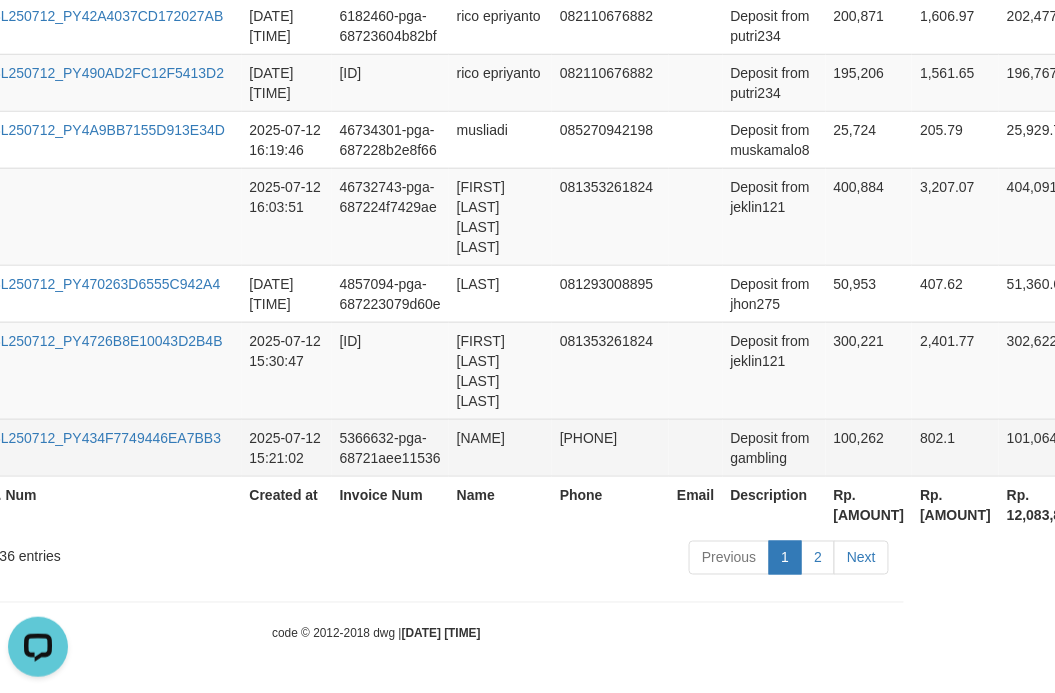 scroll, scrollTop: 6190, scrollLeft: 305, axis: both 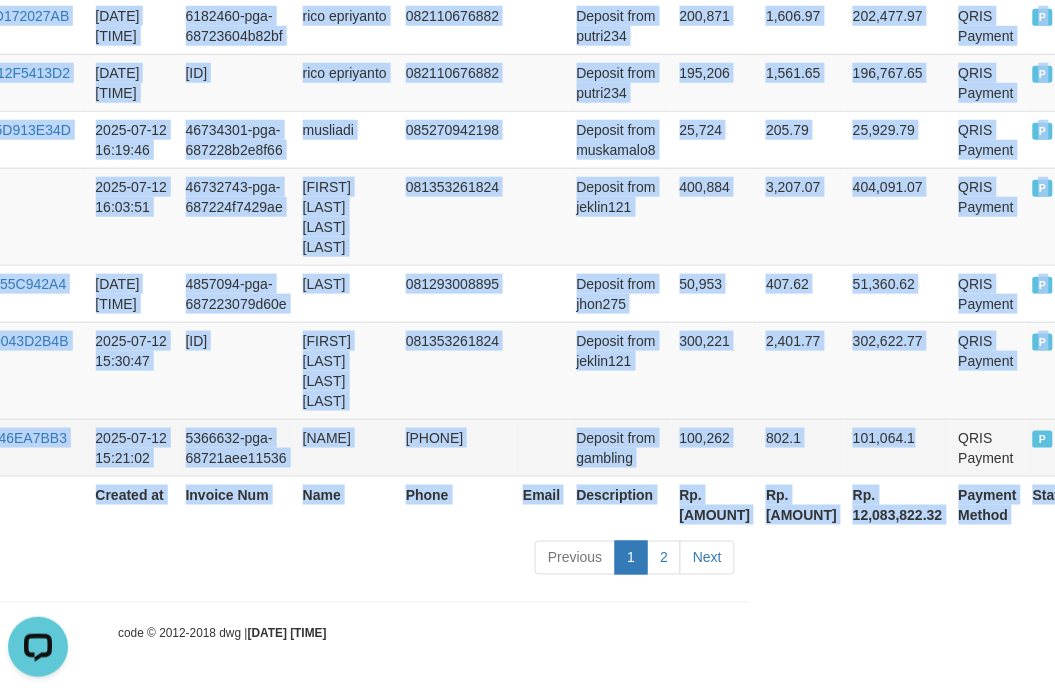 drag, startPoint x: 887, startPoint y: 431, endPoint x: 956, endPoint y: 438, distance: 69.354164 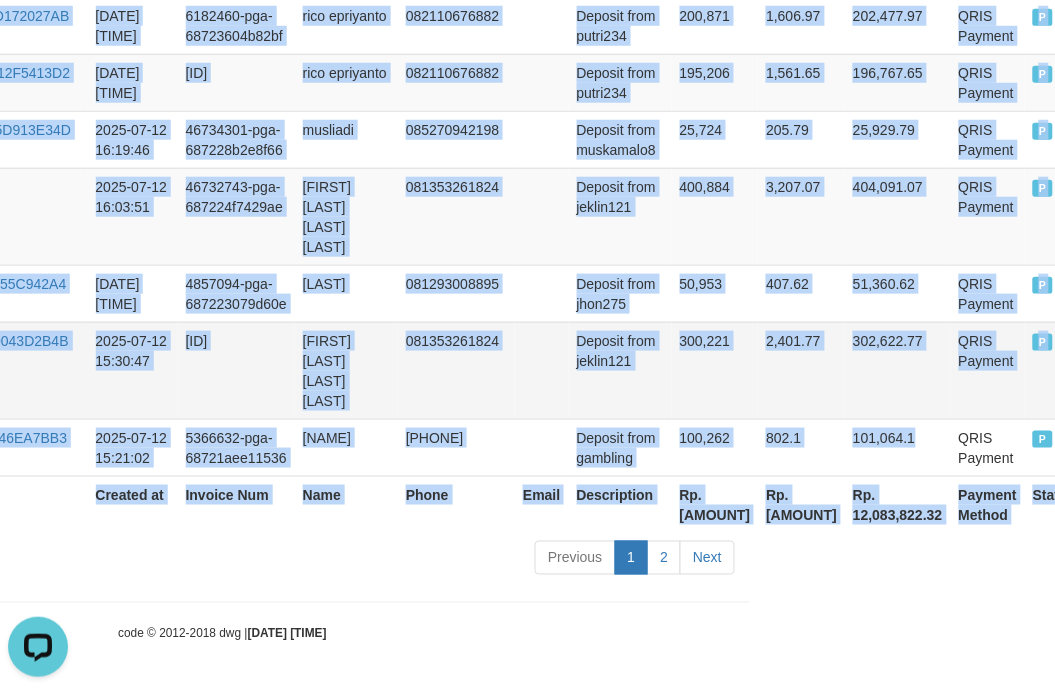 copy on "Game Ref. Num Created at Invoice Num Name Phone Email Description Net Amount Total Fee Amount Payment Method Status
Game Ref. Num Created at Invoice Num Name Phone Email Description Rp. [AMOUNT] Rp. [AMOUNT] Rp. [AMOUNT] Payment Method Status
CAGARBOLA C03L250713_PY456252B45102BAAFE [DATE] [TIME] [NUMBER] [FIRST] [LAST] [PHONE] Deposit from [USERNAME] [AMOUNT] [AMOUNT] [AMOUNT] QRIS Payment P   CAGARBOLA C03L250713_PY4C070672C95C206F1 [DATE] [TIME] [NUMBER] [FIRST] [LAST] [PHONE] Deposit from [USERNAME] [AMOUNT] [AMOUNT] [AMOUNT] QRIS Payment P   CAGARBOLA C03L250713_PY410B63A3B26C846E3 [DATE] [TIME] [NUMBER] [FIRST] [LAST] [PHONE] Deposit from [USERNAME] [AMOUNT] [AMOUNT] [AMOUNT] QRIS Payment P   CAGARBOLA C03L250713_PY45088A94422CB0008 [DATE] [TIME] [NUMBER] [FIRST] [LAST] [PHONE] Deposit from [USERNAME] [AMOUNT] [AMOUNT] [AMOUNT] QRIS Payment P   CAGARBOLA C03L250713_PY409930A4ACF661459 [DATE]..." 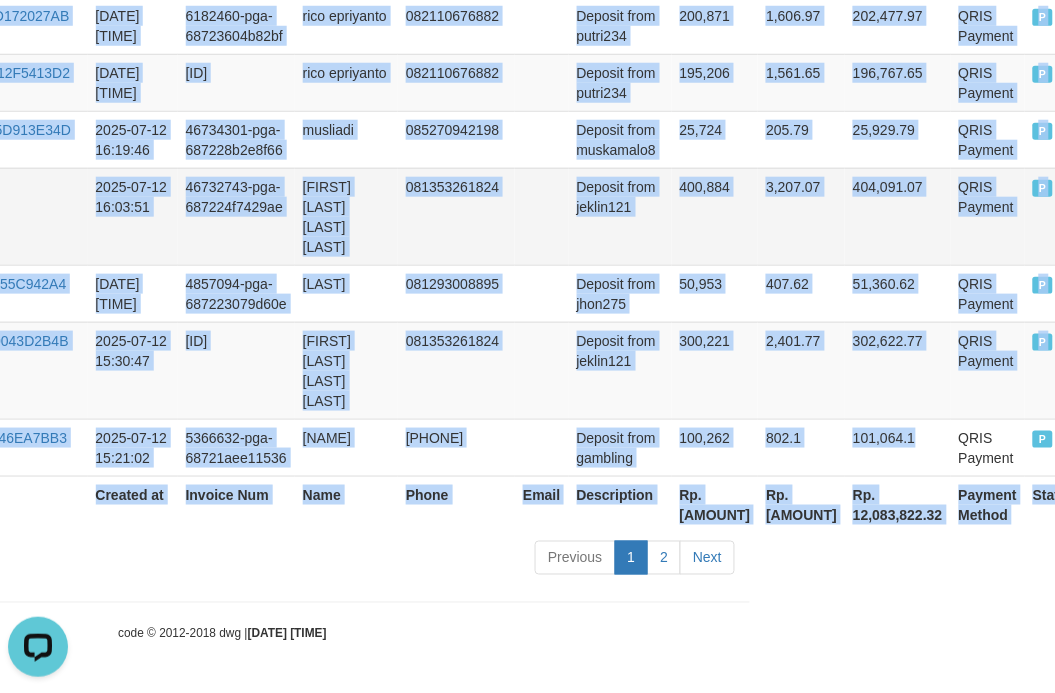 click on "400,884" at bounding box center [715, 216] 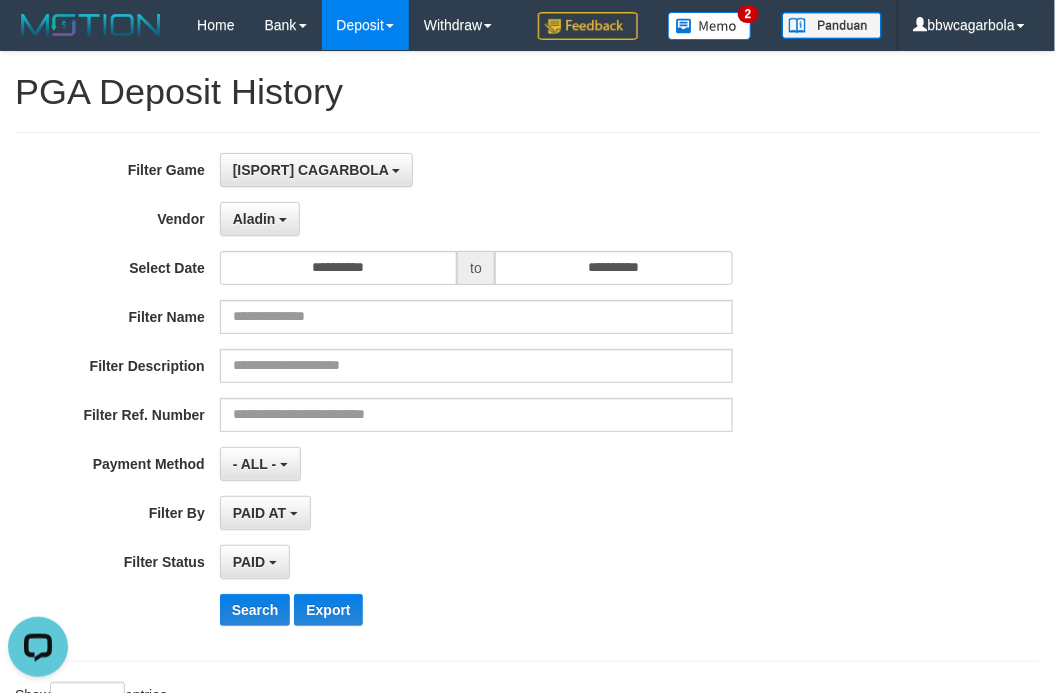scroll, scrollTop: 111, scrollLeft: 0, axis: vertical 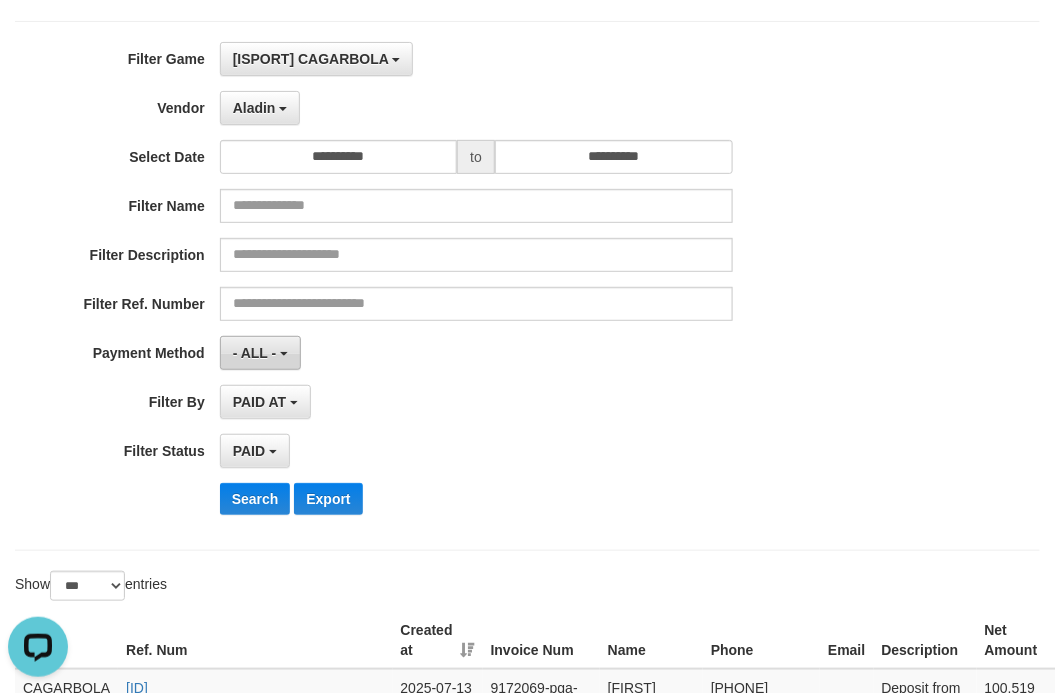 click at bounding box center [284, 354] 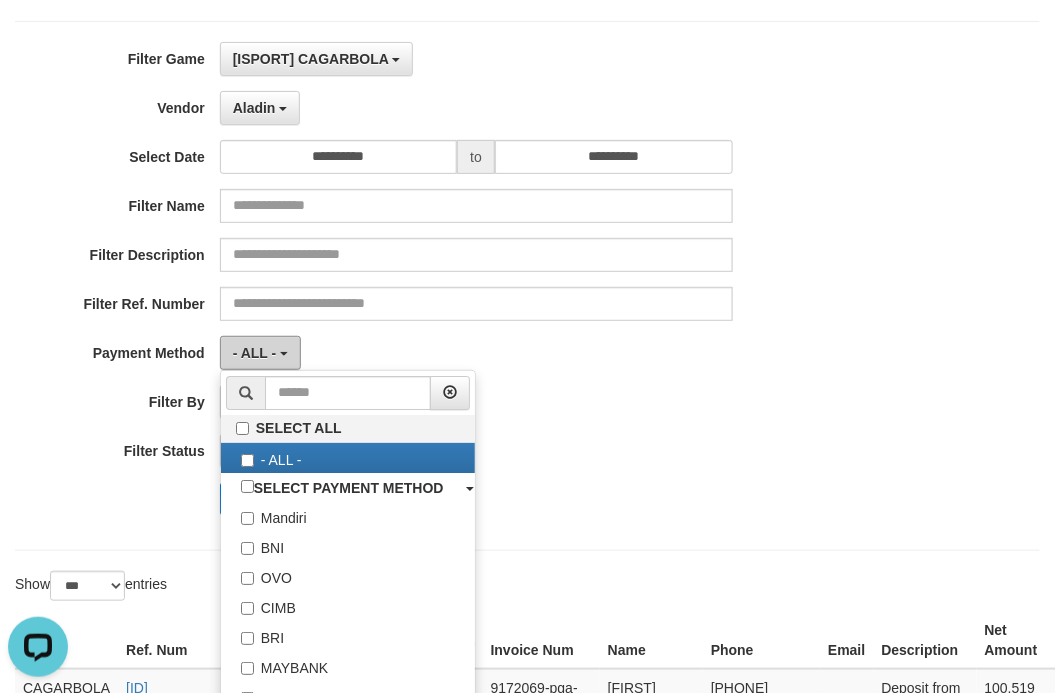 click at bounding box center (284, 354) 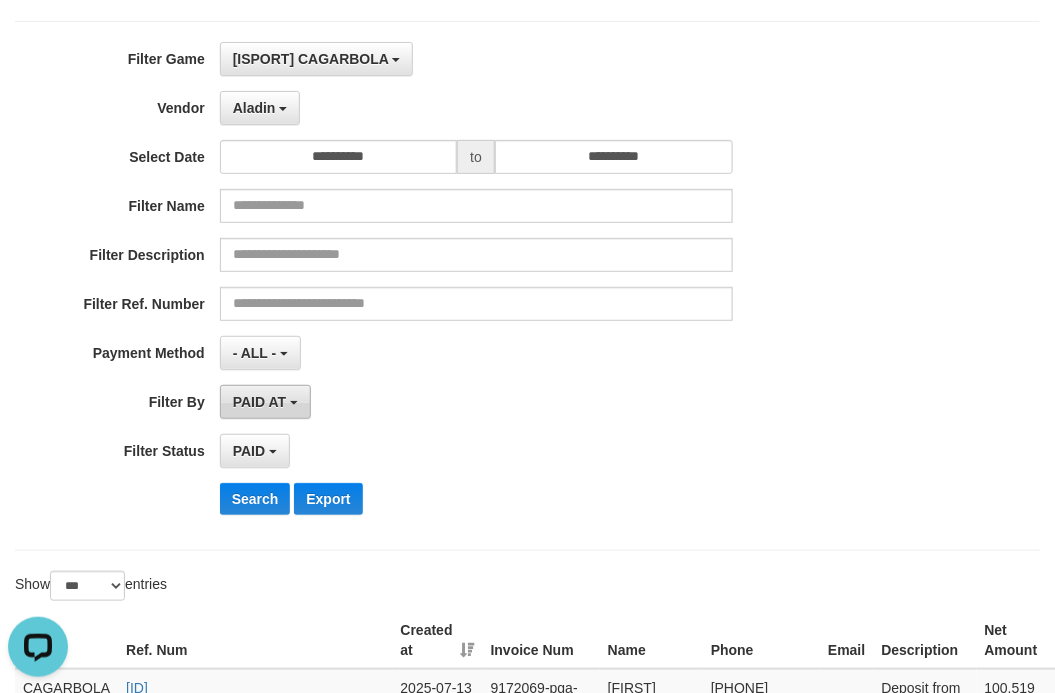 click on "PAID AT" at bounding box center [265, 402] 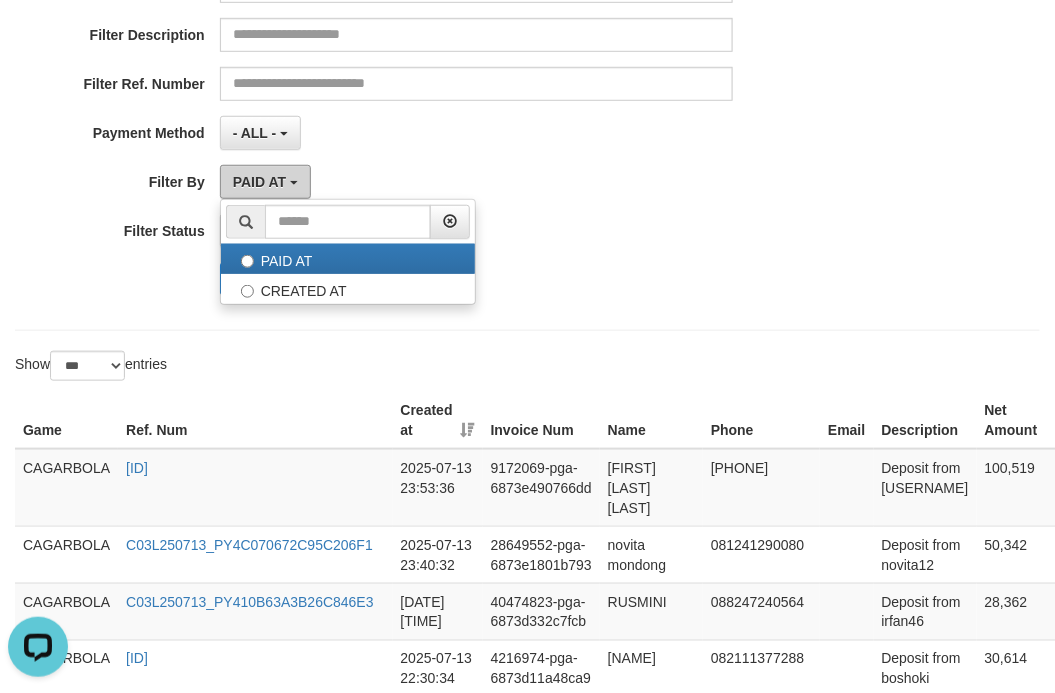 scroll, scrollTop: 333, scrollLeft: 0, axis: vertical 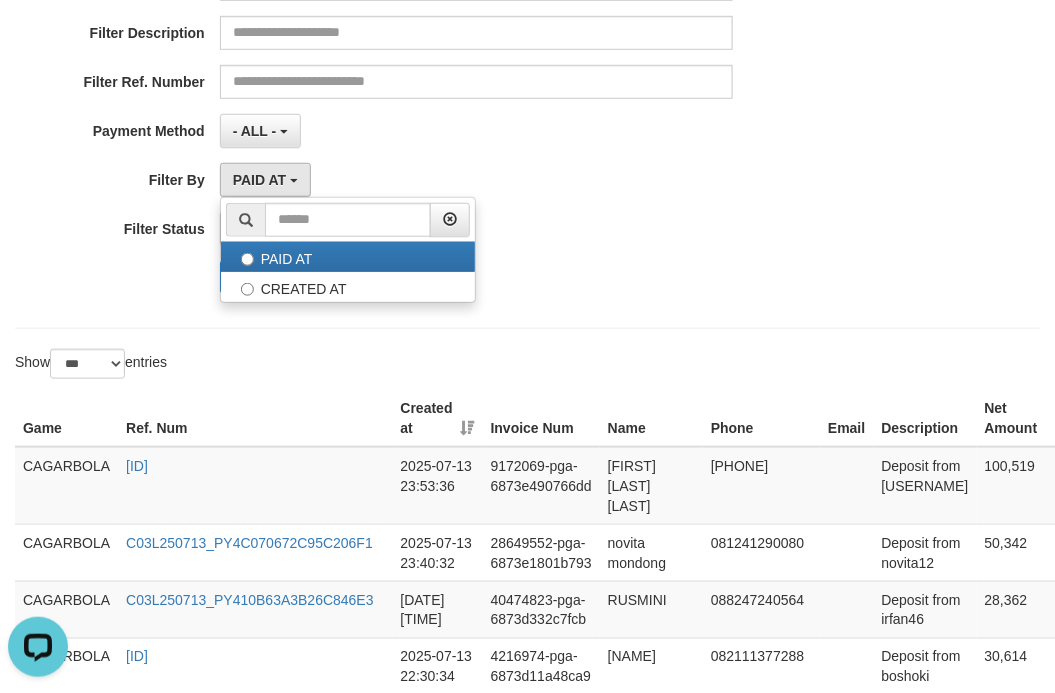 click on "Search
Export" at bounding box center [549, 277] 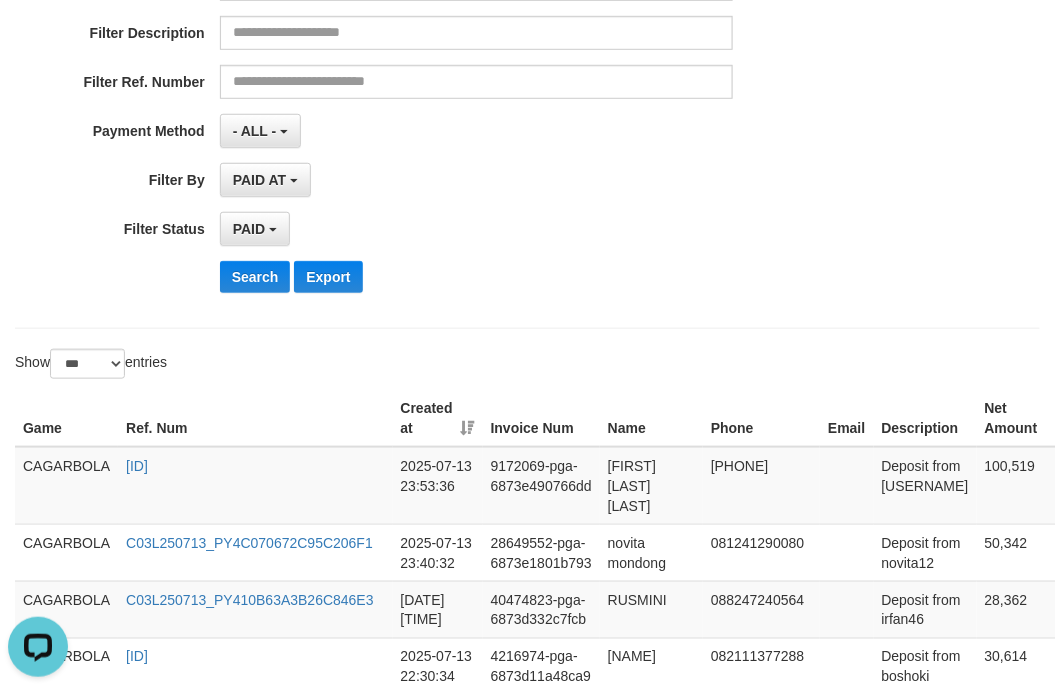 click on "**********" at bounding box center [439, 64] 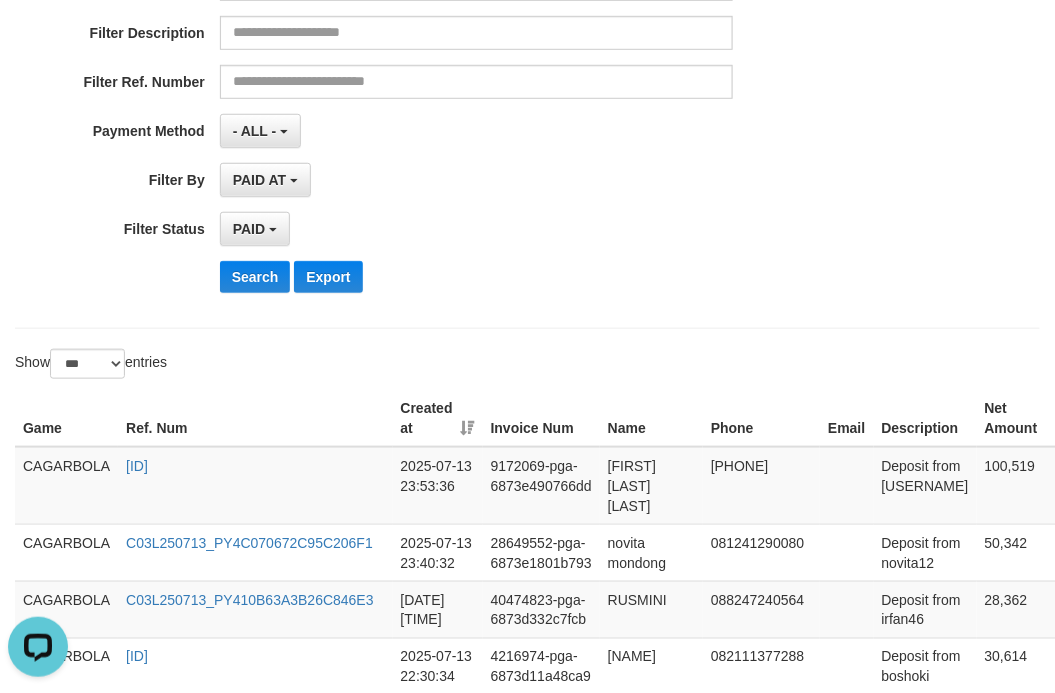 click on "**********" at bounding box center [439, 64] 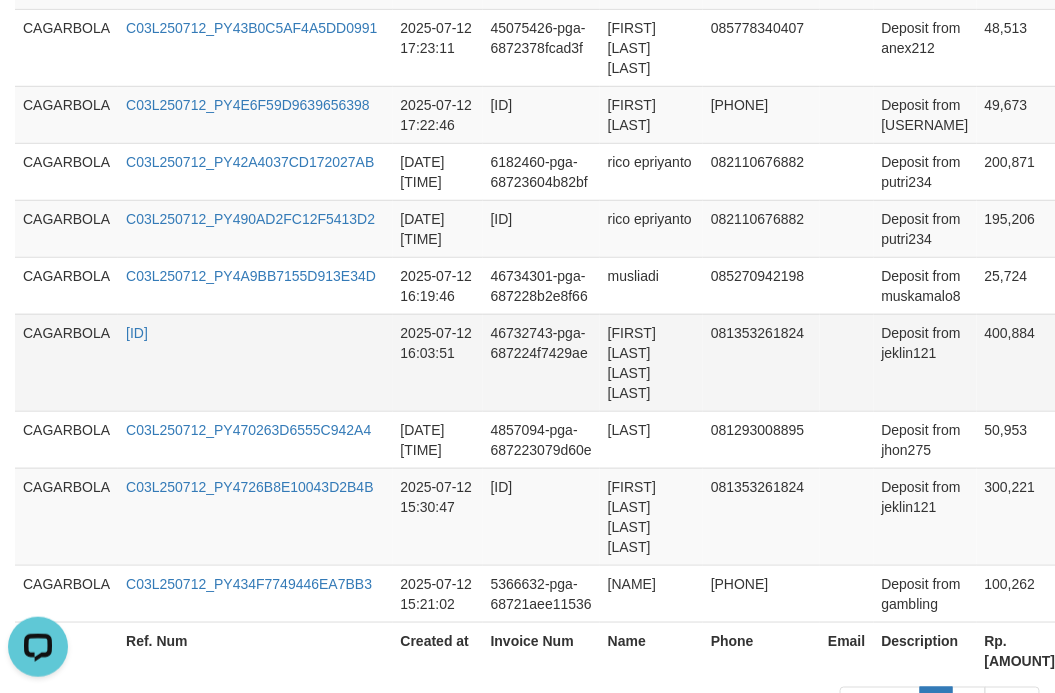 scroll, scrollTop: 6190, scrollLeft: 0, axis: vertical 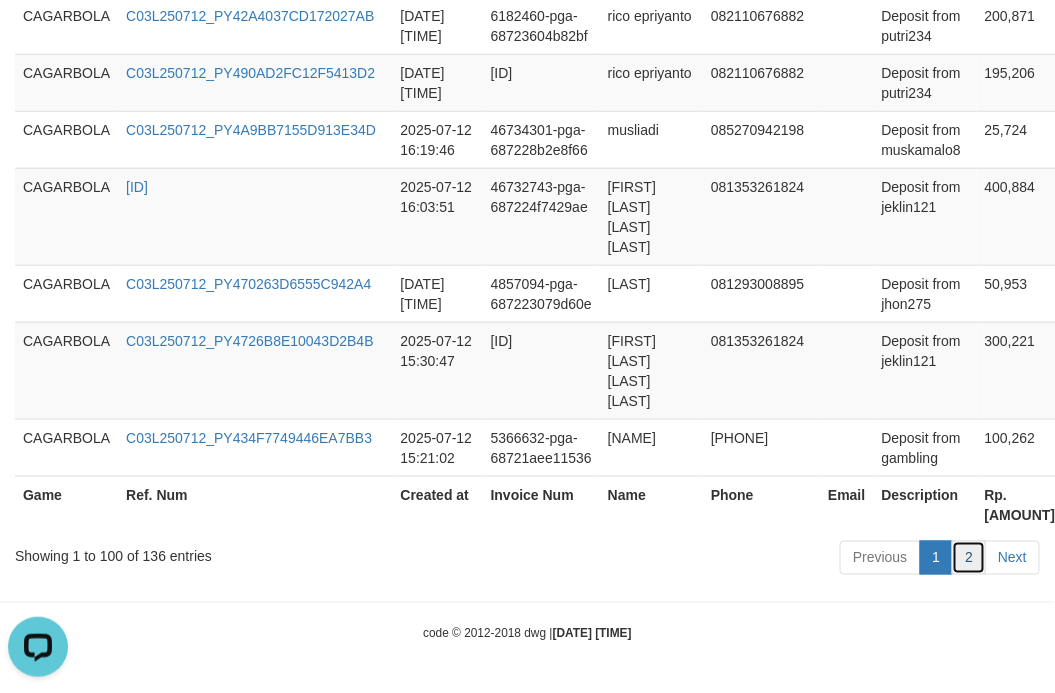 click on "2" at bounding box center (969, 558) 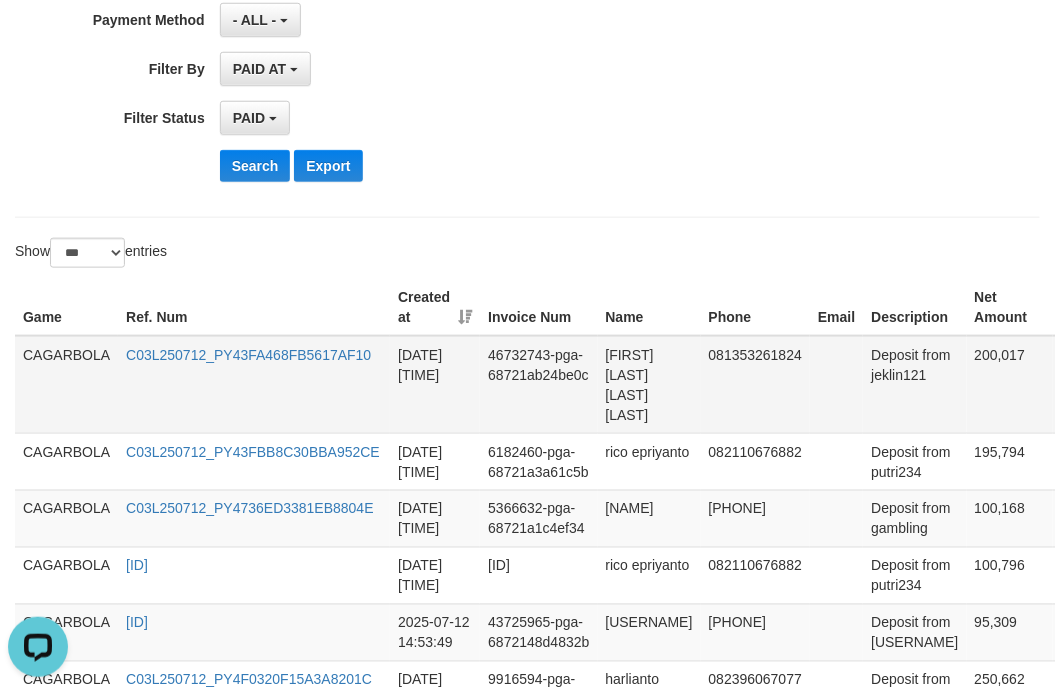 scroll, scrollTop: 555, scrollLeft: 0, axis: vertical 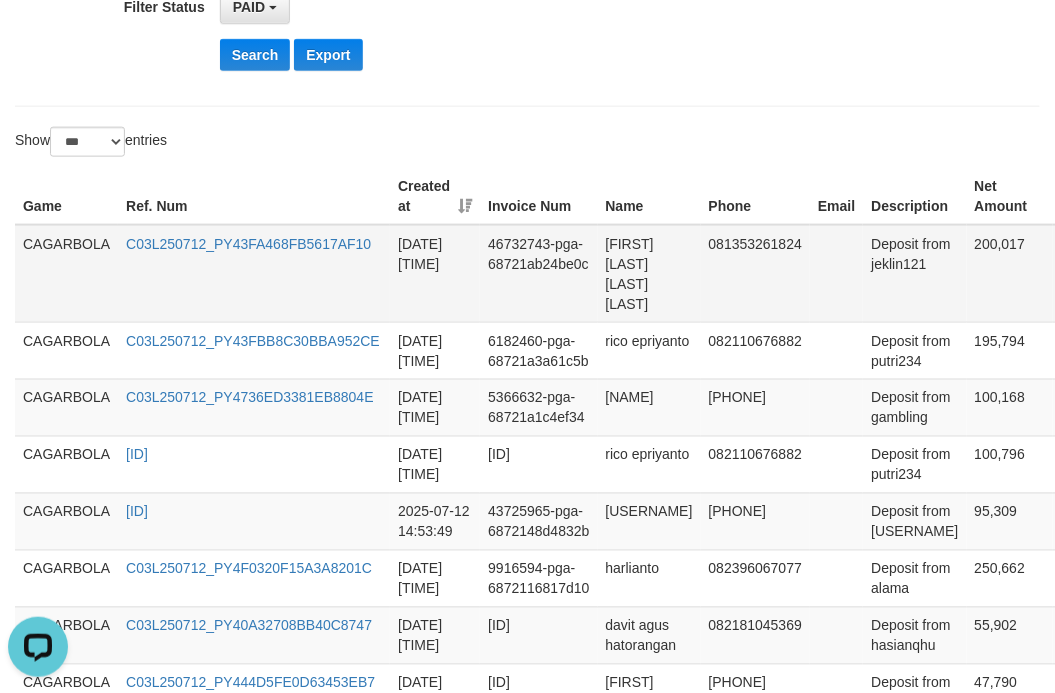 click on "CAGARBOLA" at bounding box center (66, 274) 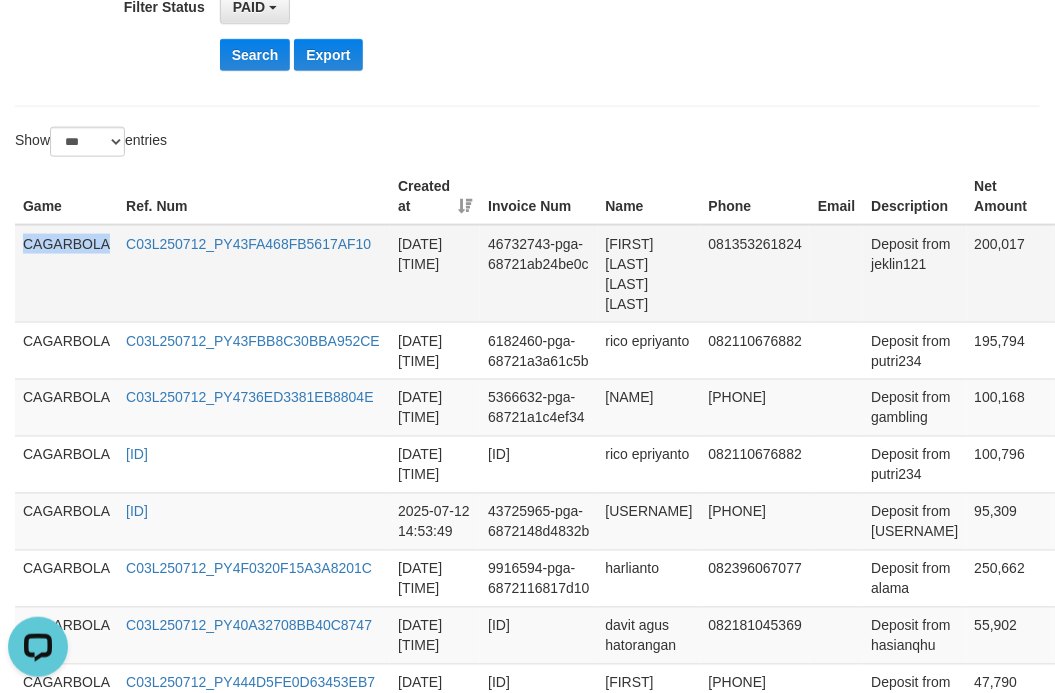 click on "CAGARBOLA" at bounding box center [66, 274] 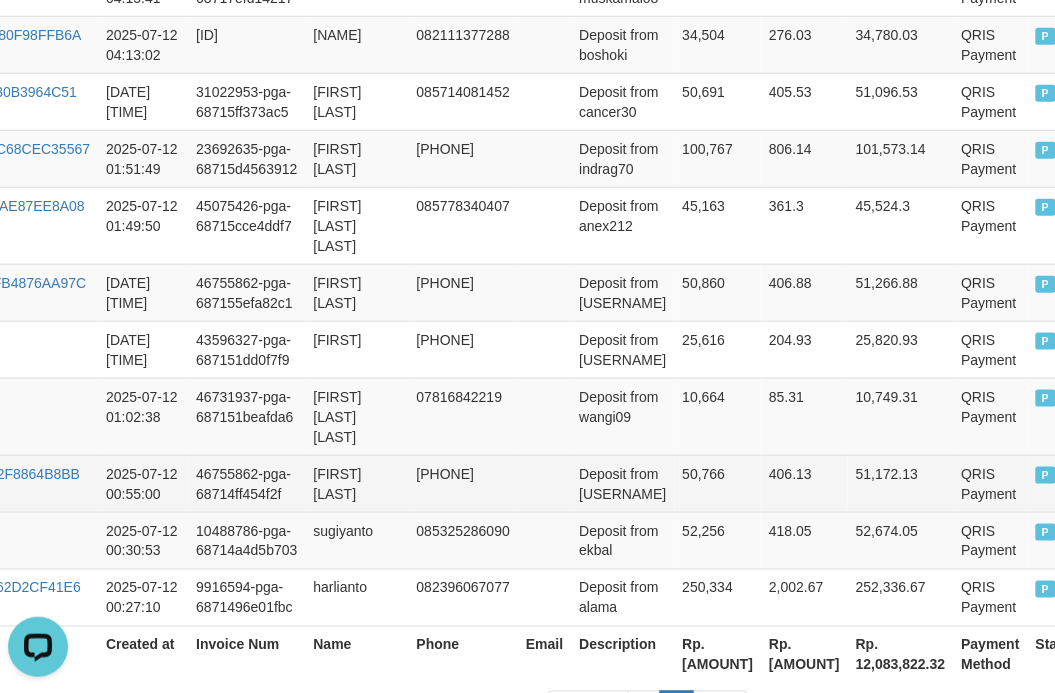 scroll, scrollTop: 2438, scrollLeft: 292, axis: both 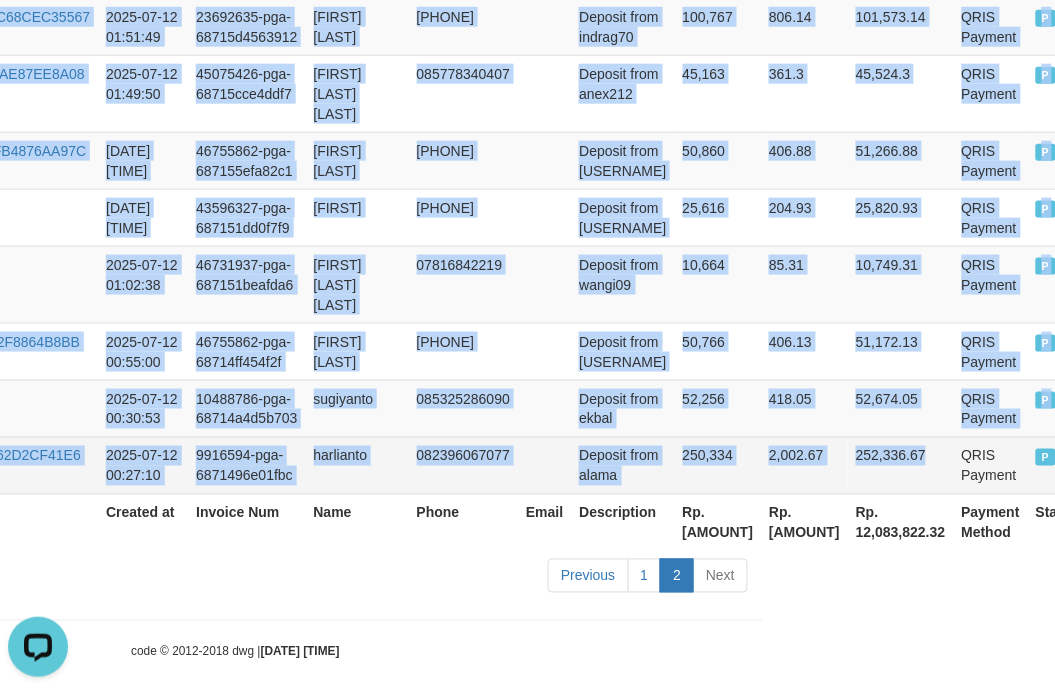click on "252,336.67" at bounding box center (901, 465) 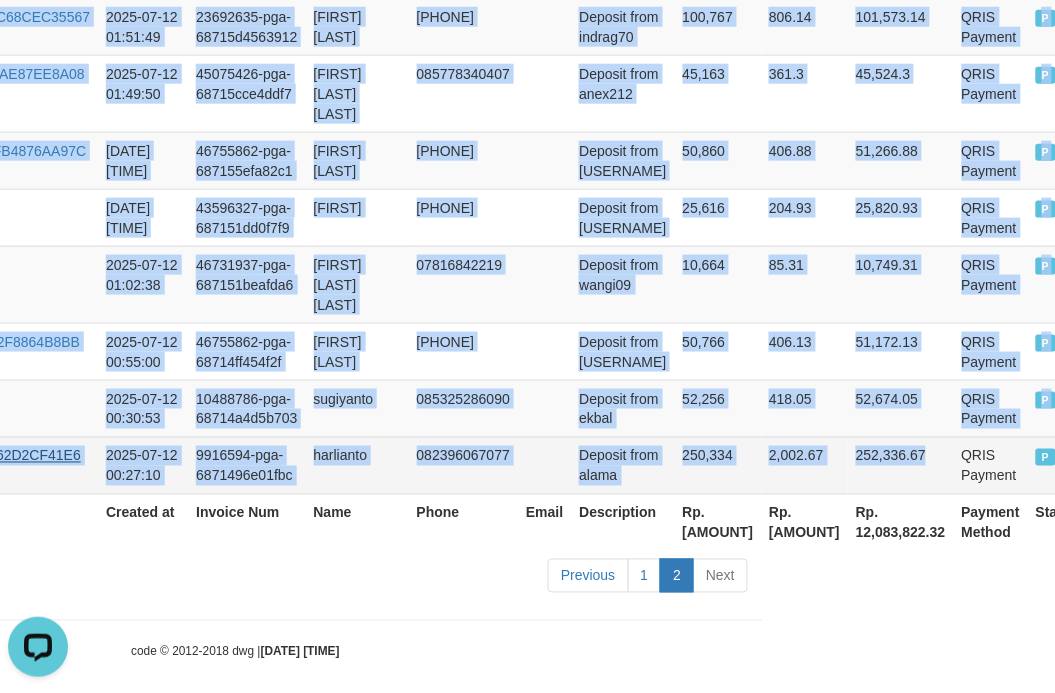 copy on "[NAME] [ID] [DATE] [TIME] [ID] [ID] [NAME] [PHONE] Deposit from [USERNAME] [AMOUNT] [AMOUNT] [AMOUNT] QRIS Payment P   [NAME] [ID] [DATE] [TIME] [ID] [ID] [NAME] [PHONE] Deposit from [USERNAME] [AMOUNT] [AMOUNT] [AMOUNT] QRIS Payment P   [NAME] [ID] [DATE] [TIME] [ID] [ID] [NAME] [PHONE] Deposit from [USERNAME] [AMOUNT] [AMOUNT] [AMOUNT] QRIS Payment P   [NAME] [ID] [DATE] [TIME] [ID] [ID] [NAME] [PHONE] Deposit from [USERNAME] [AMOUNT] [AMOUNT] [AMOUNT] QRIS Payment P   [NAME] [ID] [DATE] [TIME] [ID] [ID] [NAME] [PHONE] Deposit from [USERNAME] [AMOUNT] [AMOUNT] [AMOUNT] QRIS Payment P   [NAME] [ID] [DATE] [TIME] [ID] [ID] [NAME] [PHONE] Deposit from [USERNAME] [AMOUNT] [AMOUNT] [AMOUNT]" 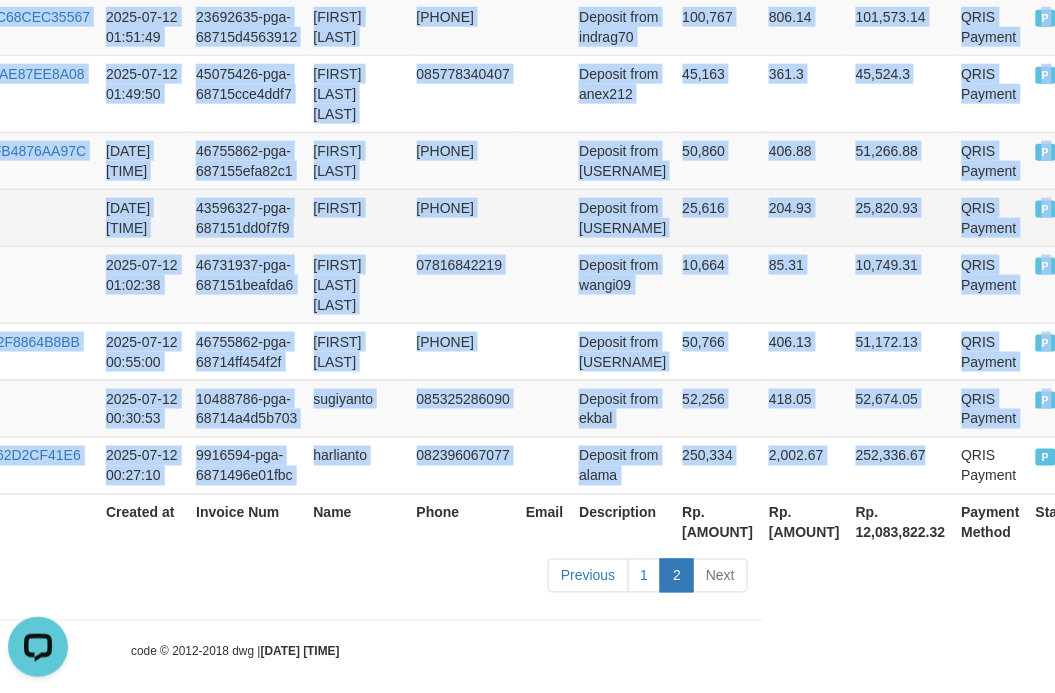 click on "204.93" at bounding box center (804, 217) 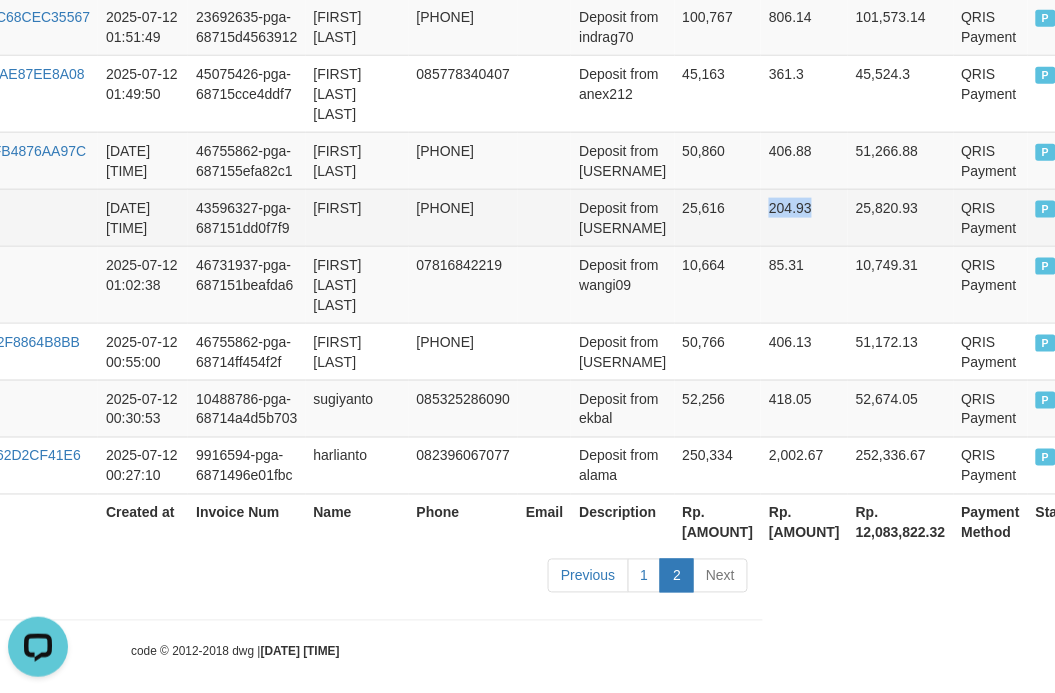 click on "204.93" at bounding box center (804, 217) 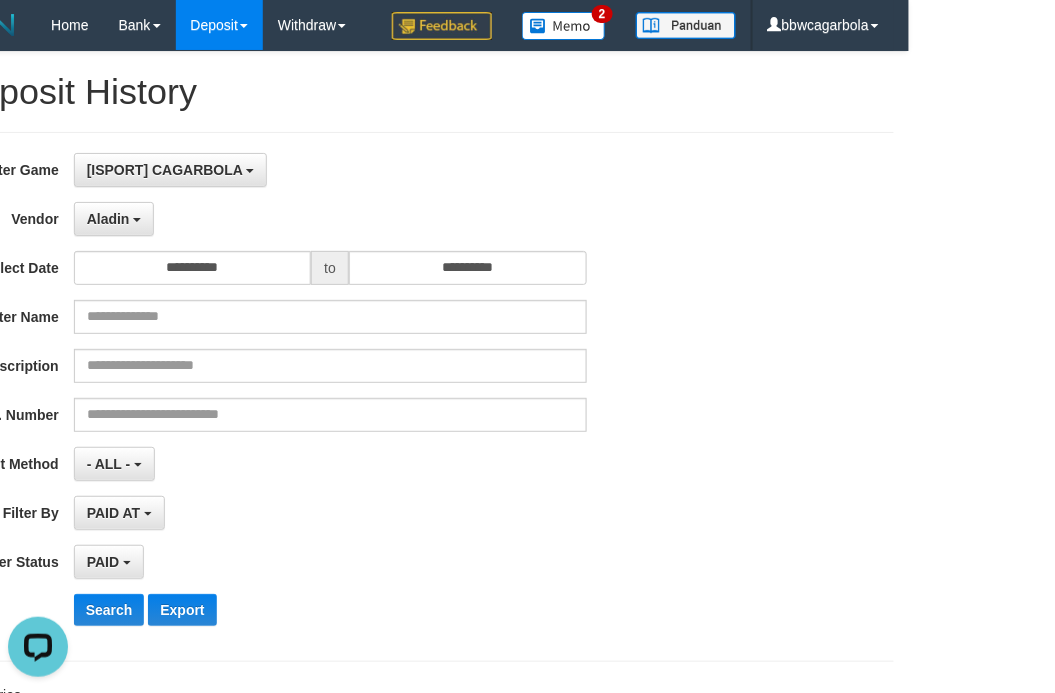scroll, scrollTop: 0, scrollLeft: 0, axis: both 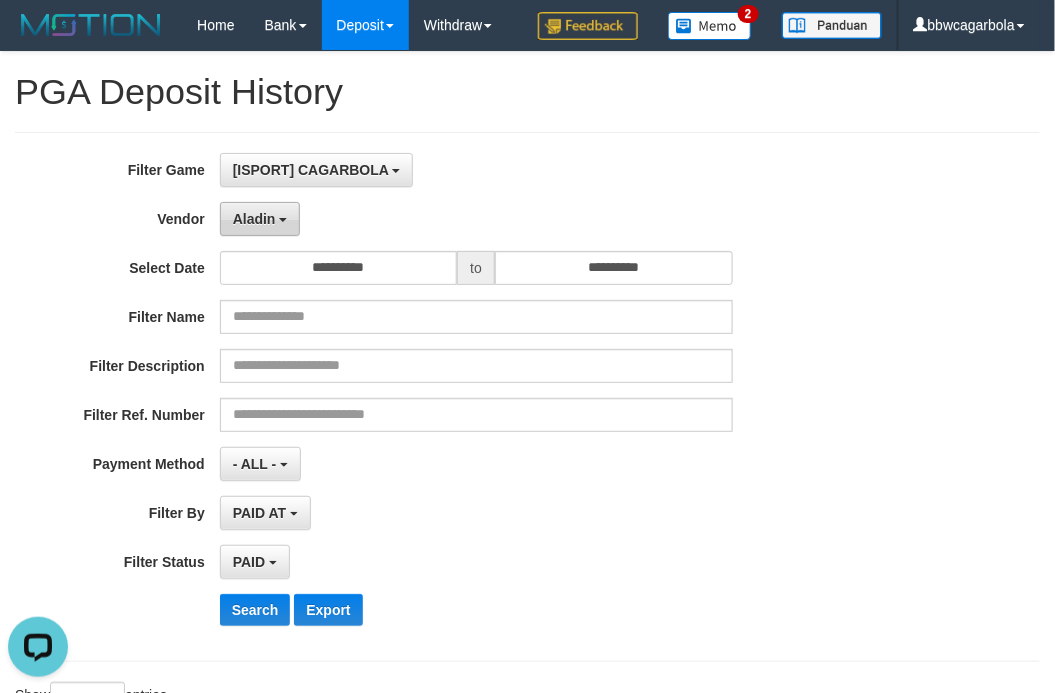 click on "Aladin" at bounding box center [254, 219] 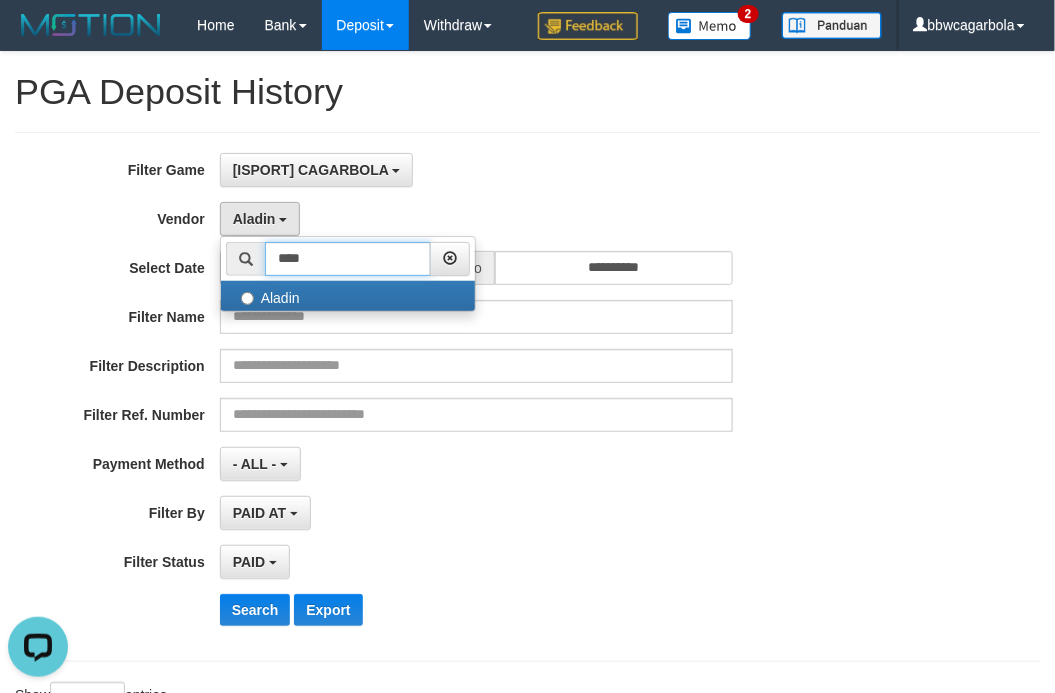 click on "****" at bounding box center [348, 259] 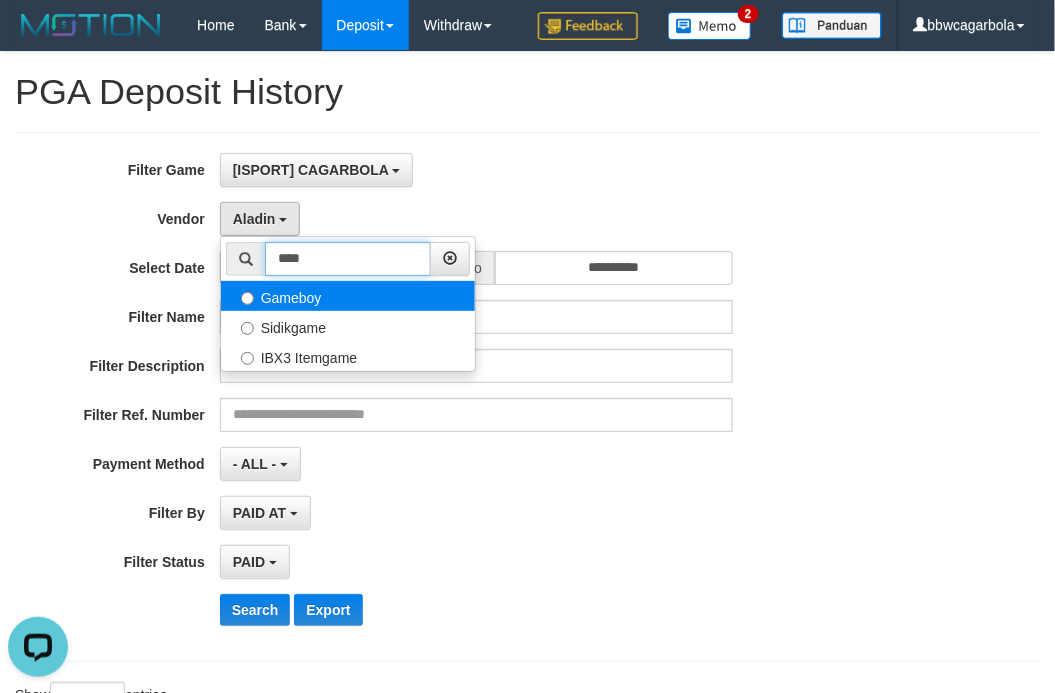 type on "****" 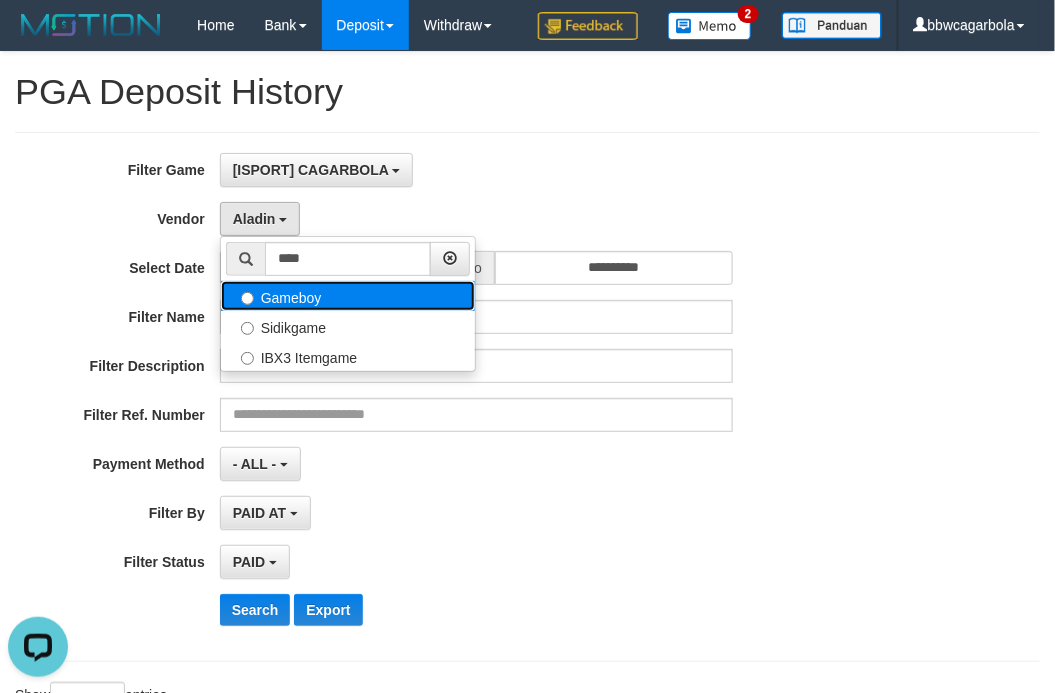 click on "Gameboy" at bounding box center [348, 296] 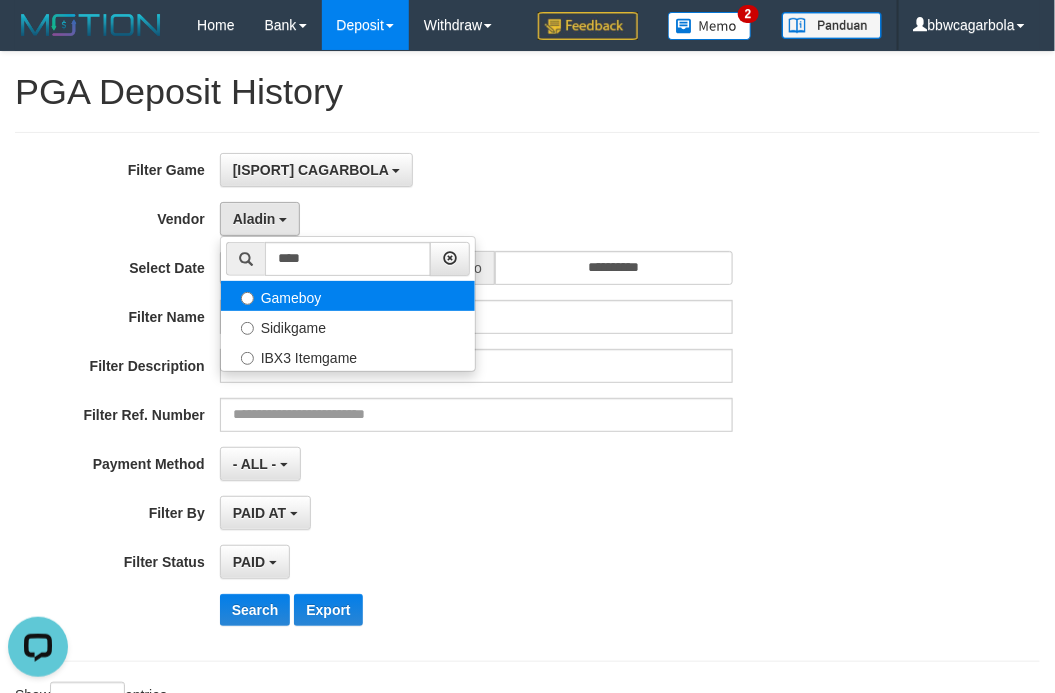 select on "**********" 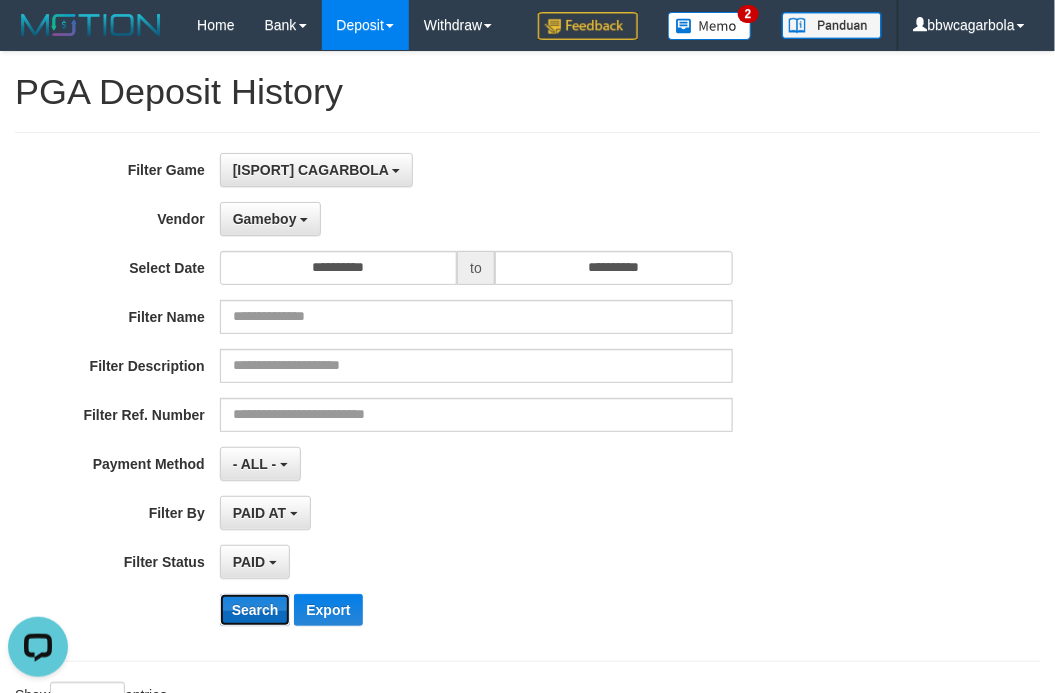 click on "Search" at bounding box center (255, 610) 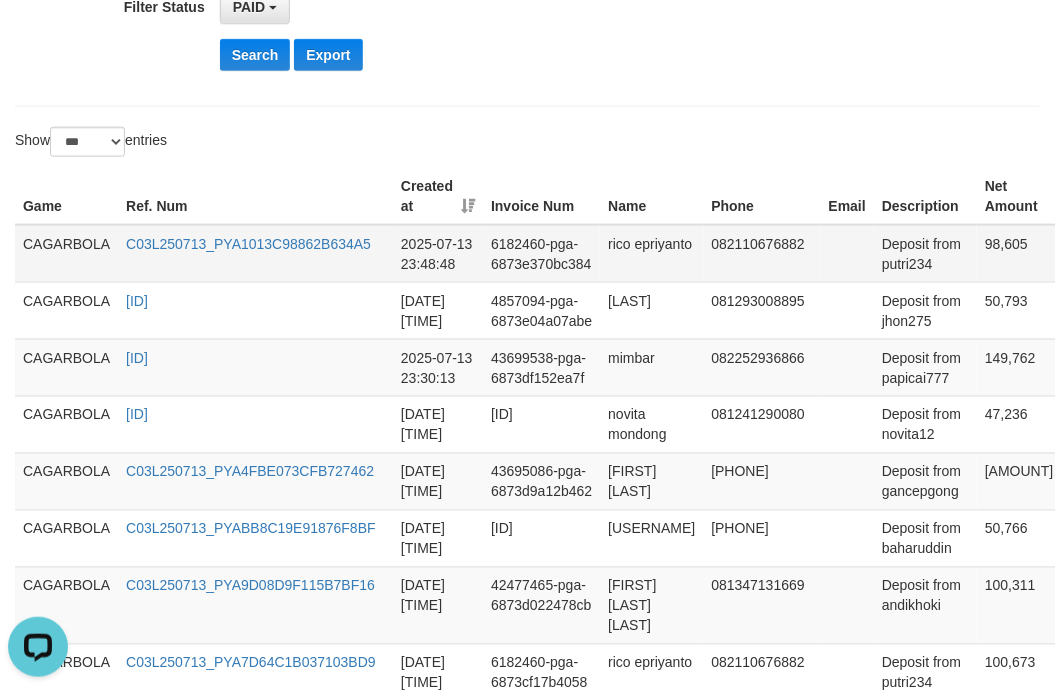 click on "CAGARBOLA" at bounding box center [66, 254] 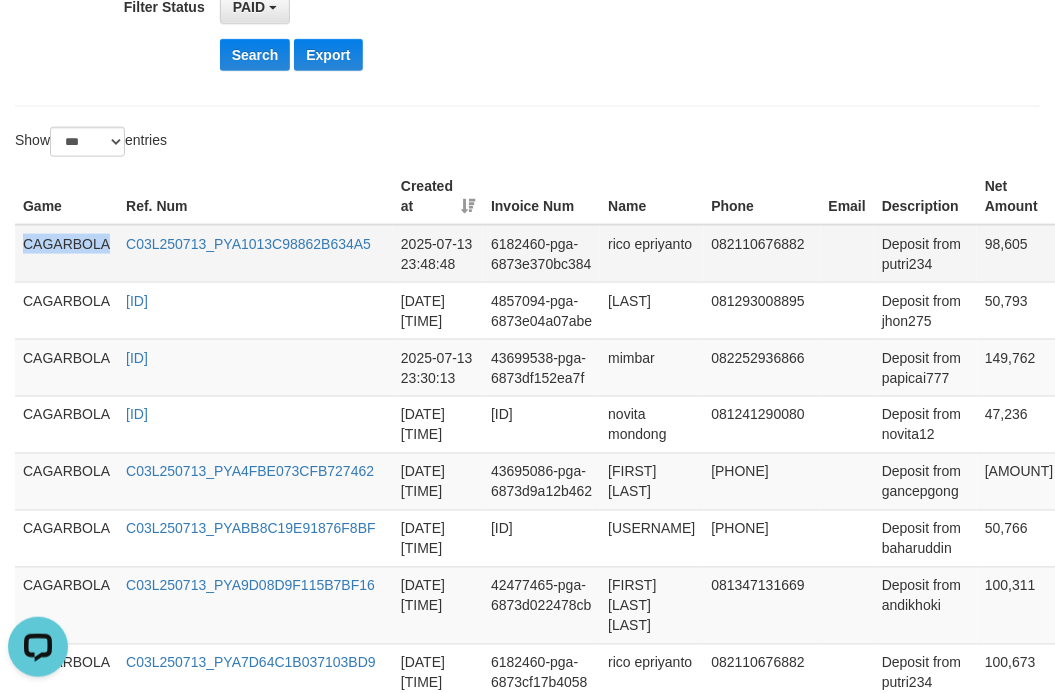 click on "CAGARBOLA" at bounding box center (66, 254) 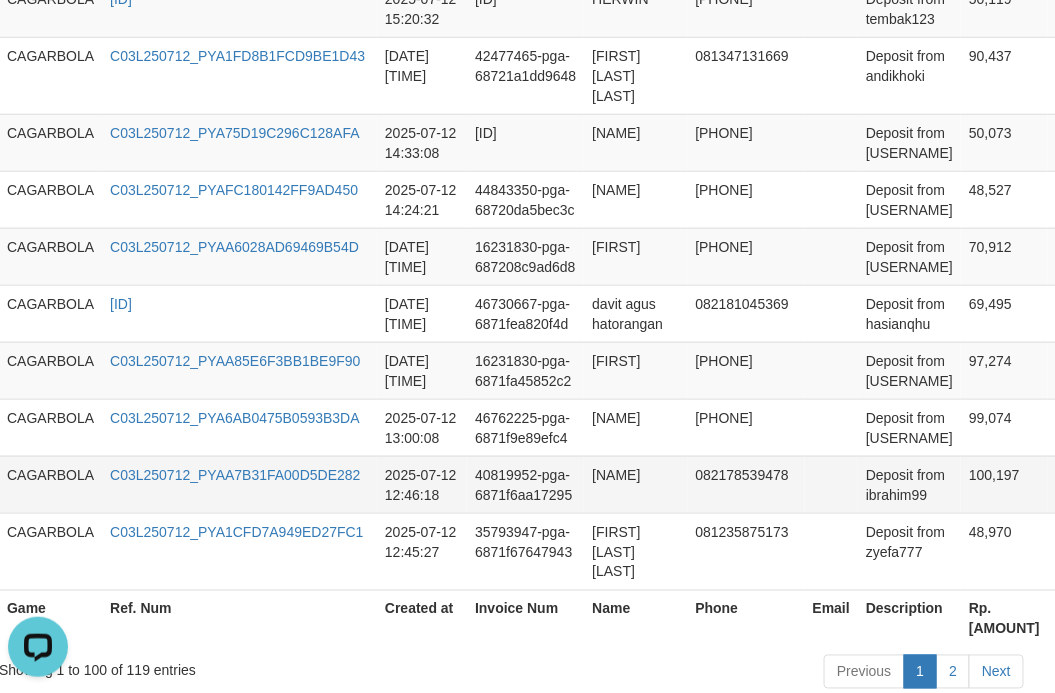 scroll, scrollTop: 6090, scrollLeft: 312, axis: both 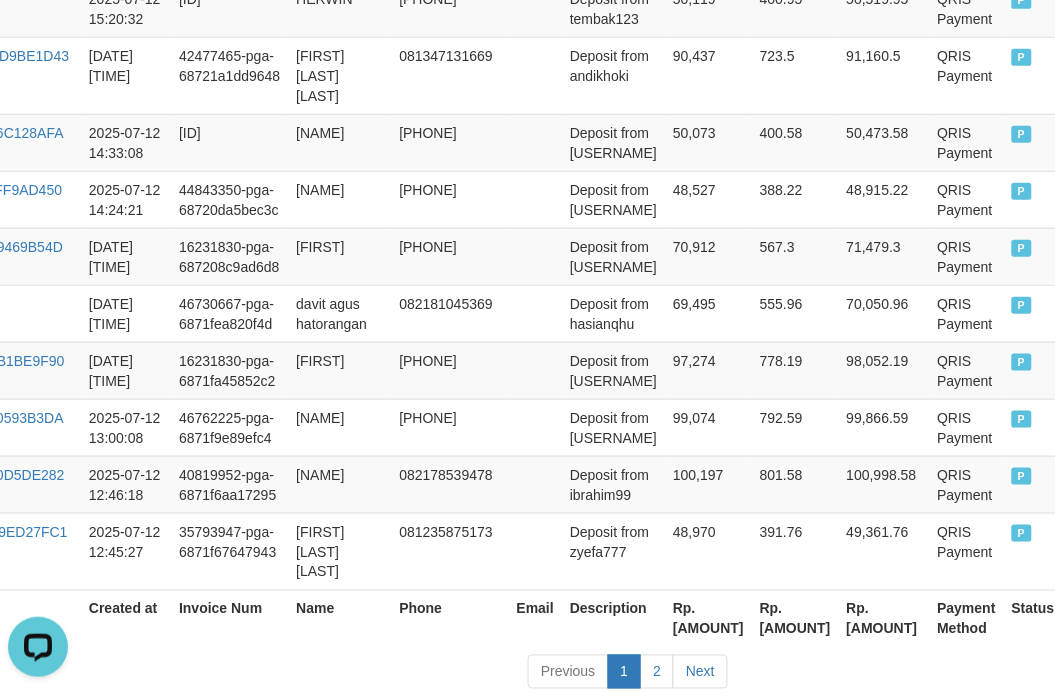 click on "Previous 1 2 Next" at bounding box center (435, 674) 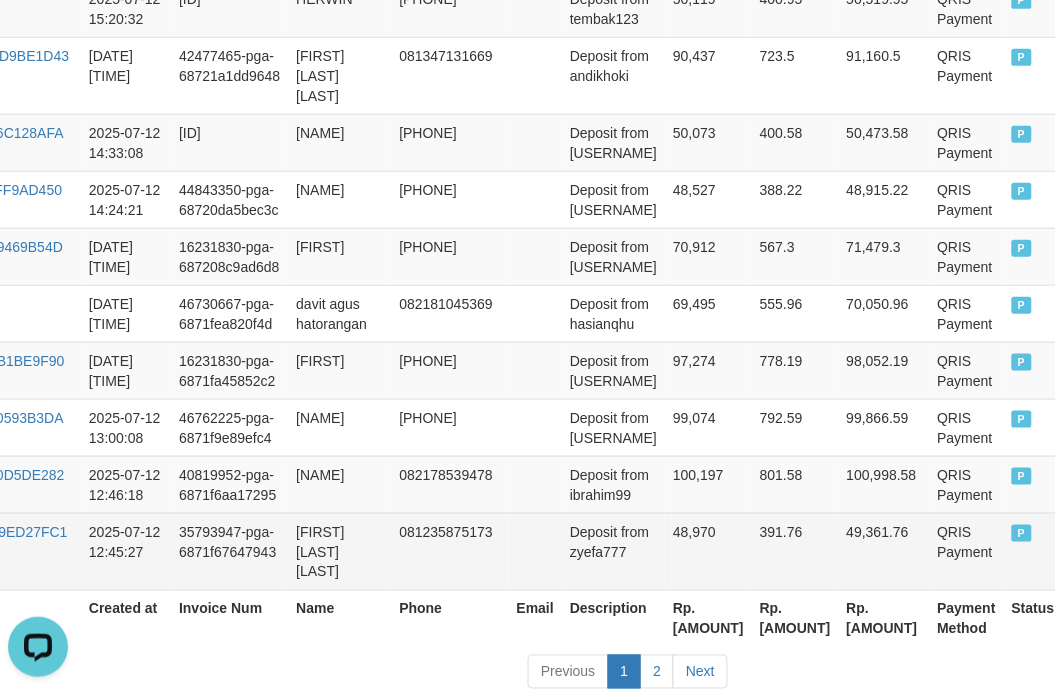 click on "49,361.76" at bounding box center [884, 551] 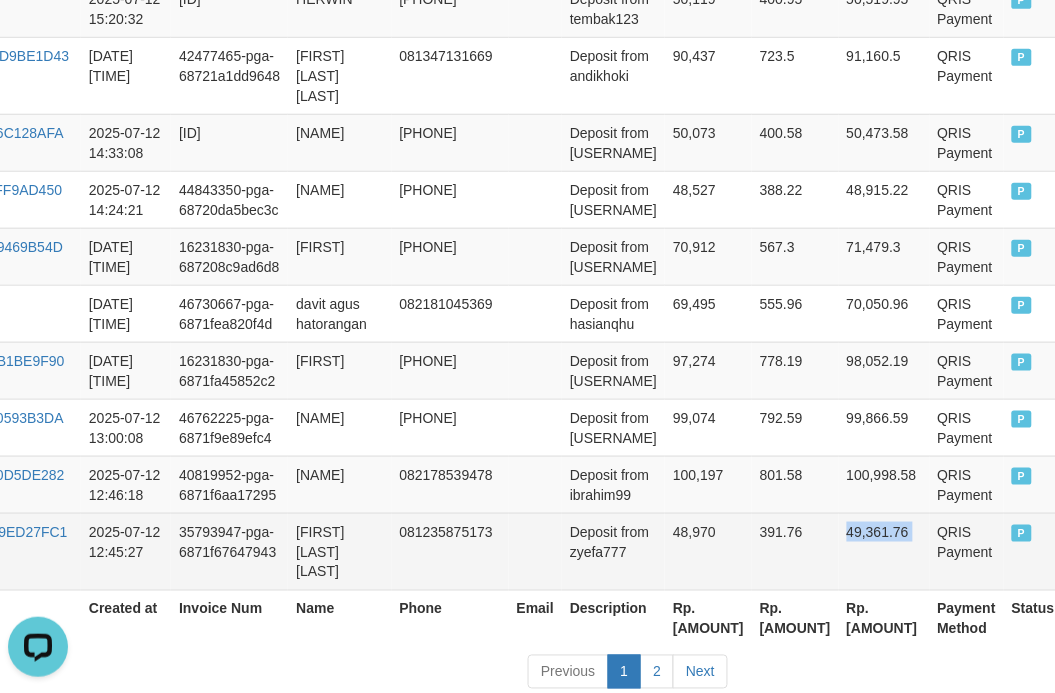 click on "49,361.76" at bounding box center [884, 551] 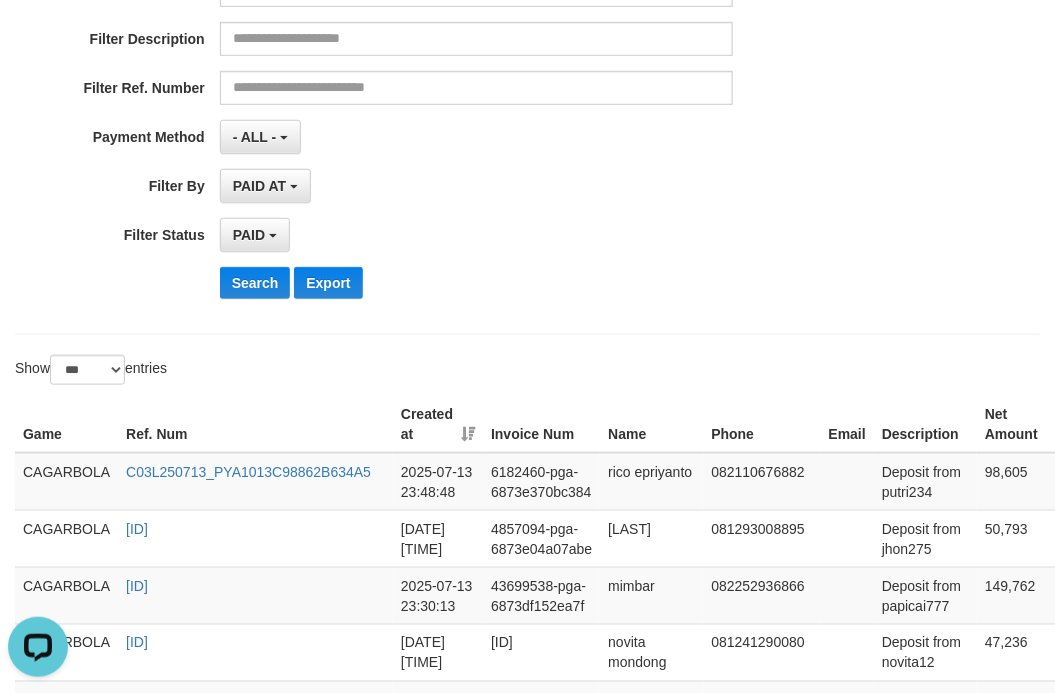 scroll, scrollTop: 312, scrollLeft: 0, axis: vertical 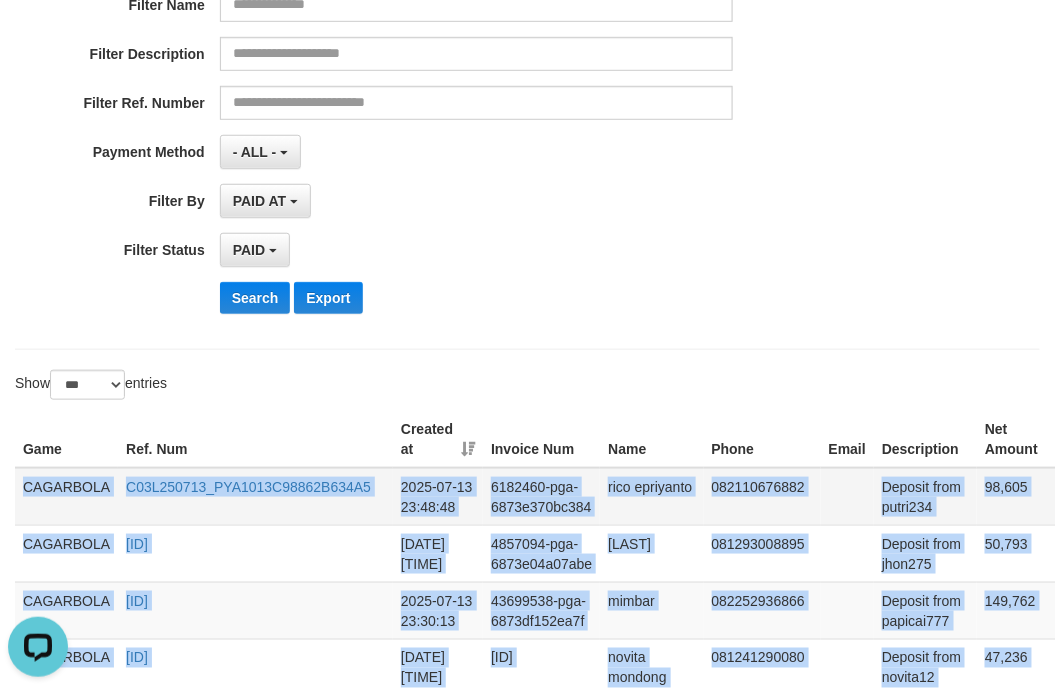 click on "CAGARBOLA" at bounding box center [66, 497] 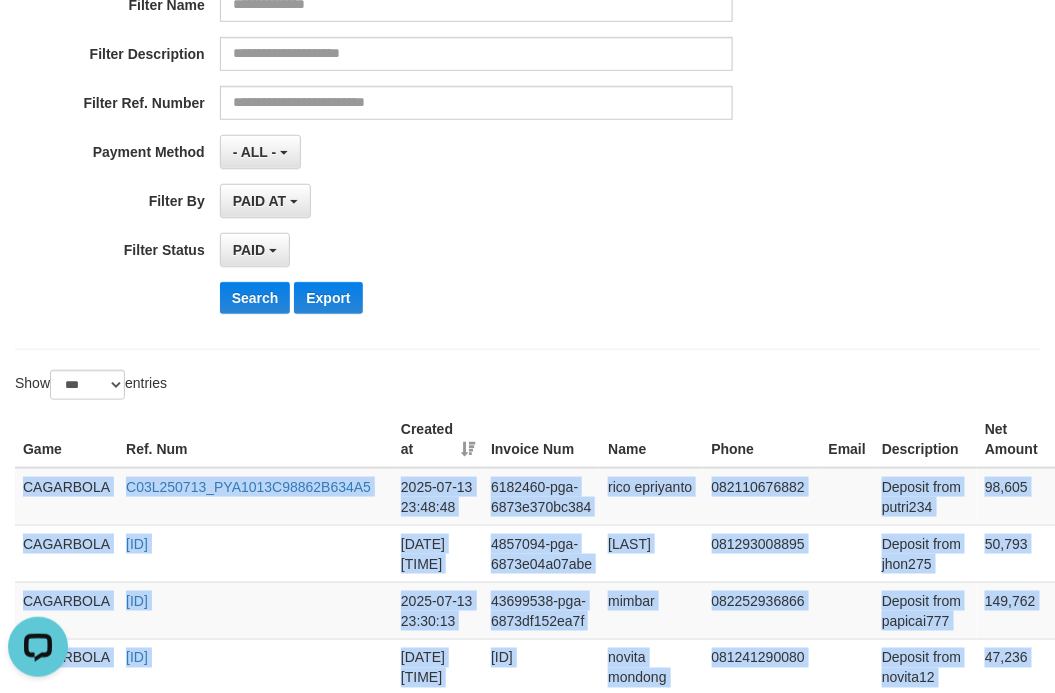 copy on "[NAME] [ID] [DATE] [TIME] [ID] [ID] [NAME] [PHONE] Deposit from [USERNAME] [AMOUNT] [AMOUNT] [AMOUNT] QRIS Payment P   [NAME] [ID] [DATE] [TIME] [ID] [ID] [NAME] [PHONE] Deposit from [USERNAME] [AMOUNT] [AMOUNT] [AMOUNT] QRIS Payment P   [NAME] [ID] [DATE] [TIME] [ID] [ID] [NAME] [PHONE] Deposit from [USERNAME] [AMOUNT] [AMOUNT] [AMOUNT] QRIS Payment P   [NAME] [ID] [DATE] [TIME] [ID] [ID] [NAME] [PHONE] Deposit from [USERNAME] [AMOUNT] [AMOUNT] [AMOUNT] QRIS Payment P   [NAME] [ID] [DATE] [TIME] [ID] [ID] [NAME] [PHONE] Deposit from [USERNAME] [AMOUNT] [AMOUNT] [AMOUNT] QRIS Payment P   [NAME] [ID] [DATE] [TIME] [ID] [ID] [NAME] [PHONE] Deposit from [USERNAME] [AMOUNT] [AMOUNT] [AMOUNT]" 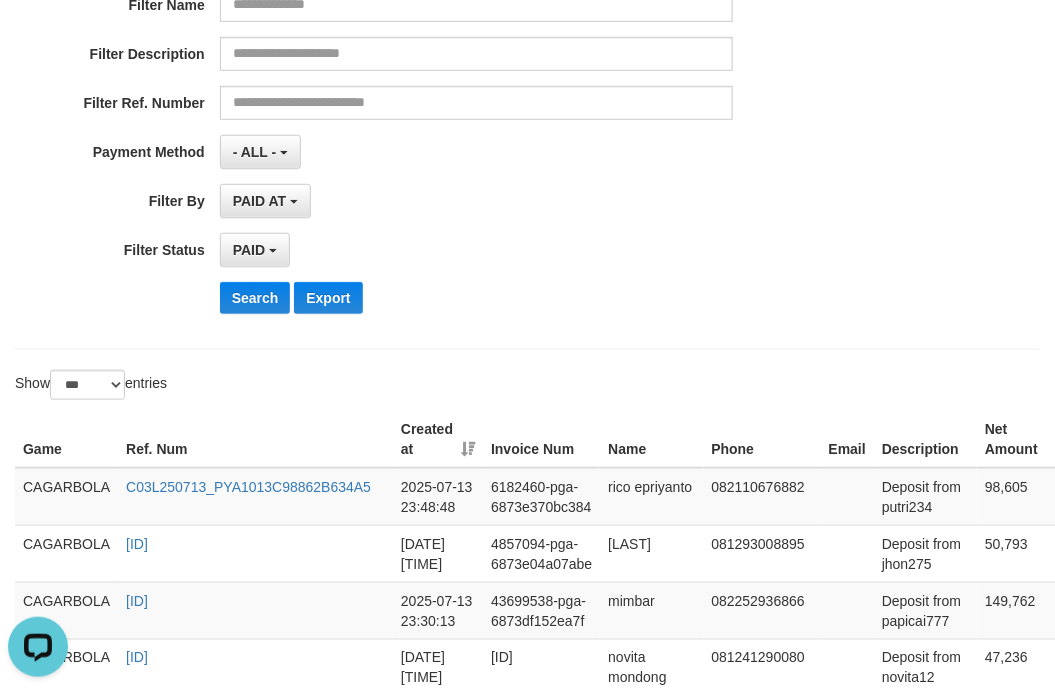 click on "**********" at bounding box center (527, 85) 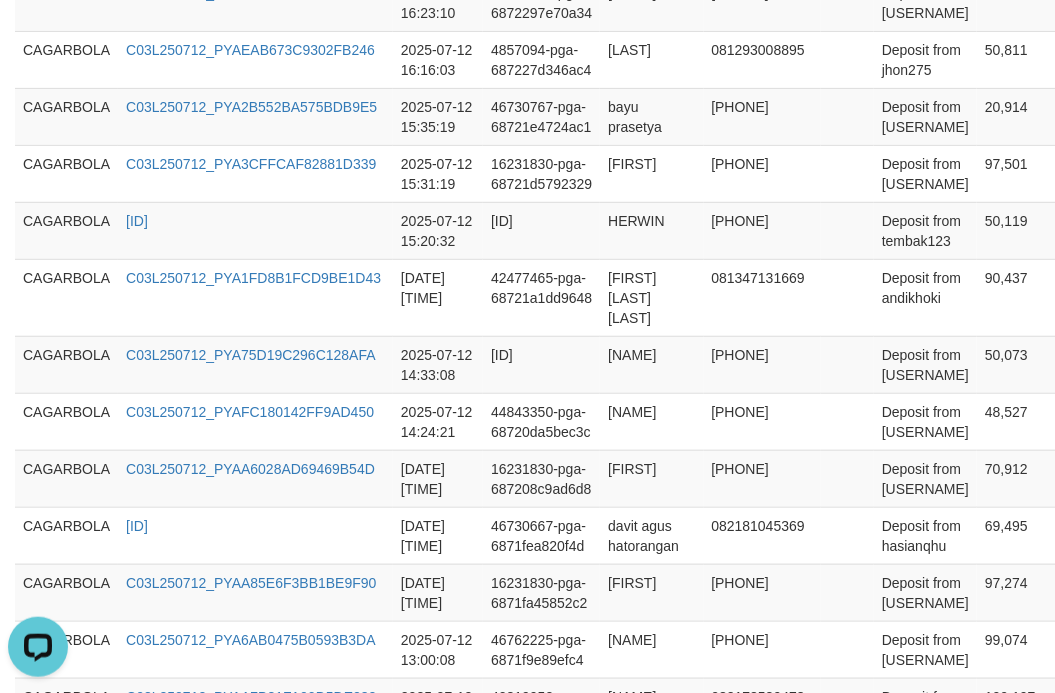 scroll, scrollTop: 6090, scrollLeft: 0, axis: vertical 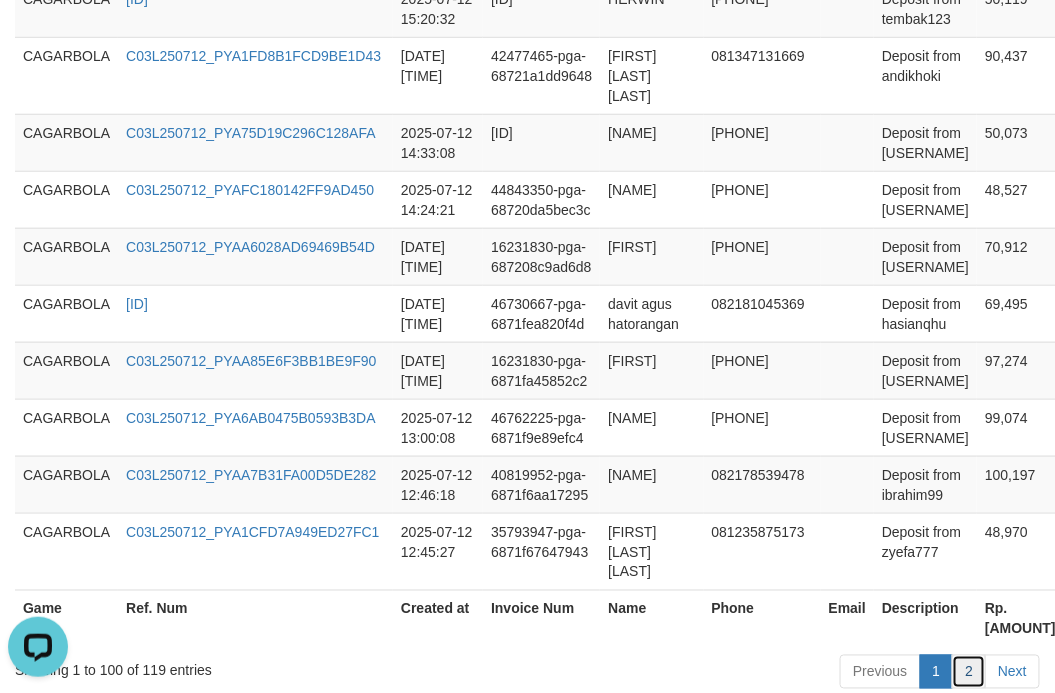 click on "2" at bounding box center [969, 672] 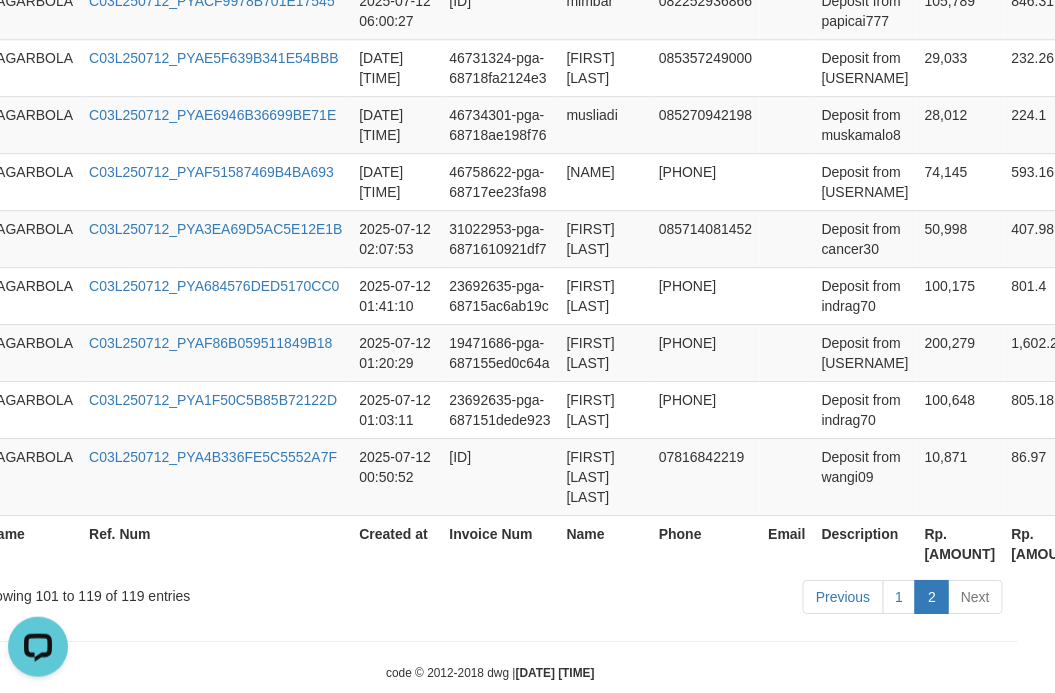 scroll, scrollTop: 1388, scrollLeft: 292, axis: both 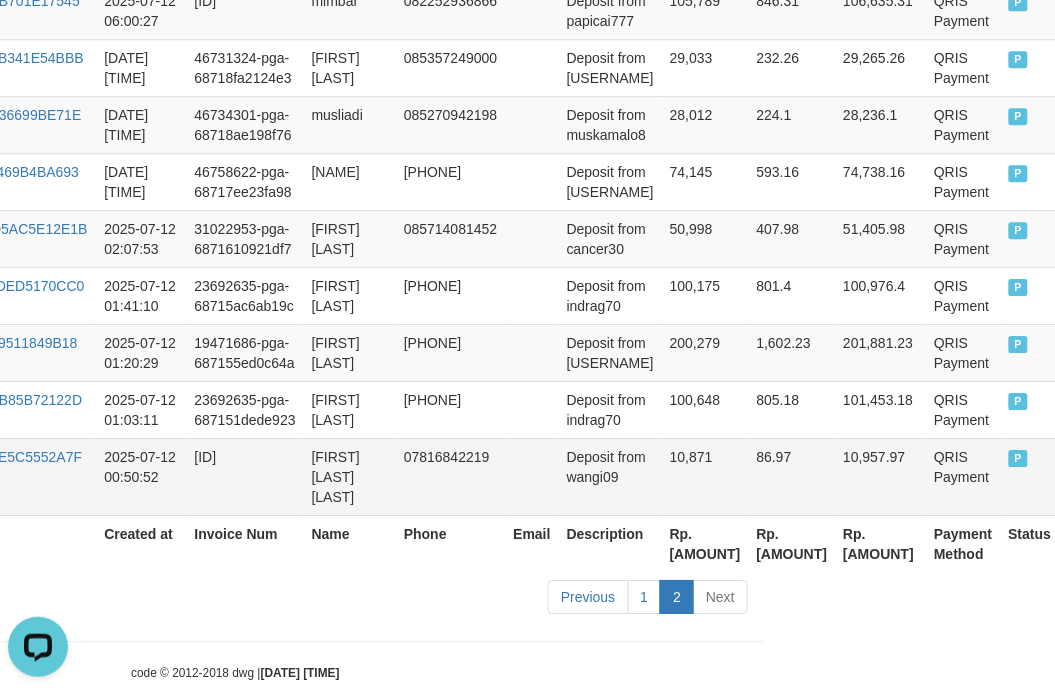click on "10,957.97" at bounding box center (880, 476) 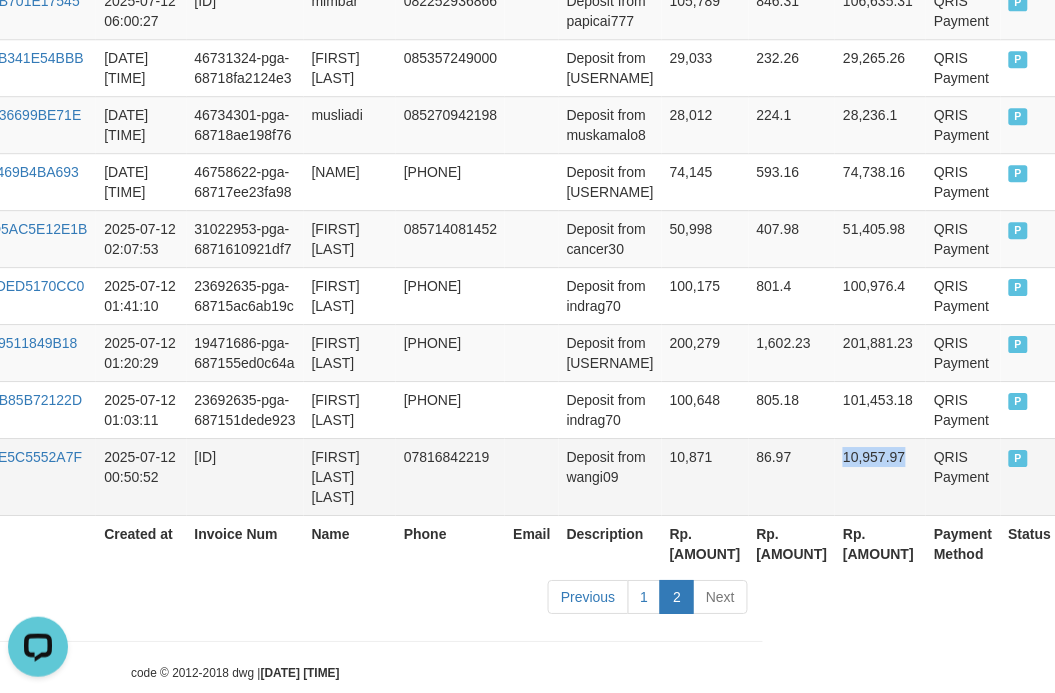 click on "10,957.97" at bounding box center [880, 476] 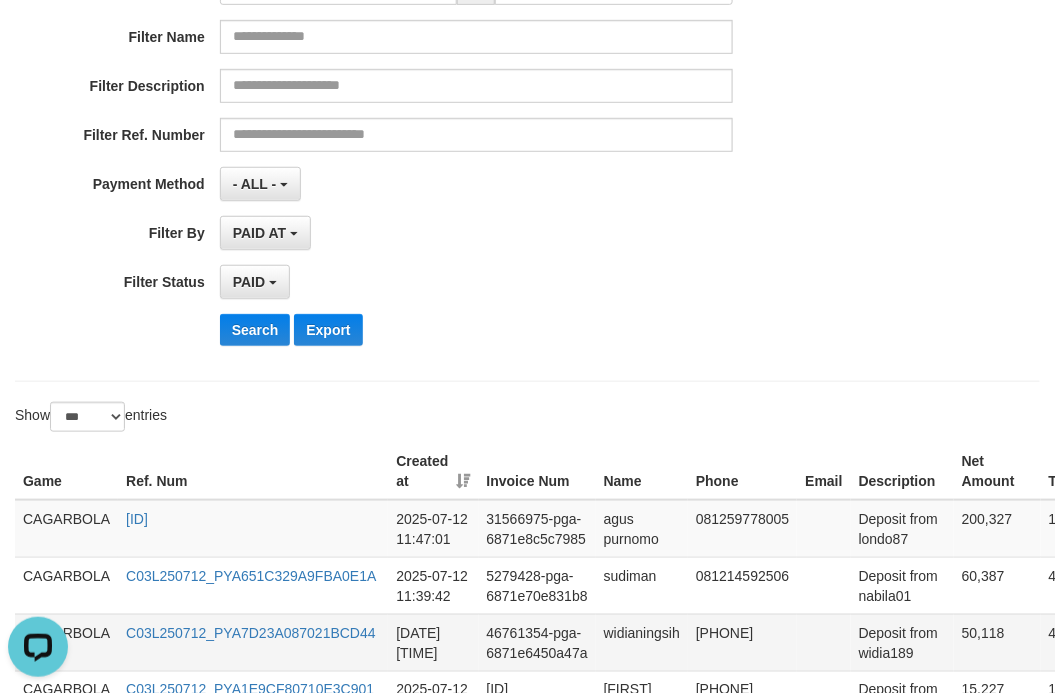 scroll, scrollTop: 555, scrollLeft: 0, axis: vertical 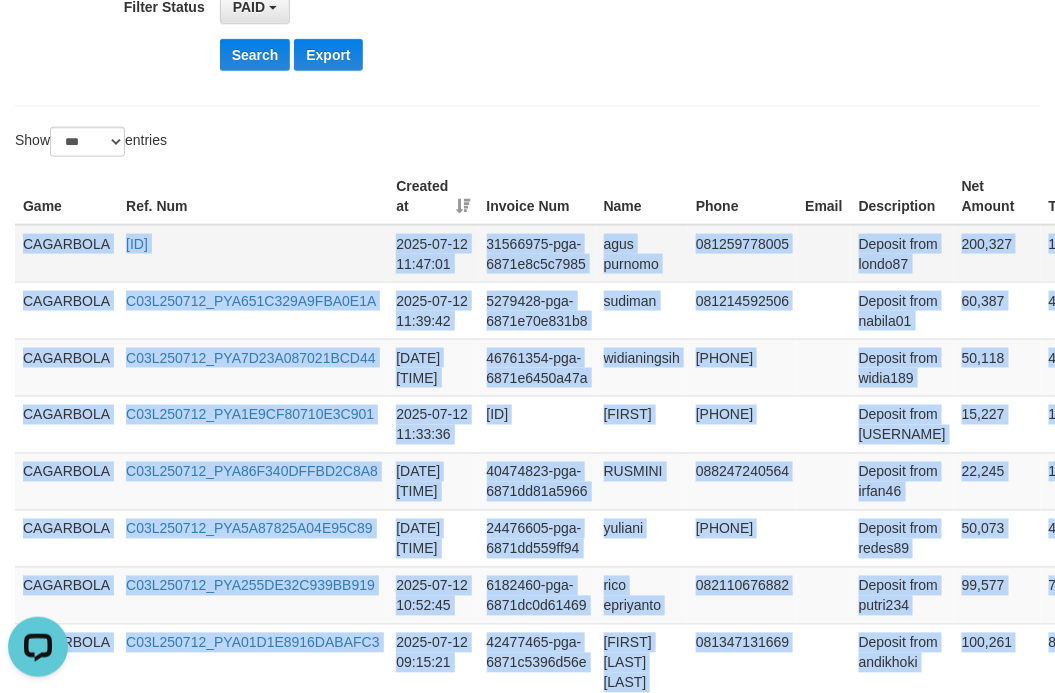 click on "CAGARBOLA" at bounding box center [66, 254] 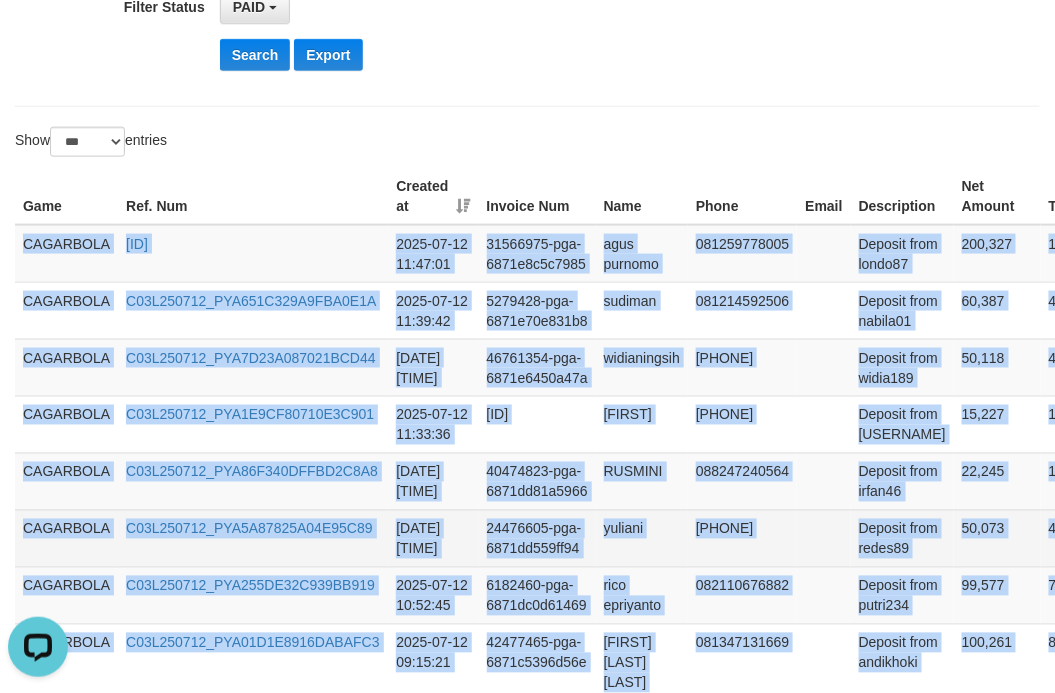 click on "yuliani" at bounding box center (642, 538) 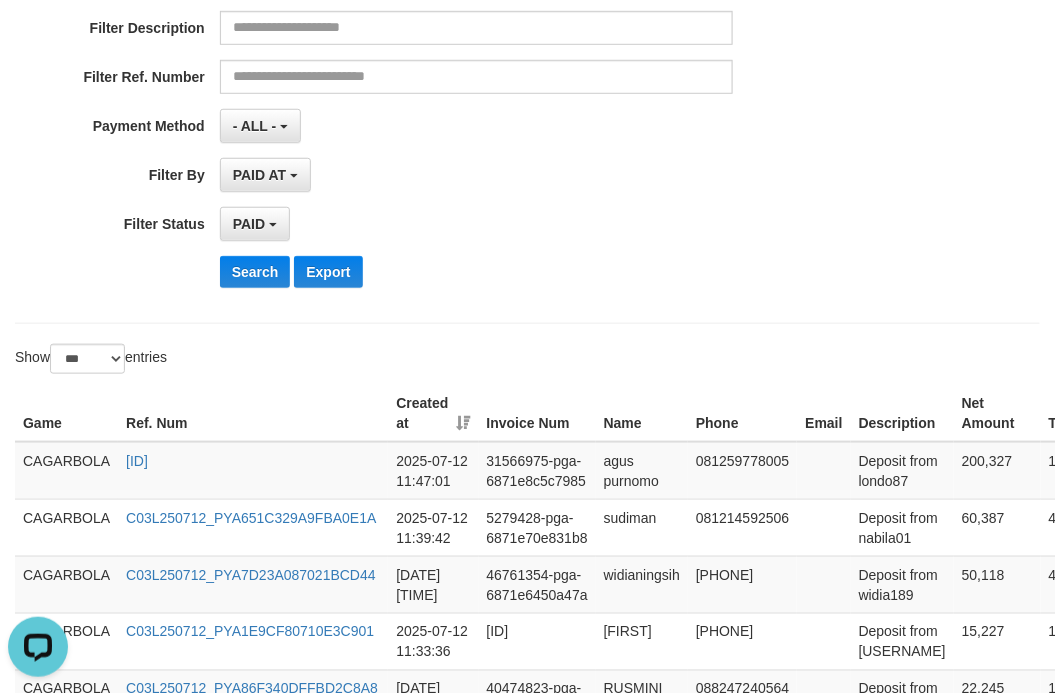 scroll, scrollTop: 111, scrollLeft: 0, axis: vertical 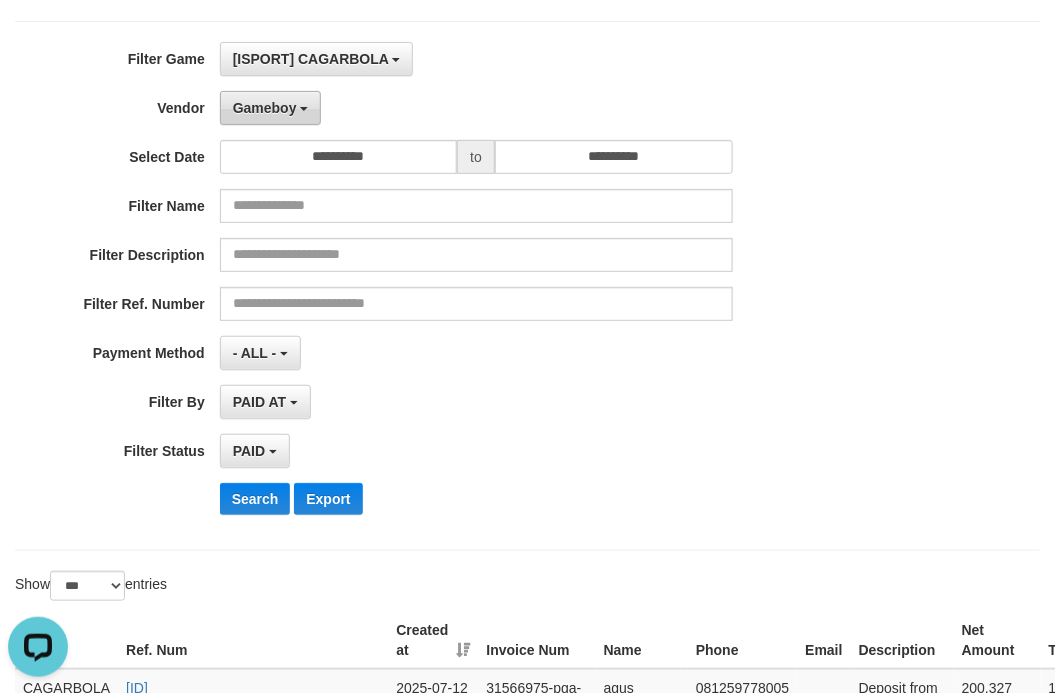 click on "Gameboy" at bounding box center (265, 108) 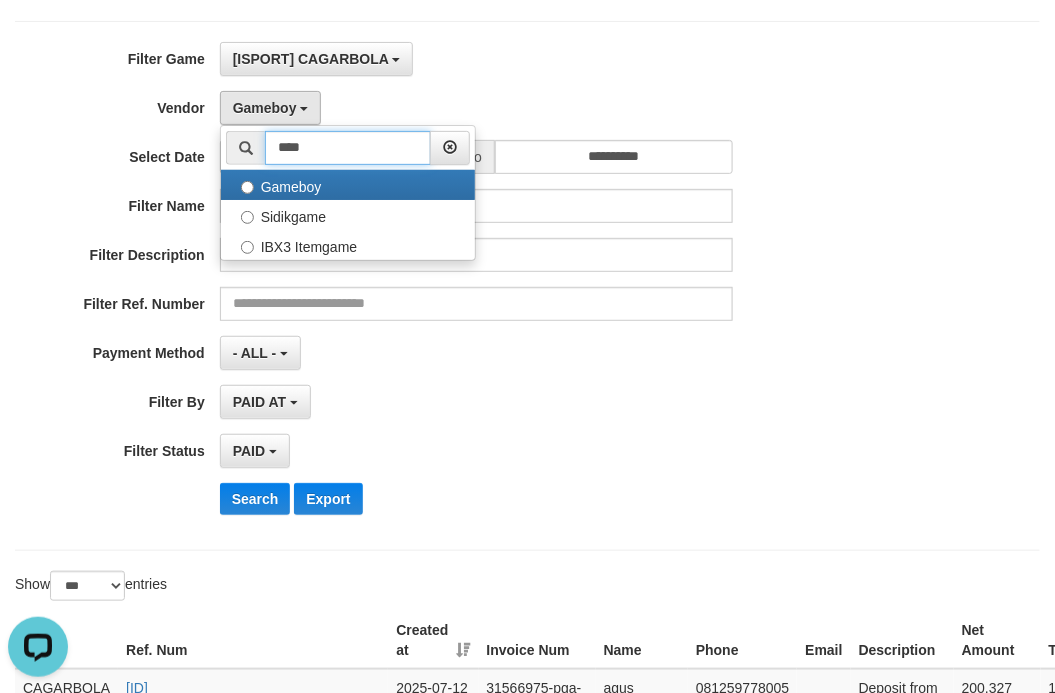 click on "****" at bounding box center [348, 148] 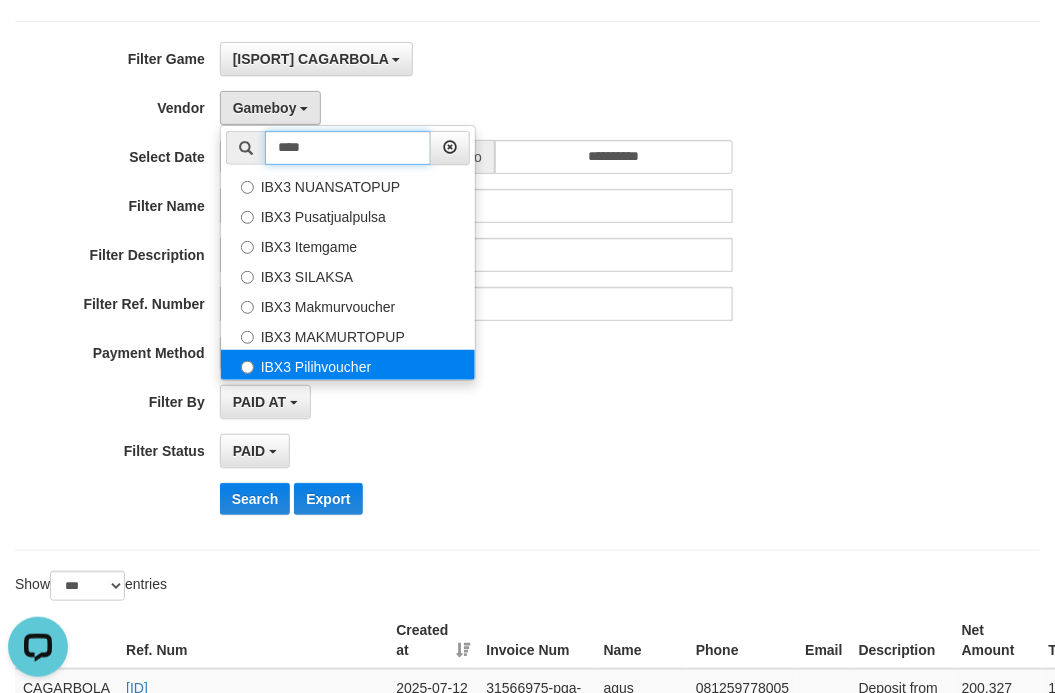 type on "****" 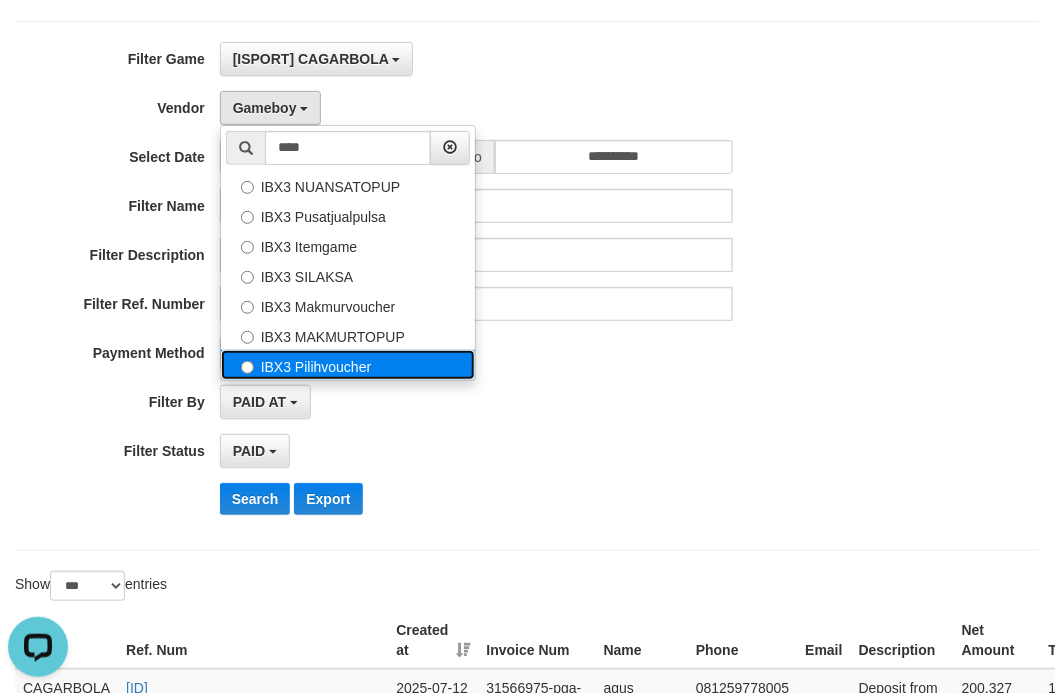 click on "IBX3 Pilihvoucher" at bounding box center (348, 365) 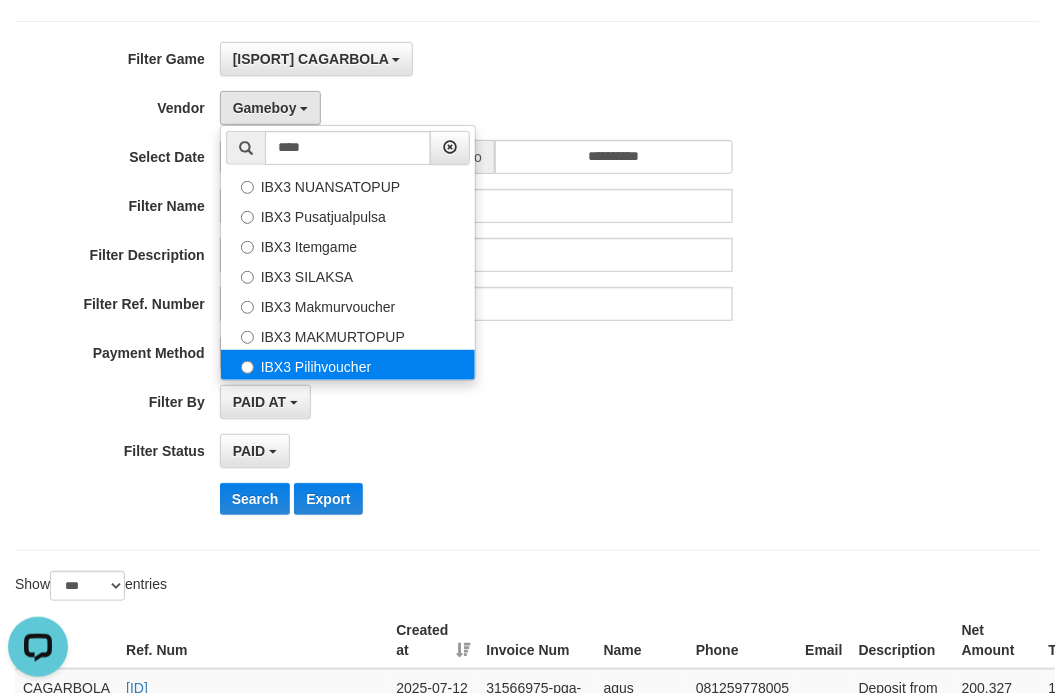 select on "**********" 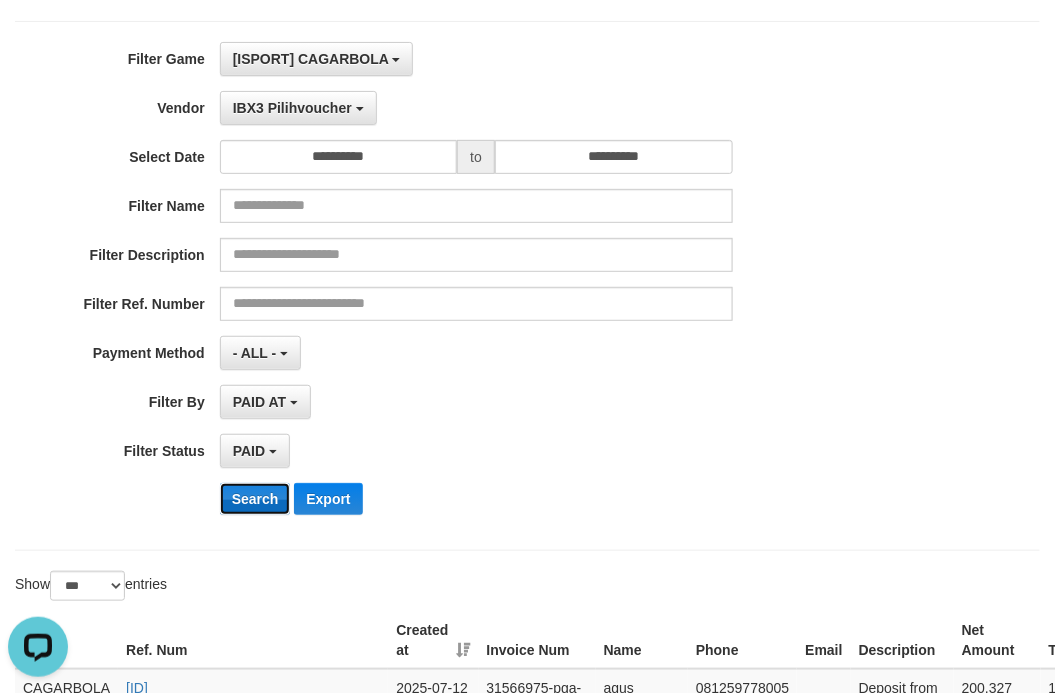 click on "Search" at bounding box center [255, 499] 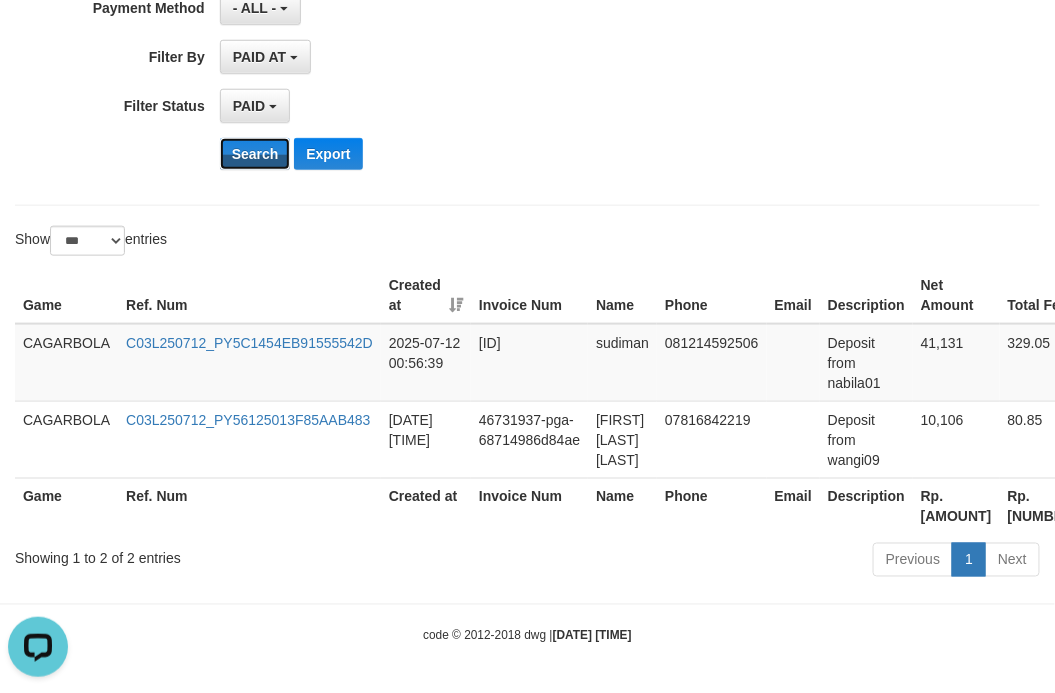 scroll, scrollTop: 460, scrollLeft: 0, axis: vertical 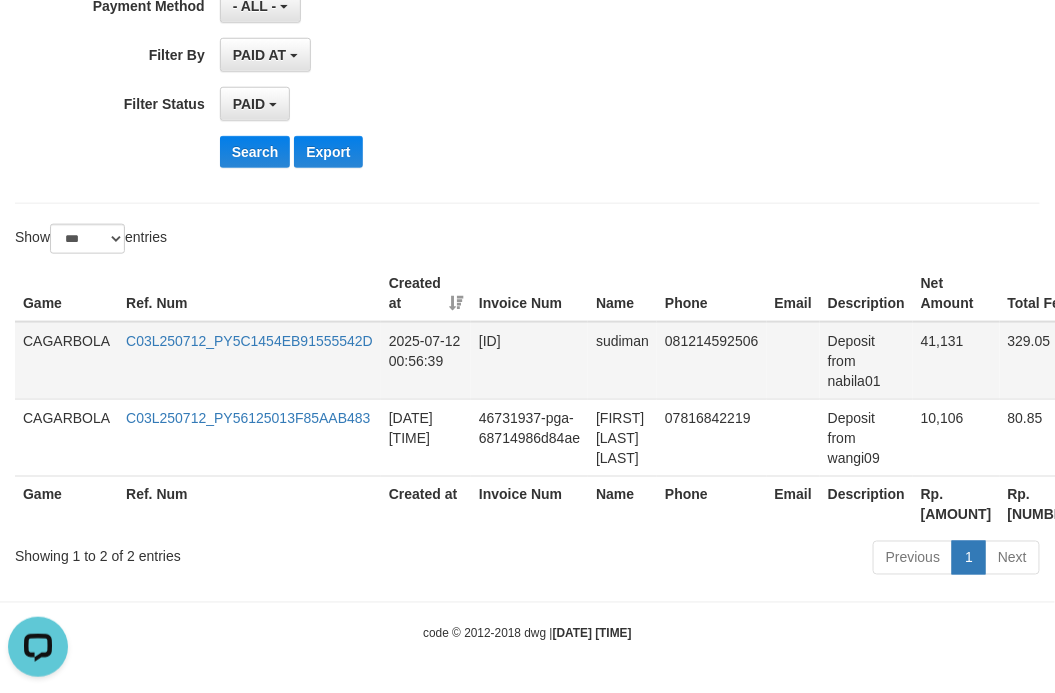 click on "CAGARBOLA" at bounding box center (66, 361) 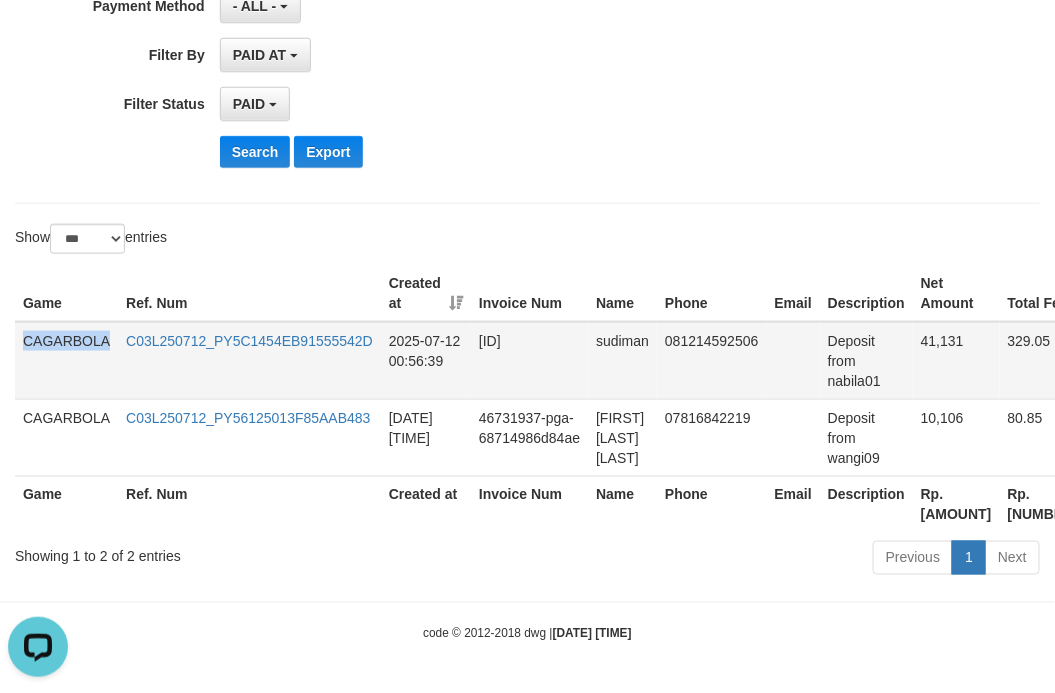 click on "CAGARBOLA" at bounding box center (66, 361) 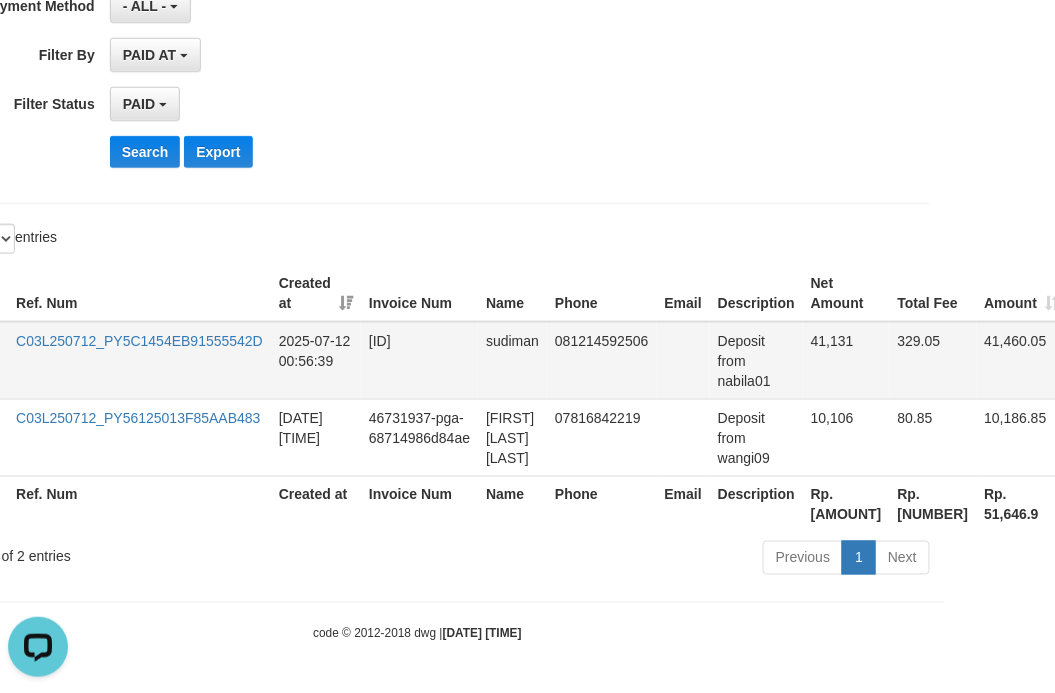 scroll, scrollTop: 460, scrollLeft: 208, axis: both 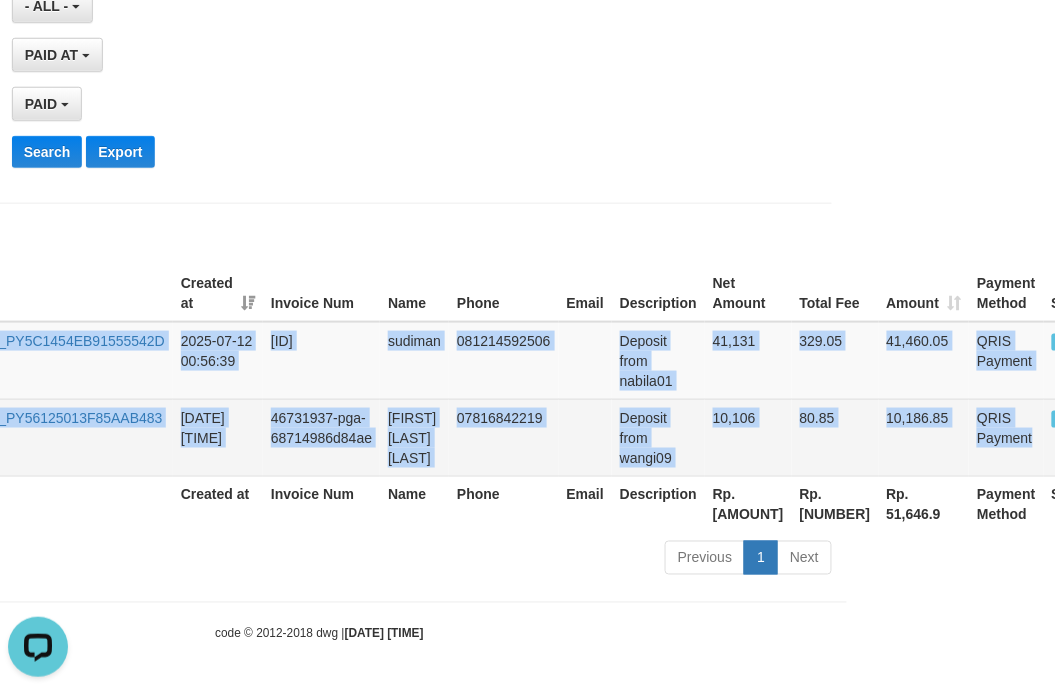 click on "QRIS Payment" at bounding box center (1006, 437) 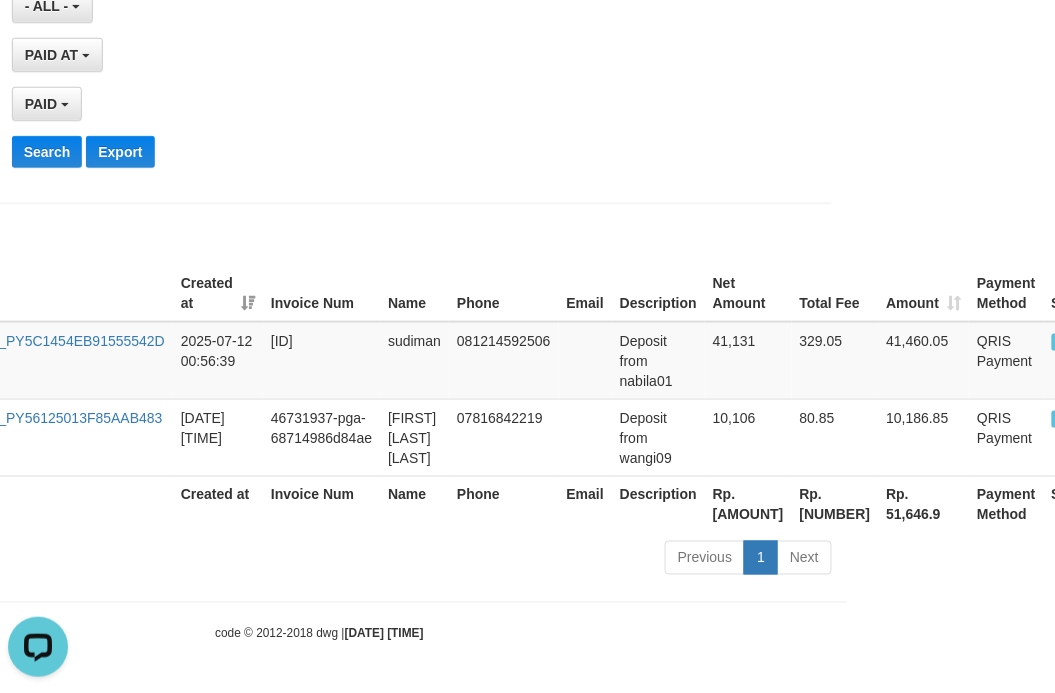 drag, startPoint x: 705, startPoint y: 190, endPoint x: 695, endPoint y: 188, distance: 10.198039 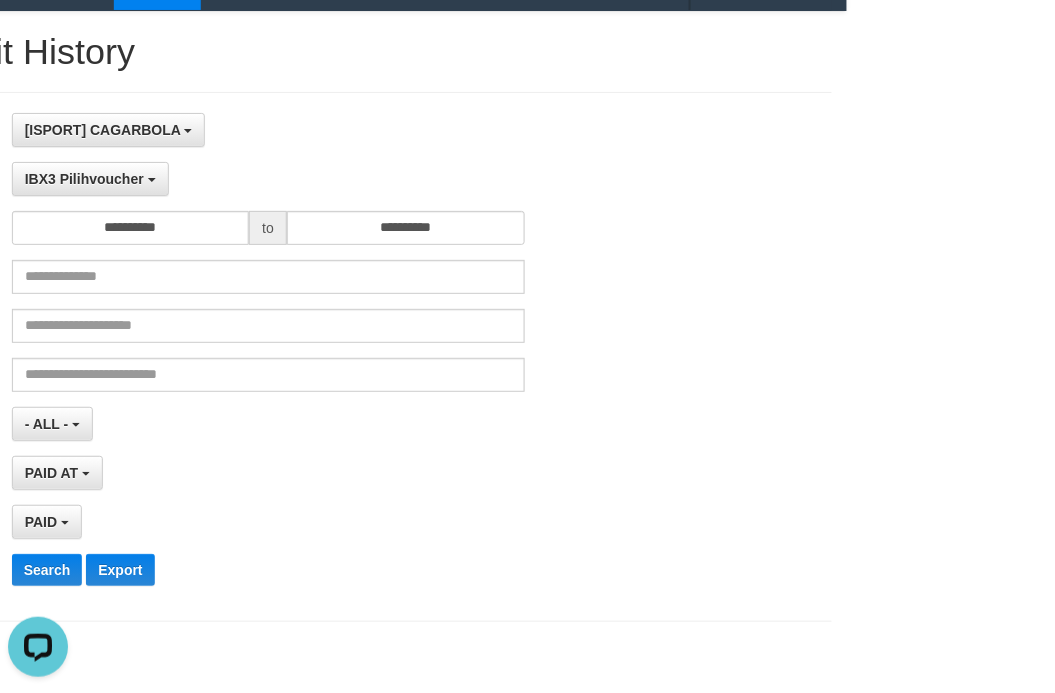 scroll, scrollTop: 0, scrollLeft: 208, axis: horizontal 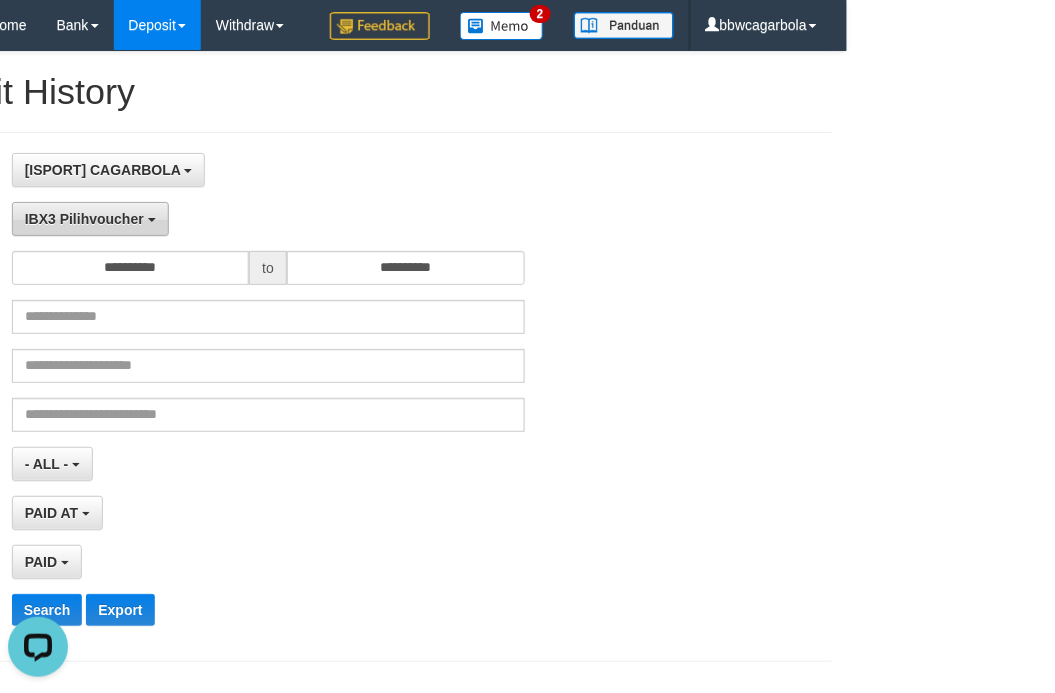 click on "IBX3 Pilihvoucher" at bounding box center [84, 219] 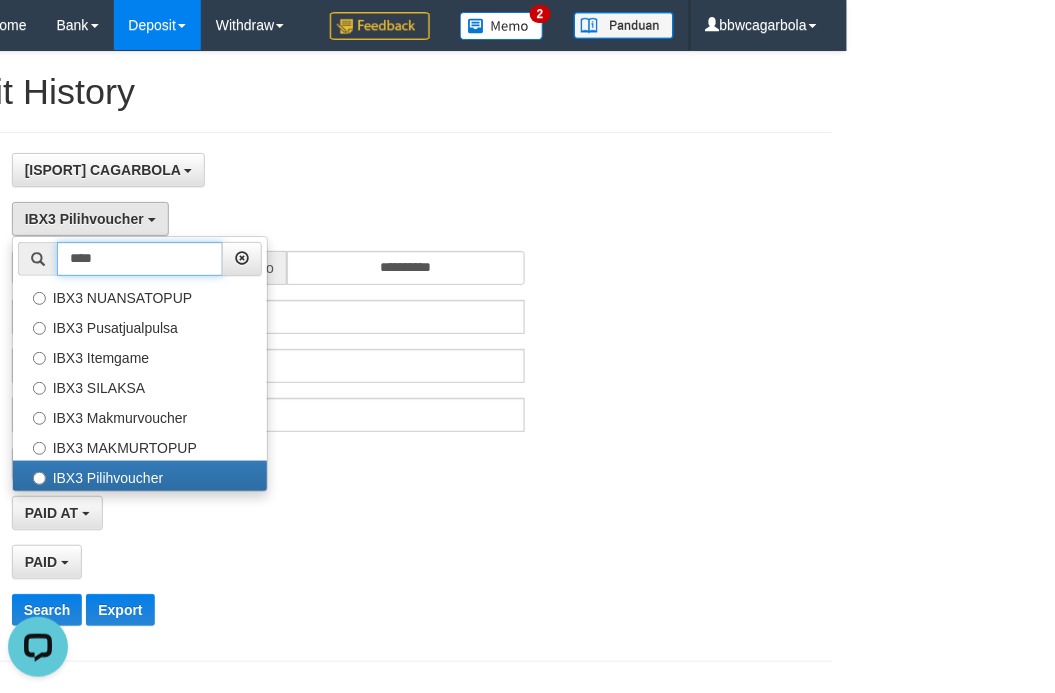 click on "****" at bounding box center [140, 259] 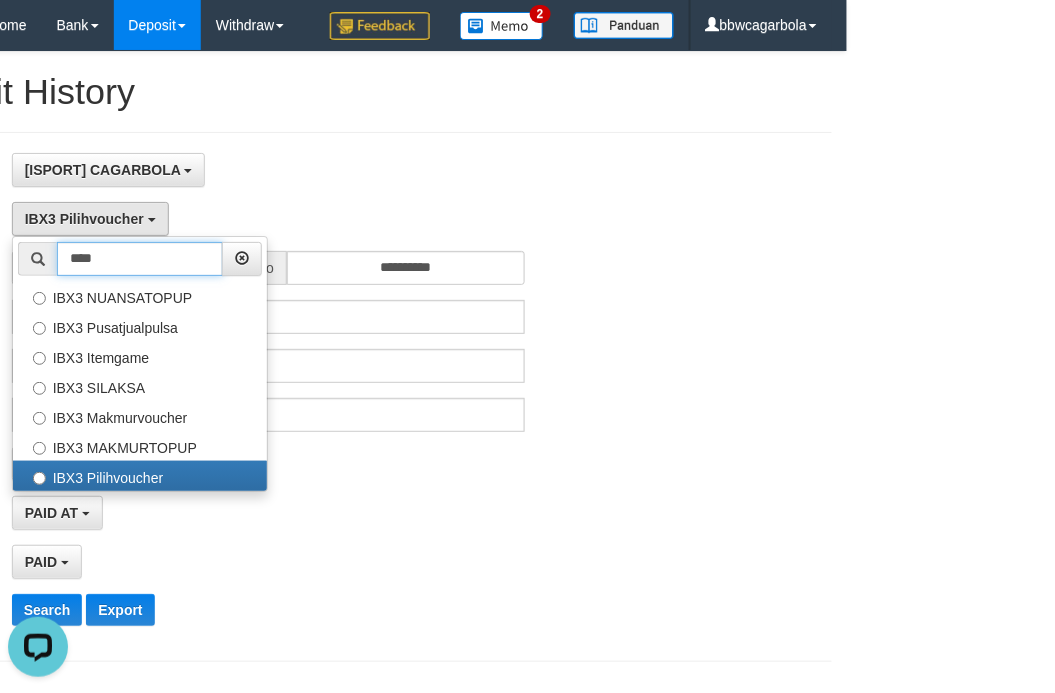 click on "****" at bounding box center (140, 259) 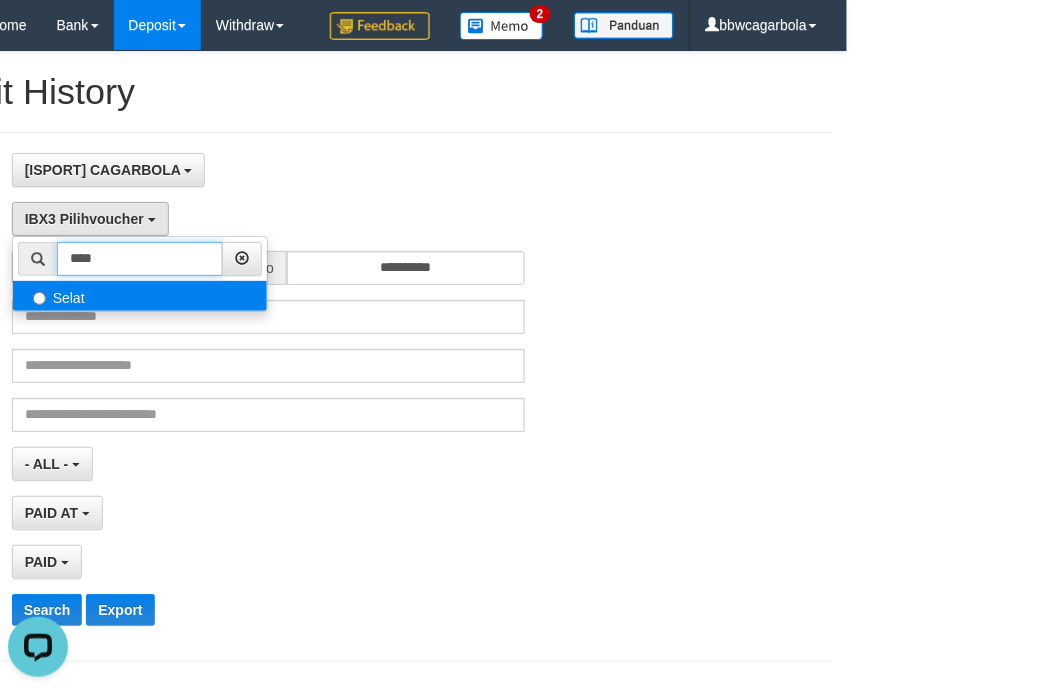 type on "****" 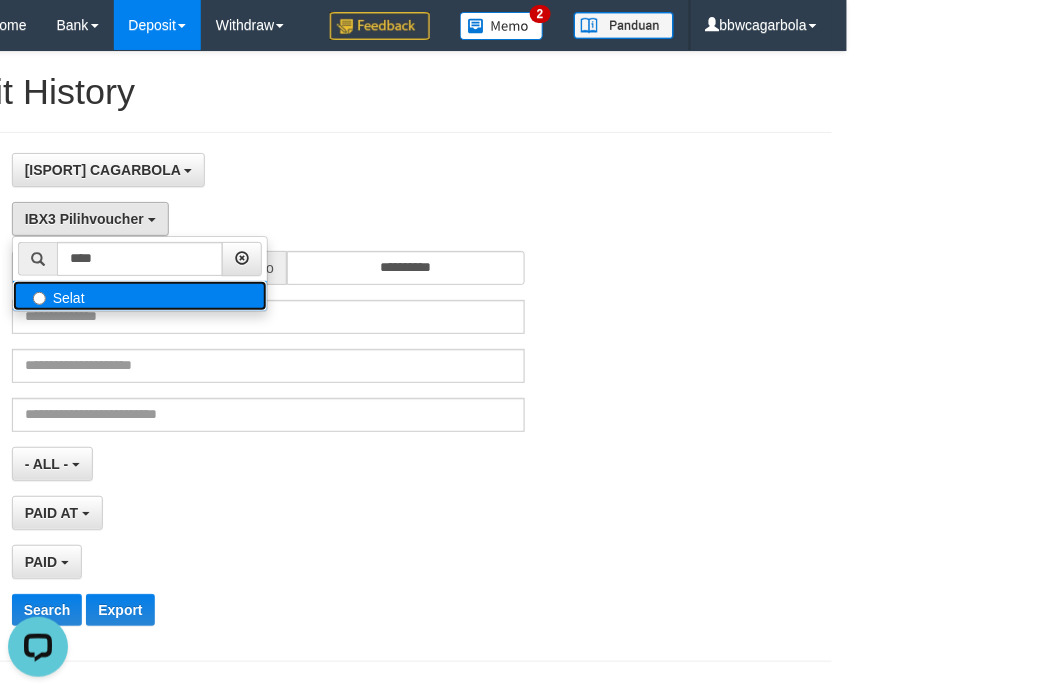 click on "Selat" at bounding box center (140, 296) 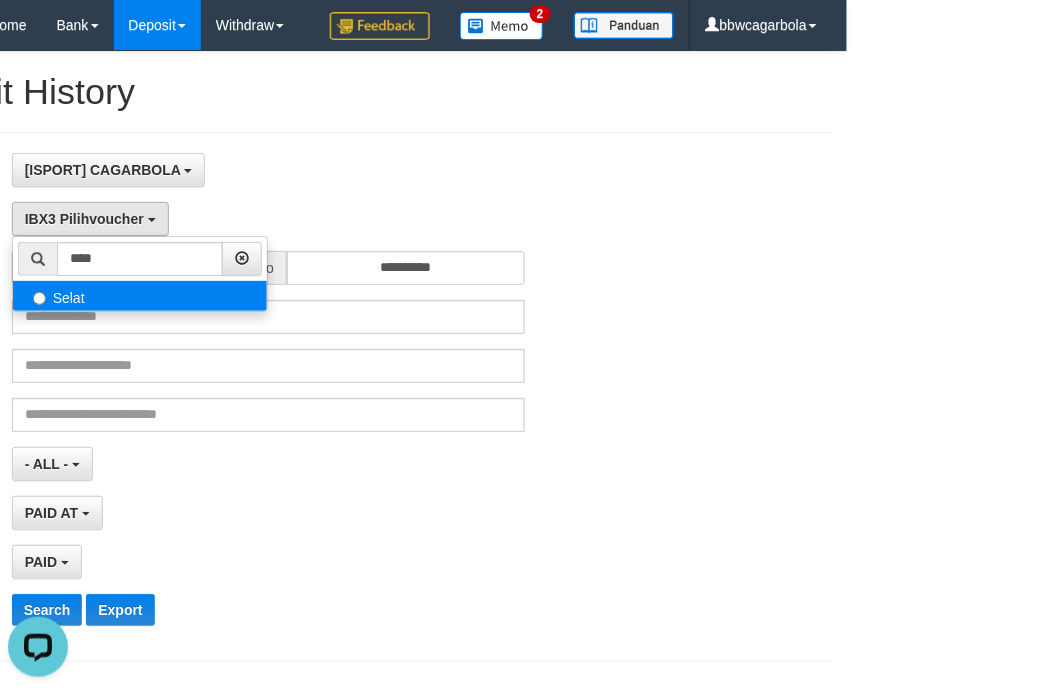 select on "**********" 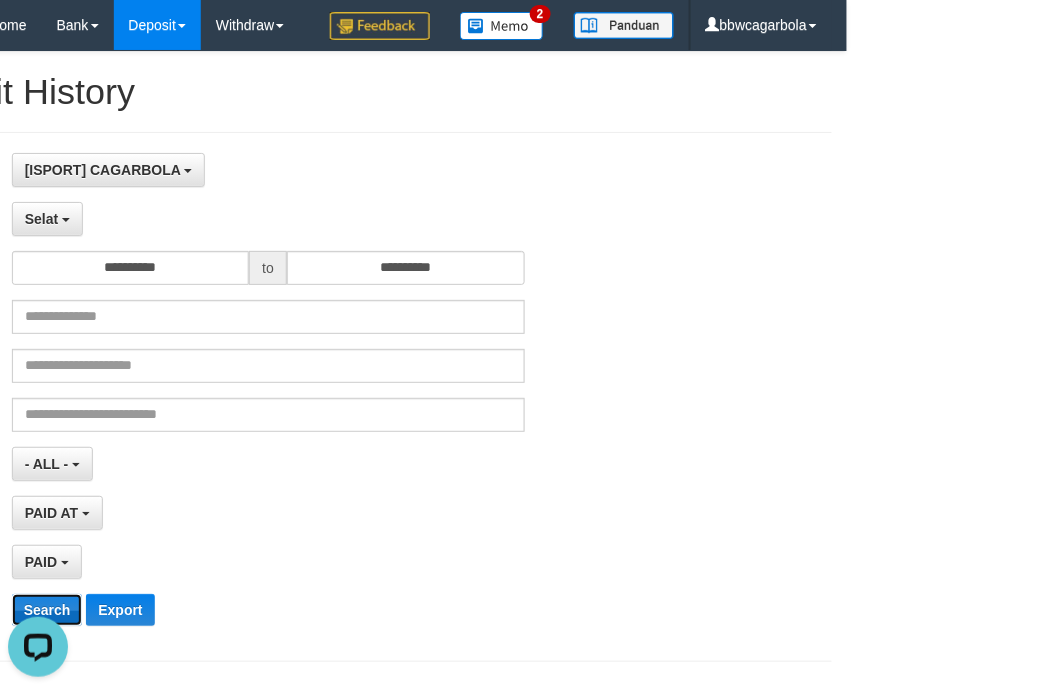 click on "Search" at bounding box center (47, 610) 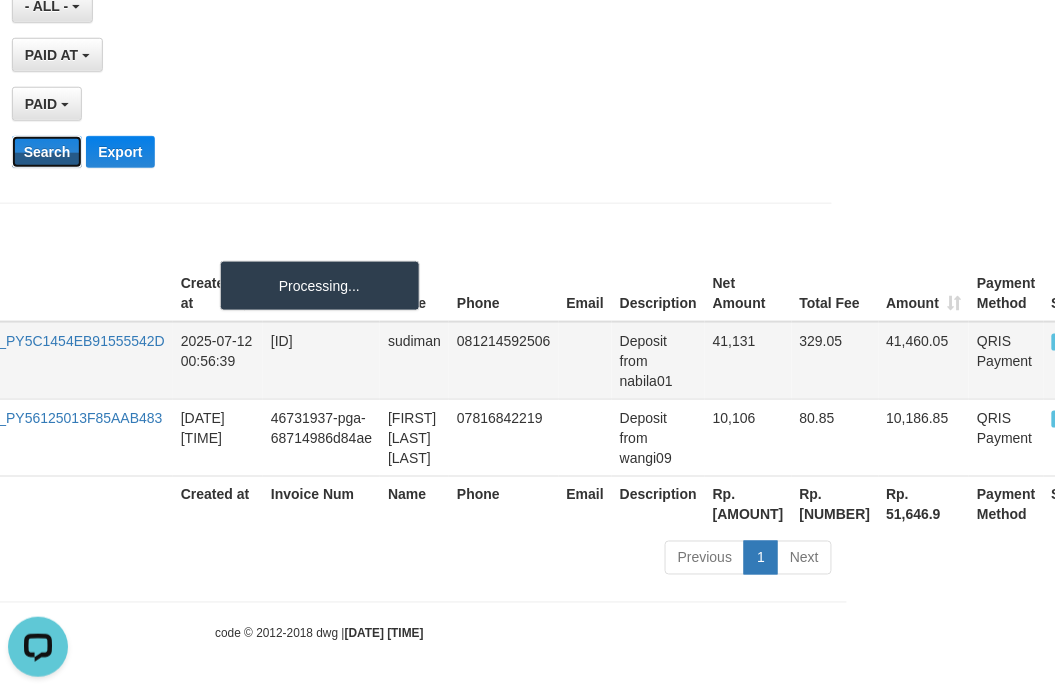 type 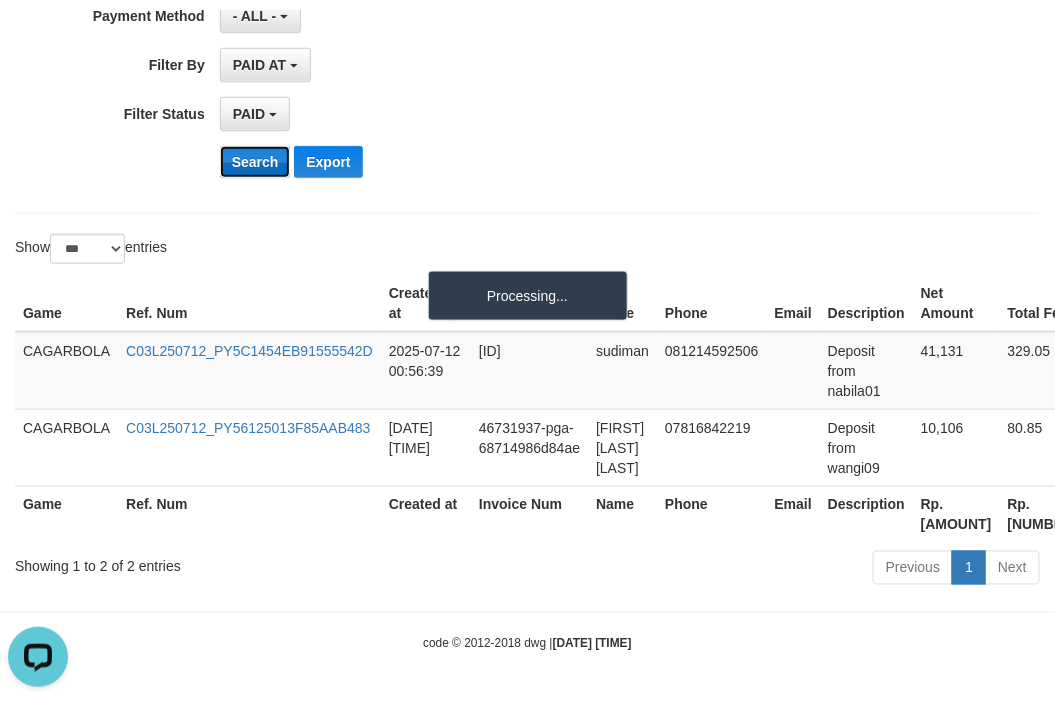 scroll, scrollTop: 323, scrollLeft: 0, axis: vertical 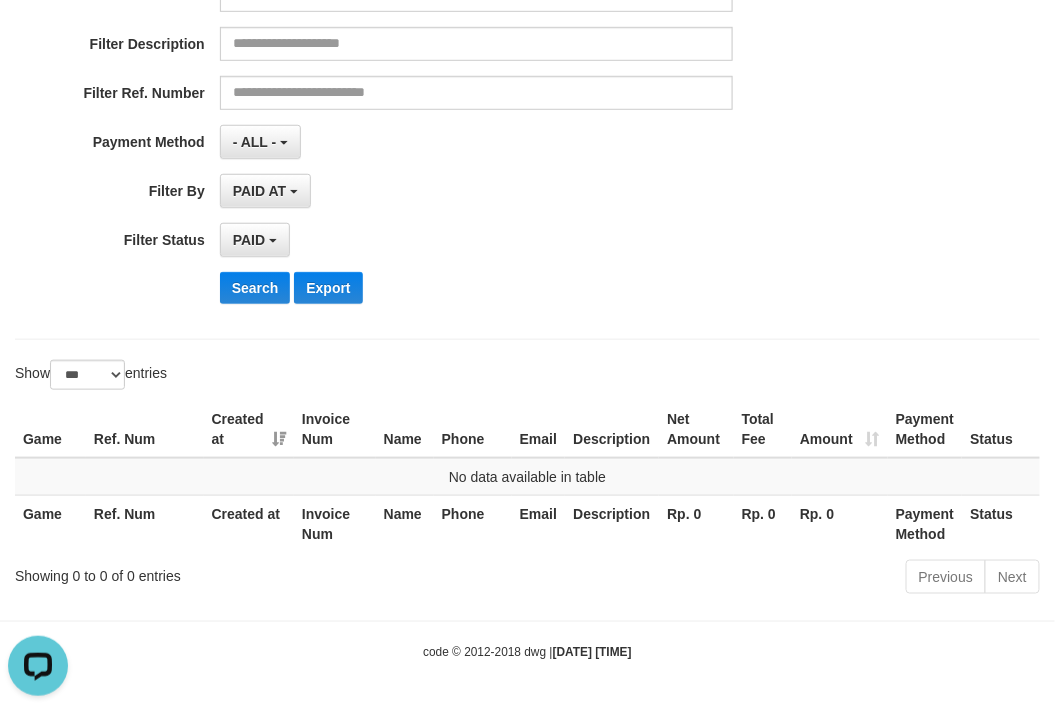 click on "PAID AT
PAID AT
CREATED AT" at bounding box center [476, 191] 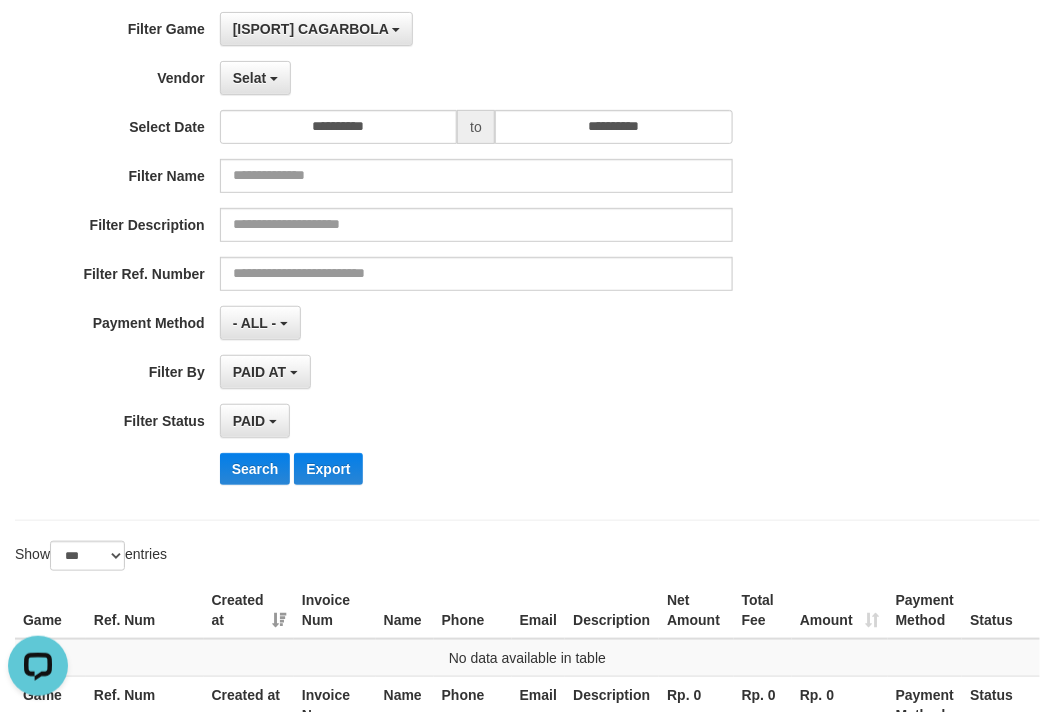 scroll, scrollTop: 0, scrollLeft: 0, axis: both 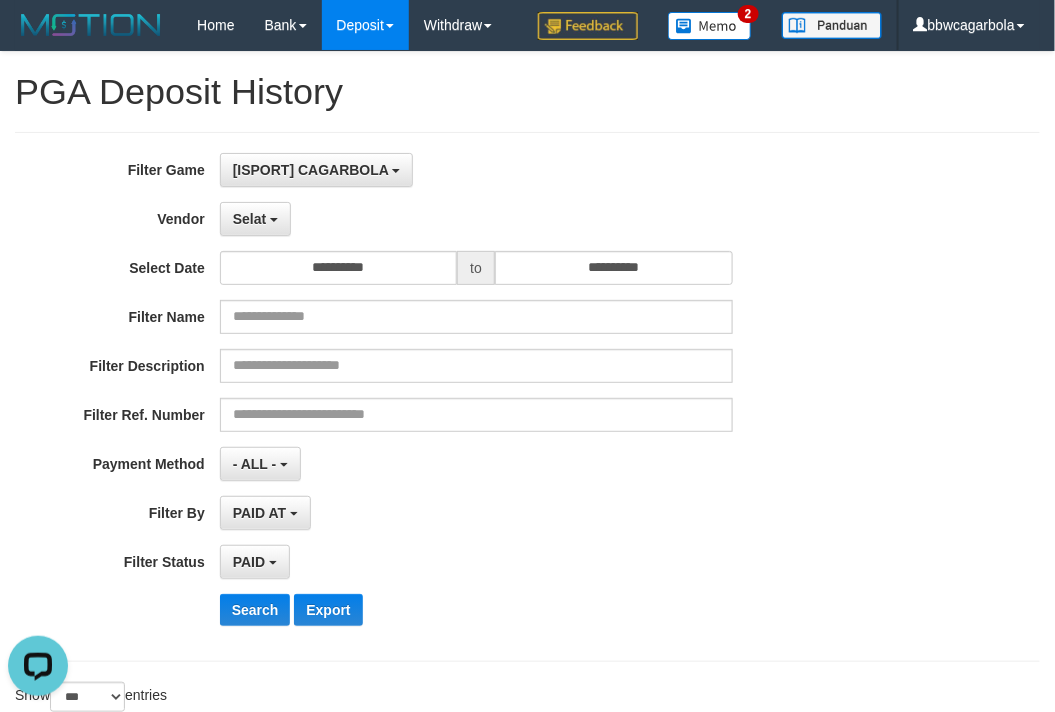 drag, startPoint x: 670, startPoint y: 141, endPoint x: 627, endPoint y: 161, distance: 47.423622 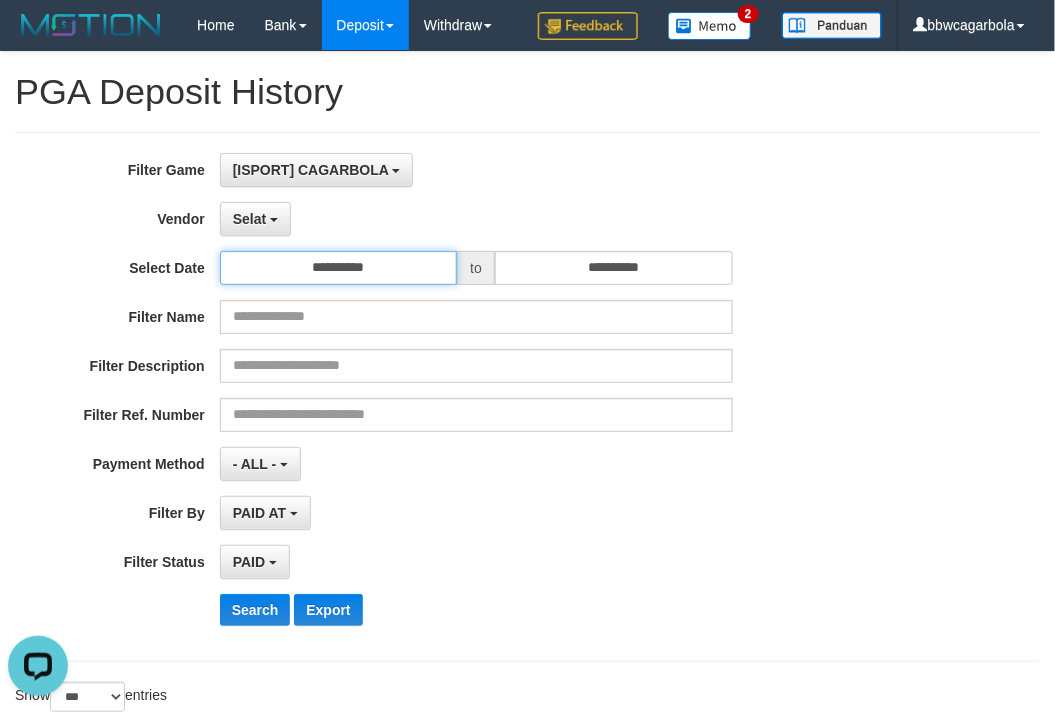 click on "**********" at bounding box center [339, 268] 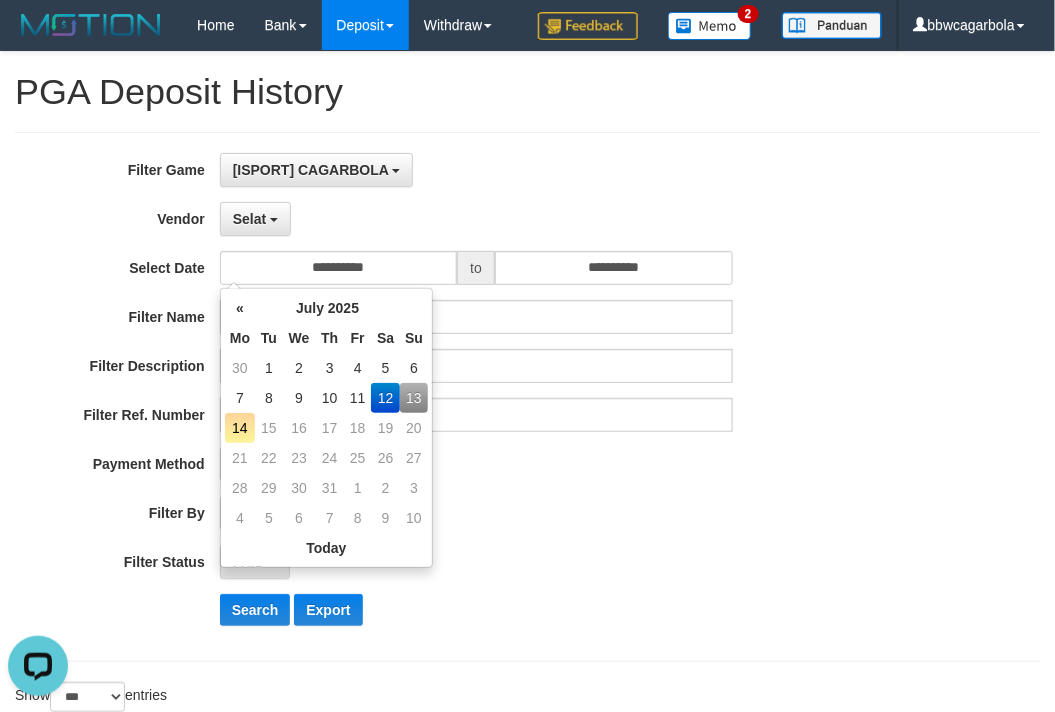 click on "13" at bounding box center [414, 398] 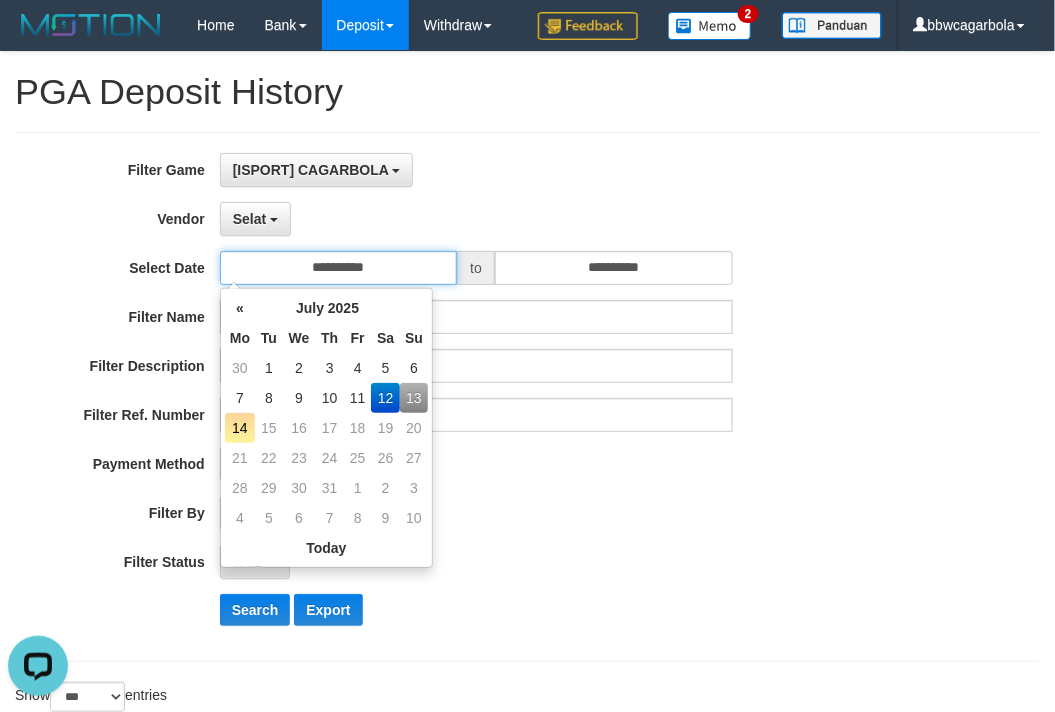 type on "**********" 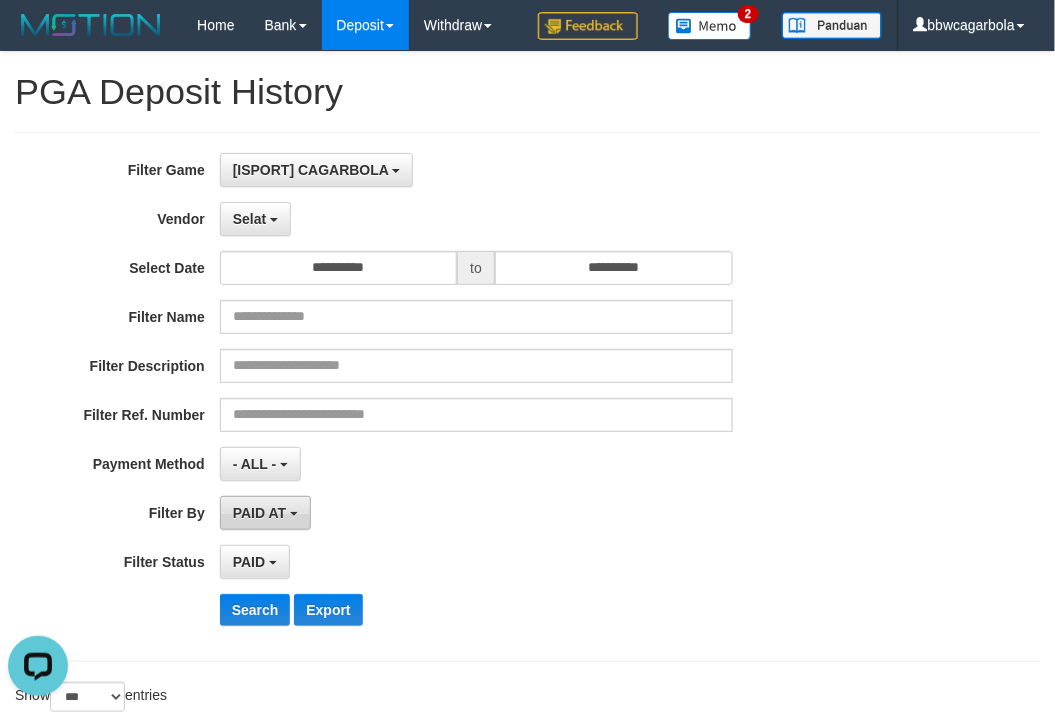drag, startPoint x: 462, startPoint y: 166, endPoint x: 276, endPoint y: 523, distance: 402.54813 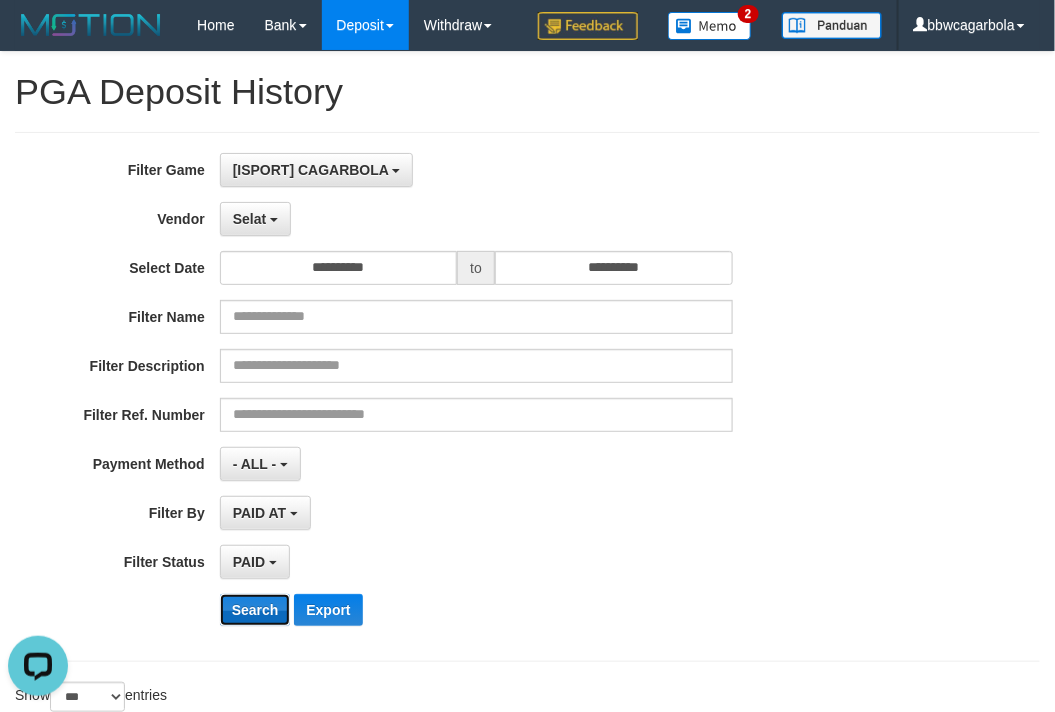 click on "Search" at bounding box center (255, 610) 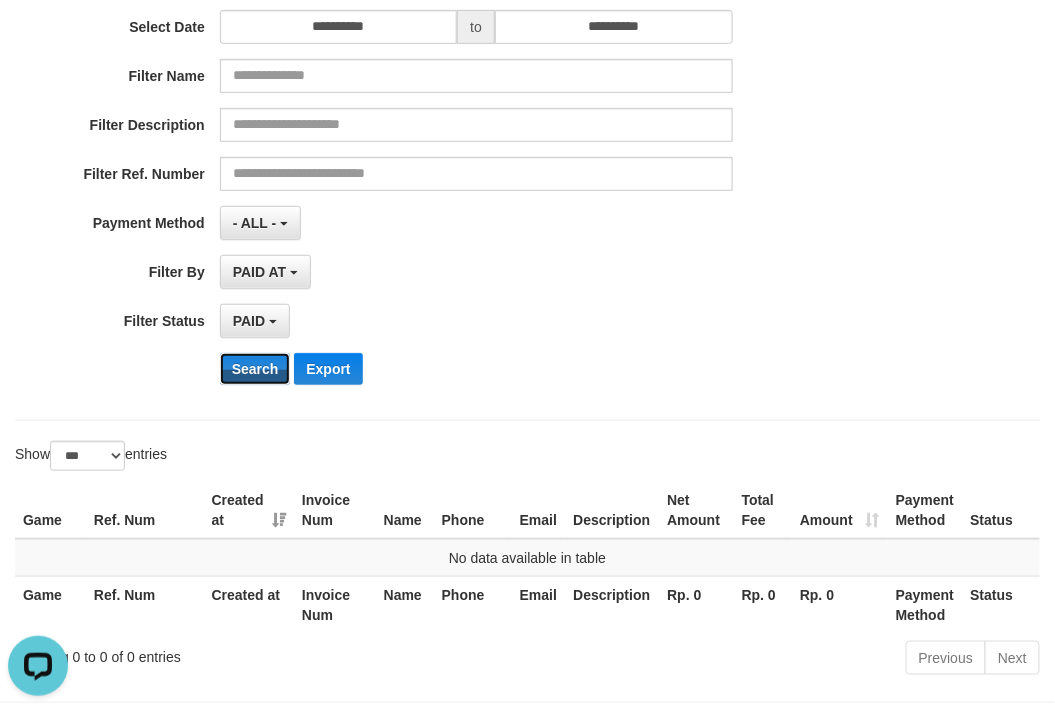 scroll, scrollTop: 0, scrollLeft: 0, axis: both 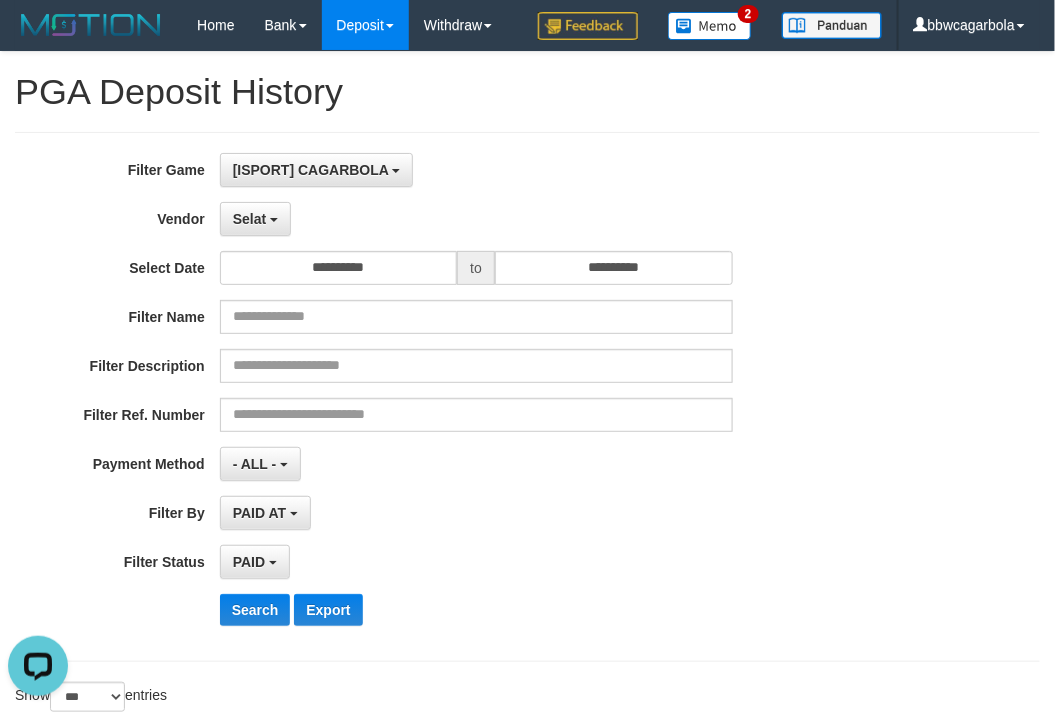 click on "**********" at bounding box center (439, 397) 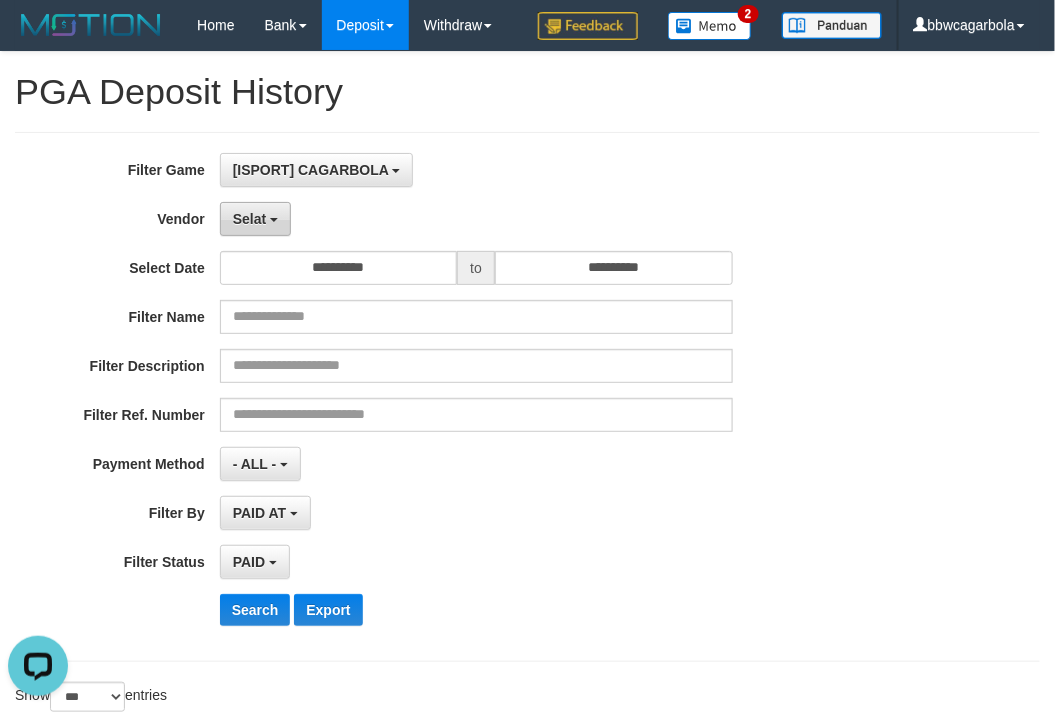 click on "Selat" at bounding box center [249, 219] 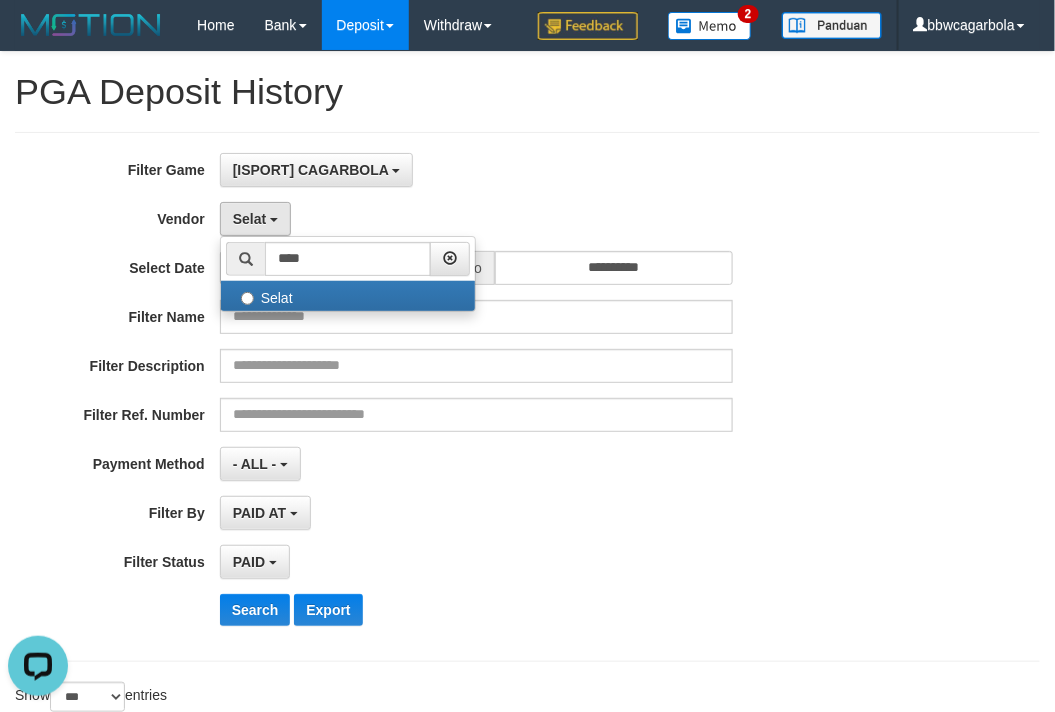 click on "****" at bounding box center [348, 259] 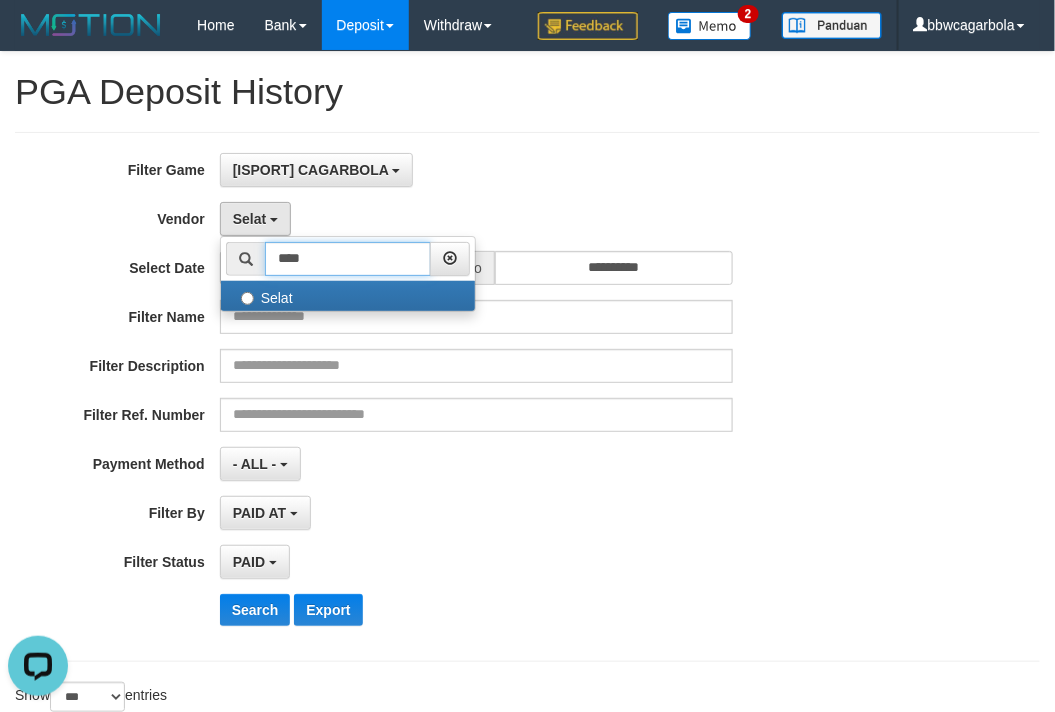 click on "****" at bounding box center [348, 259] 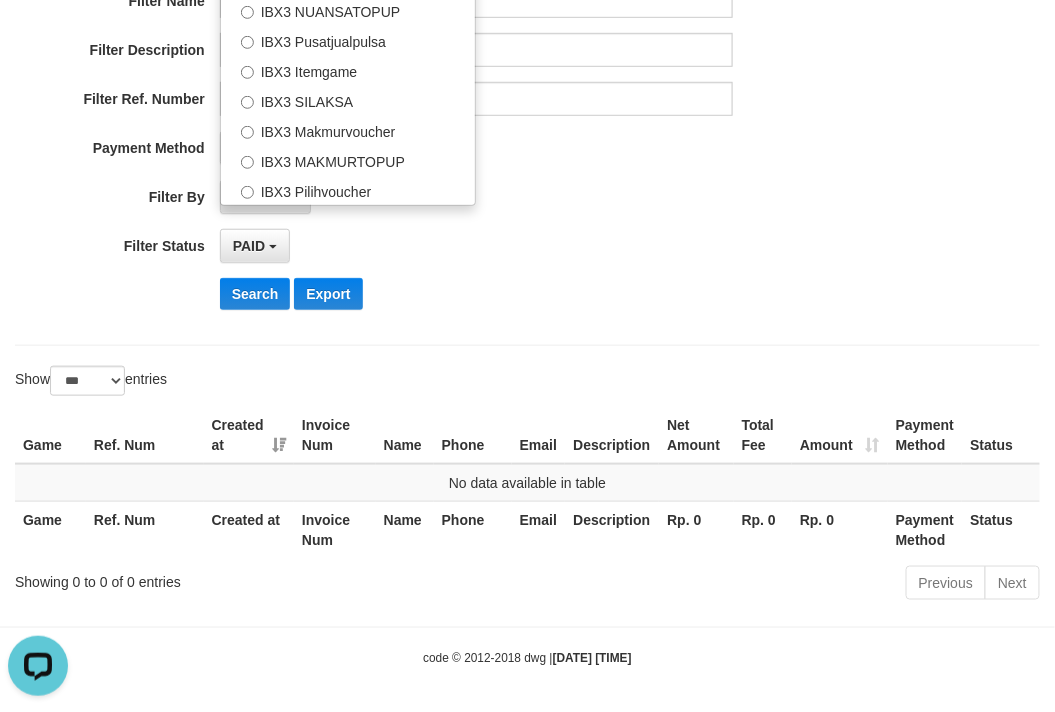 scroll, scrollTop: 323, scrollLeft: 0, axis: vertical 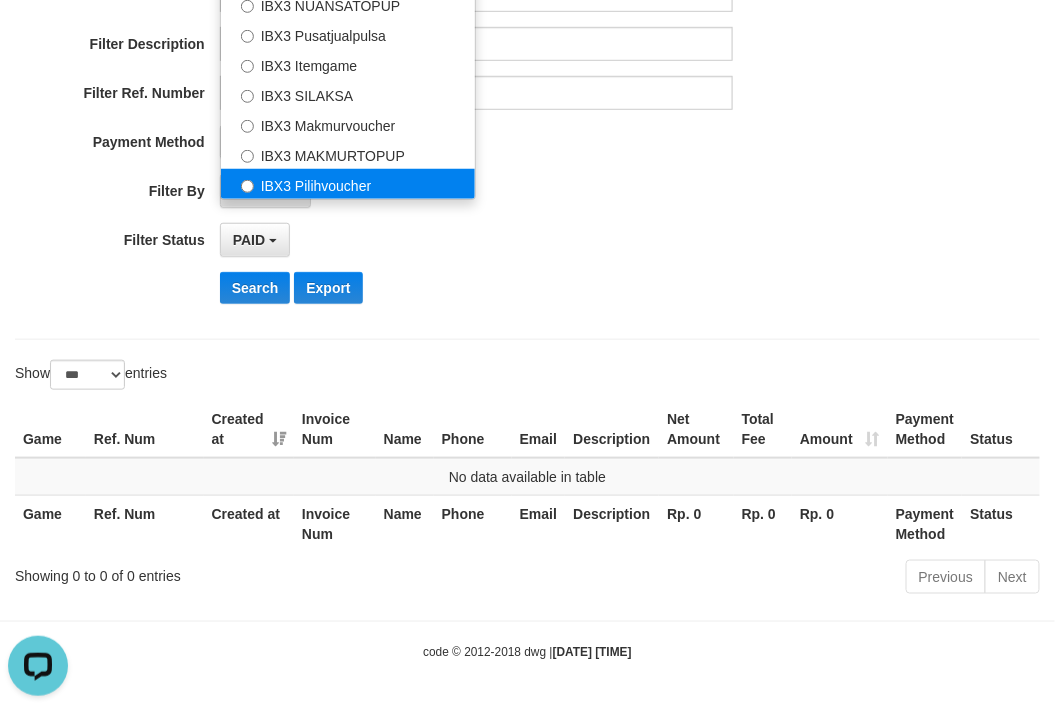 type on "***" 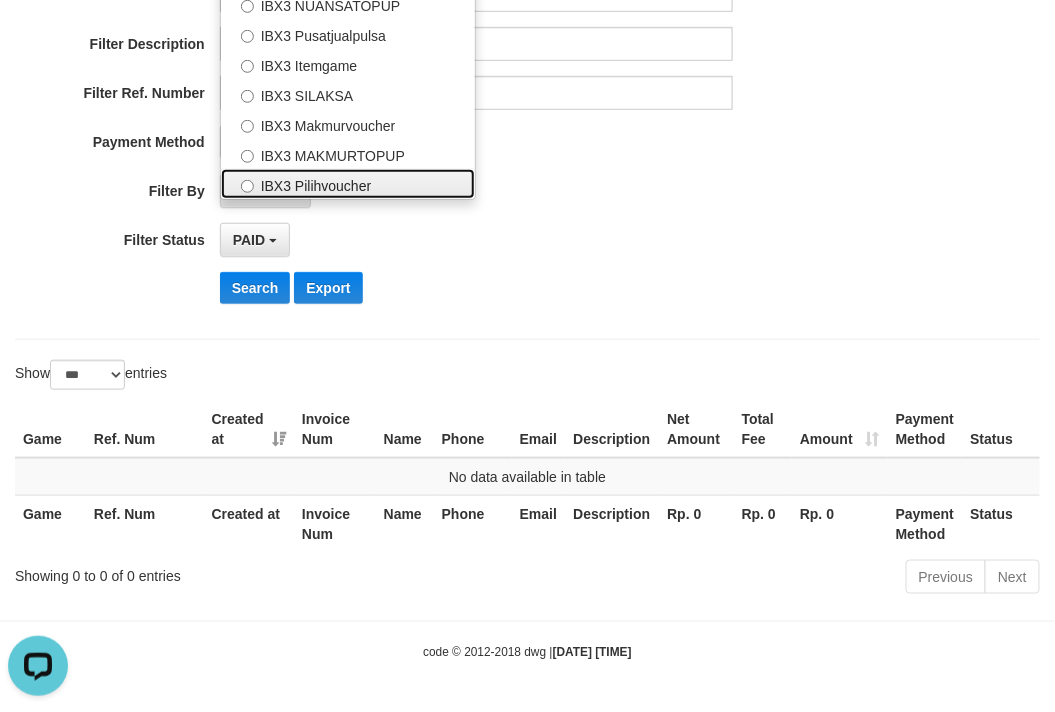 click on "IBX3 Pilihvoucher" at bounding box center [348, 184] 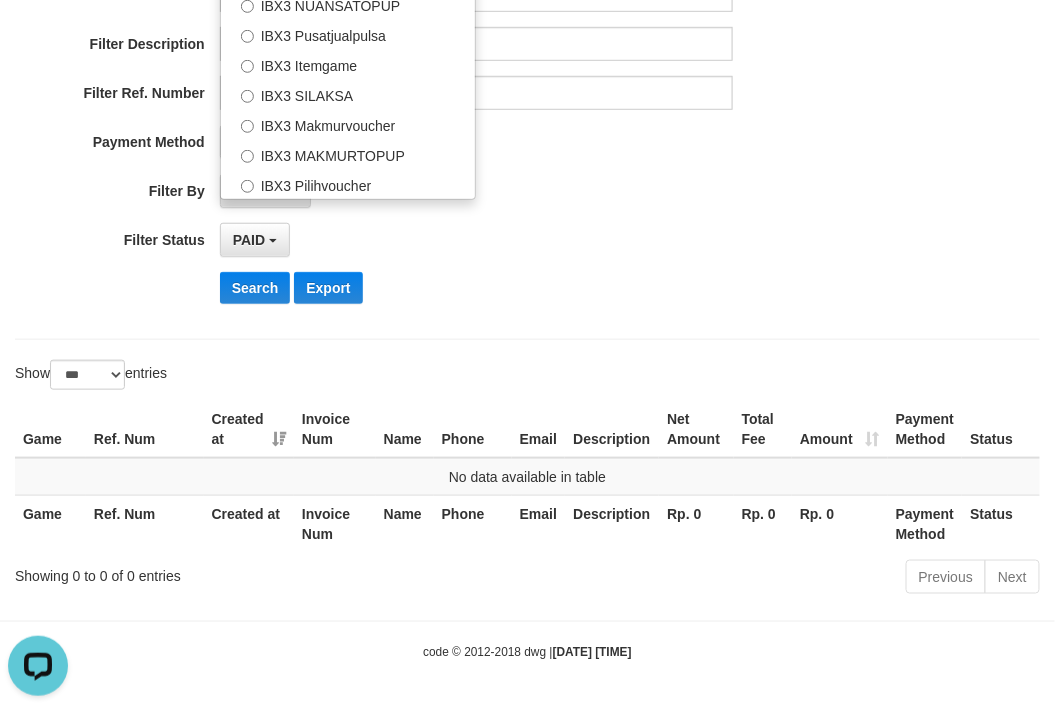 select on "**********" 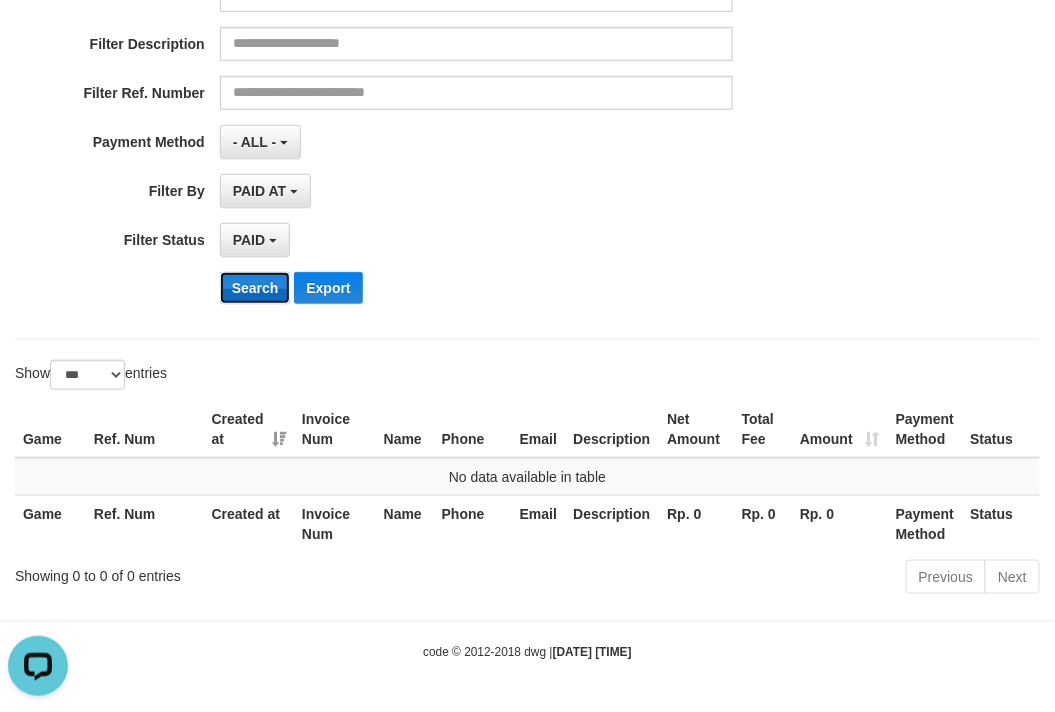 click on "Search" at bounding box center [255, 288] 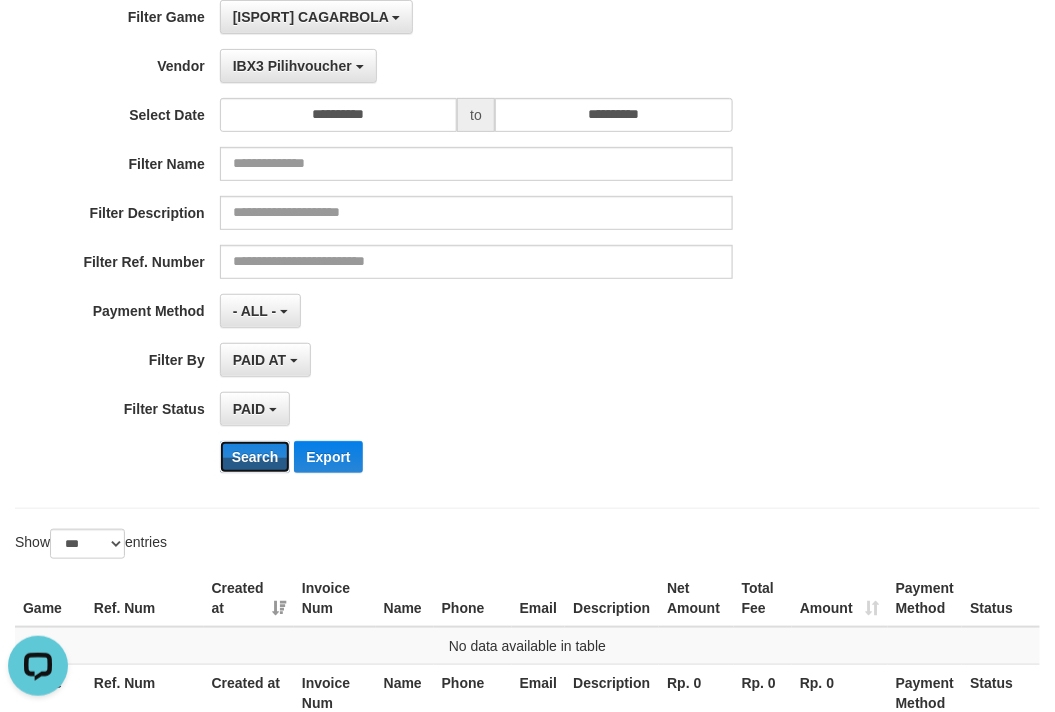 scroll, scrollTop: 101, scrollLeft: 0, axis: vertical 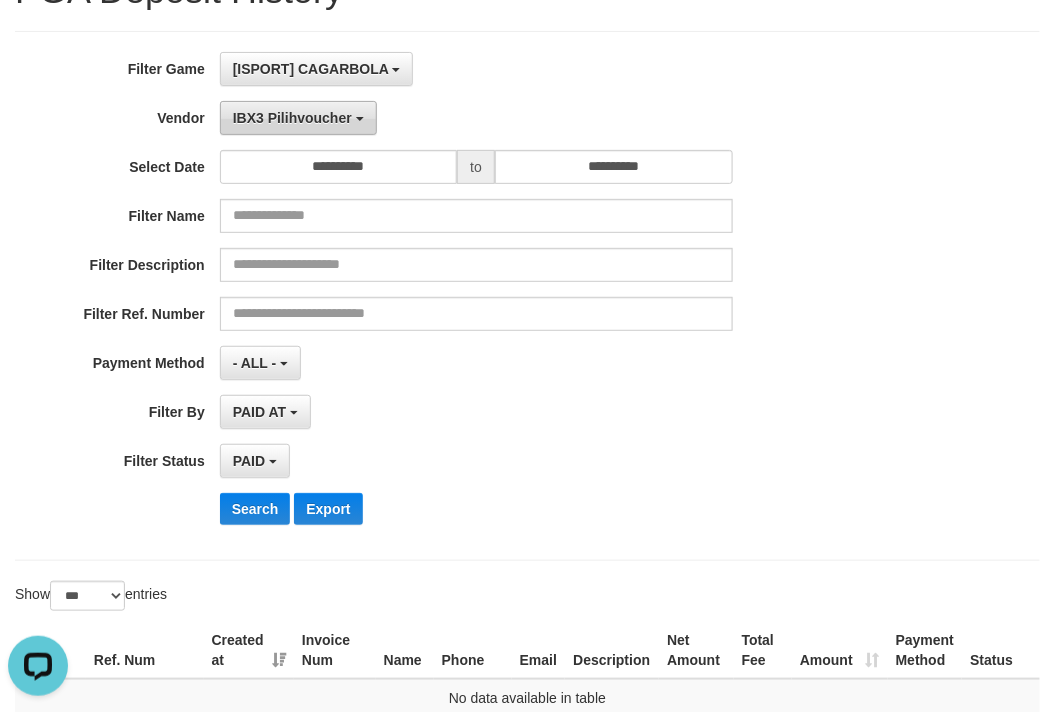 click on "IBX3 Pilihvoucher" at bounding box center [292, 118] 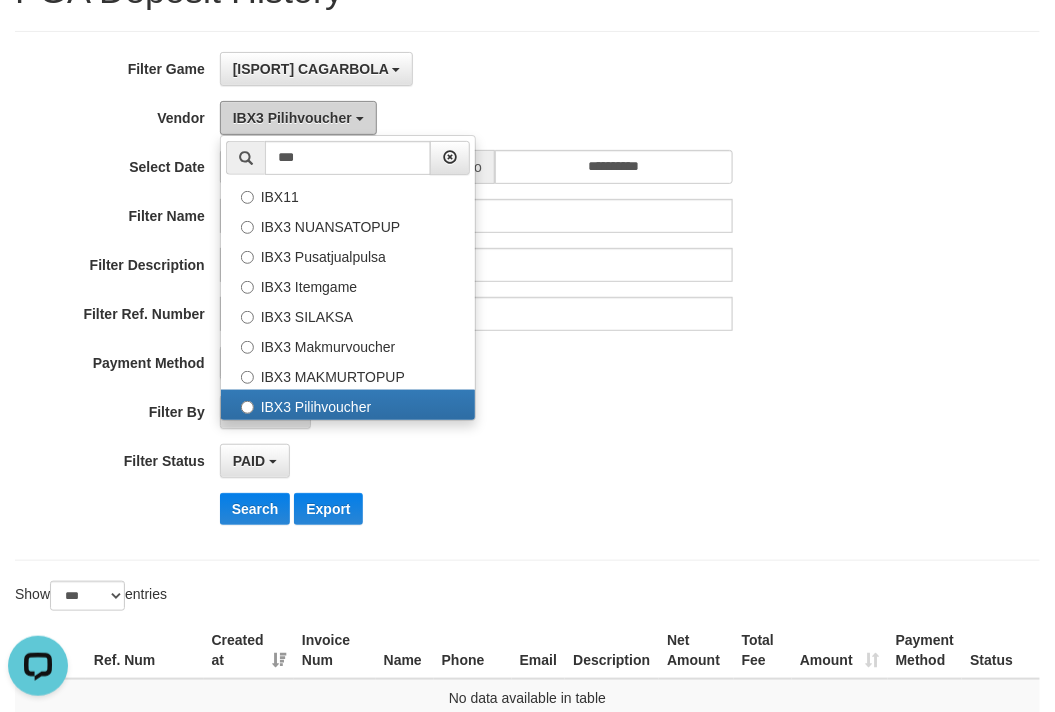 click on "IBX3 Pilihvoucher" at bounding box center [292, 118] 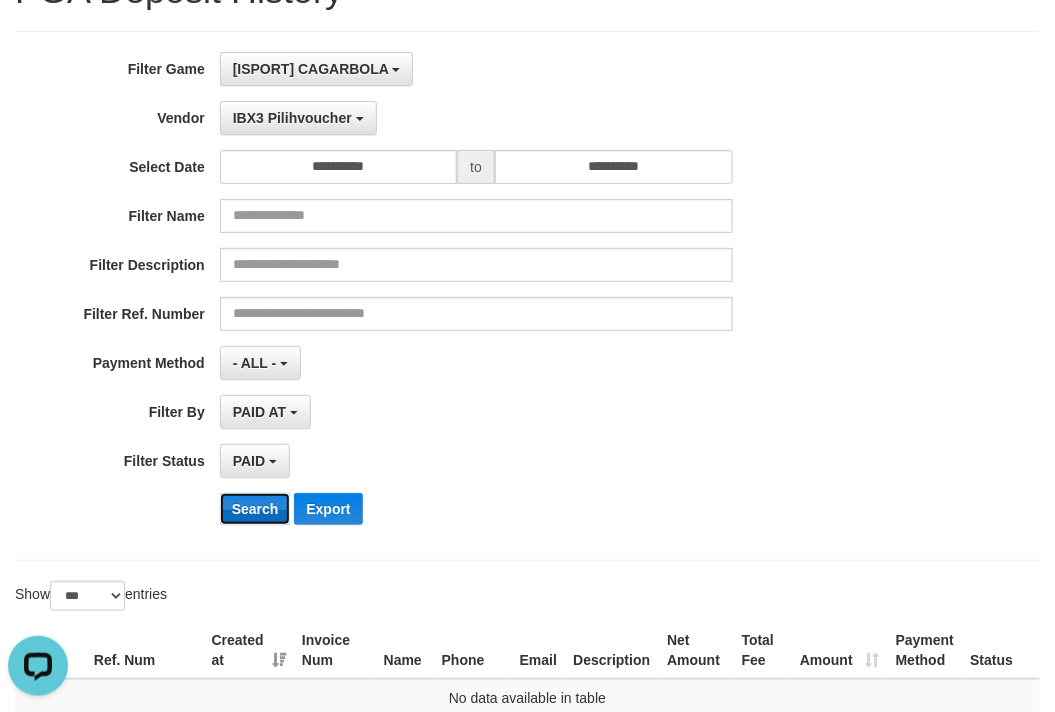 click on "Search" at bounding box center [255, 509] 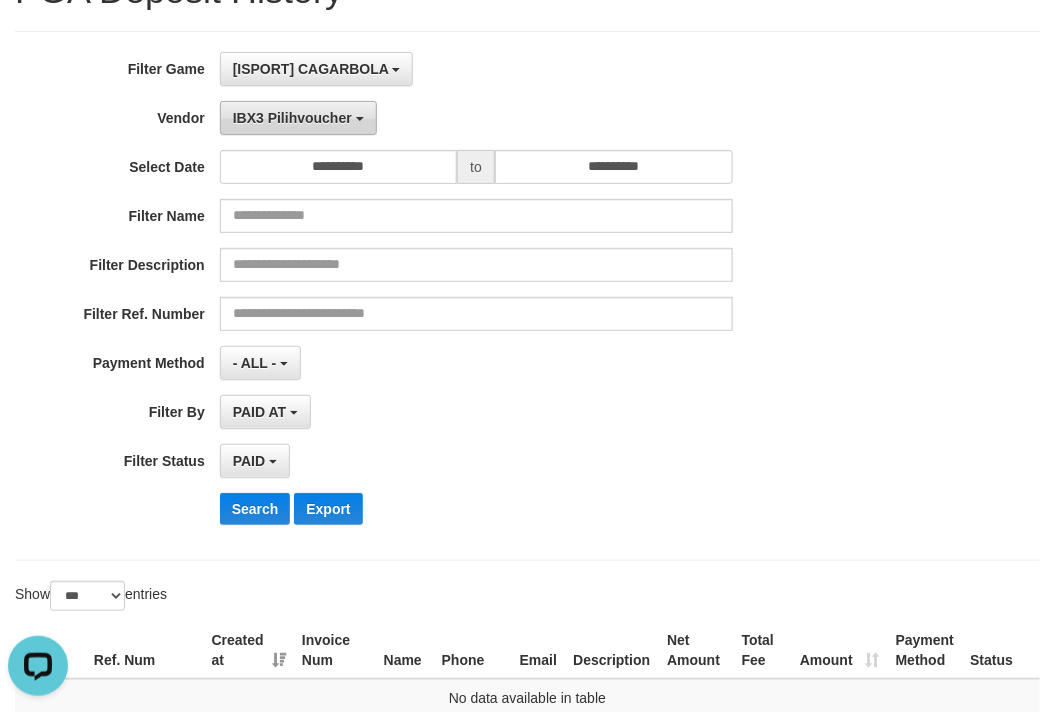 click on "IBX3 Pilihvoucher" at bounding box center [292, 118] 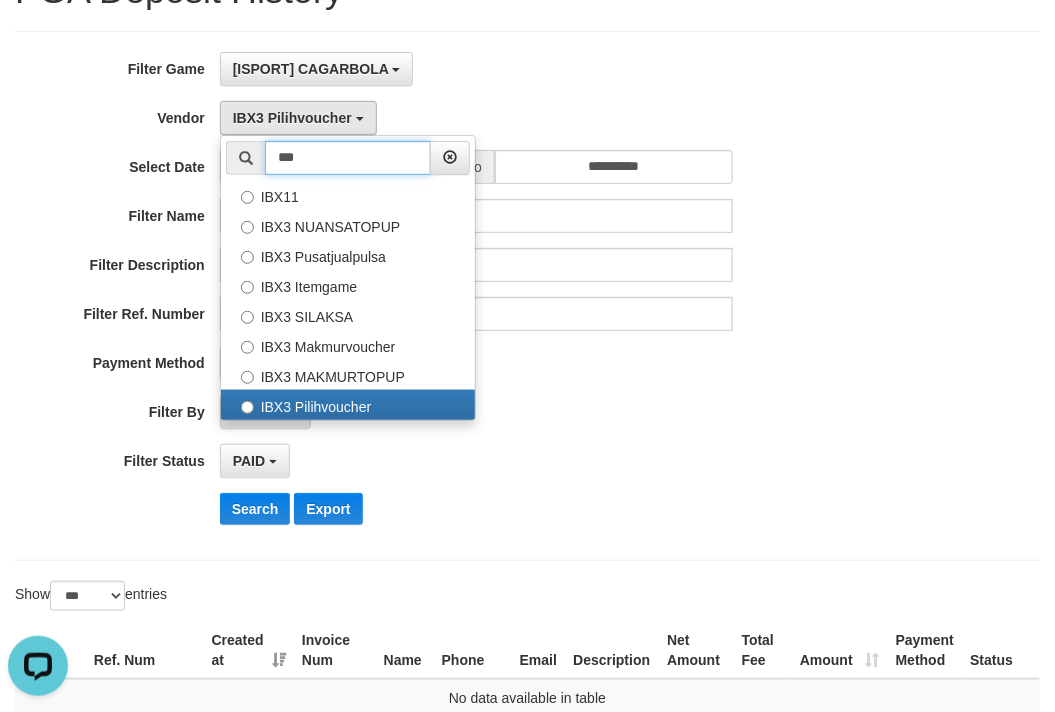click on "***" at bounding box center (348, 158) 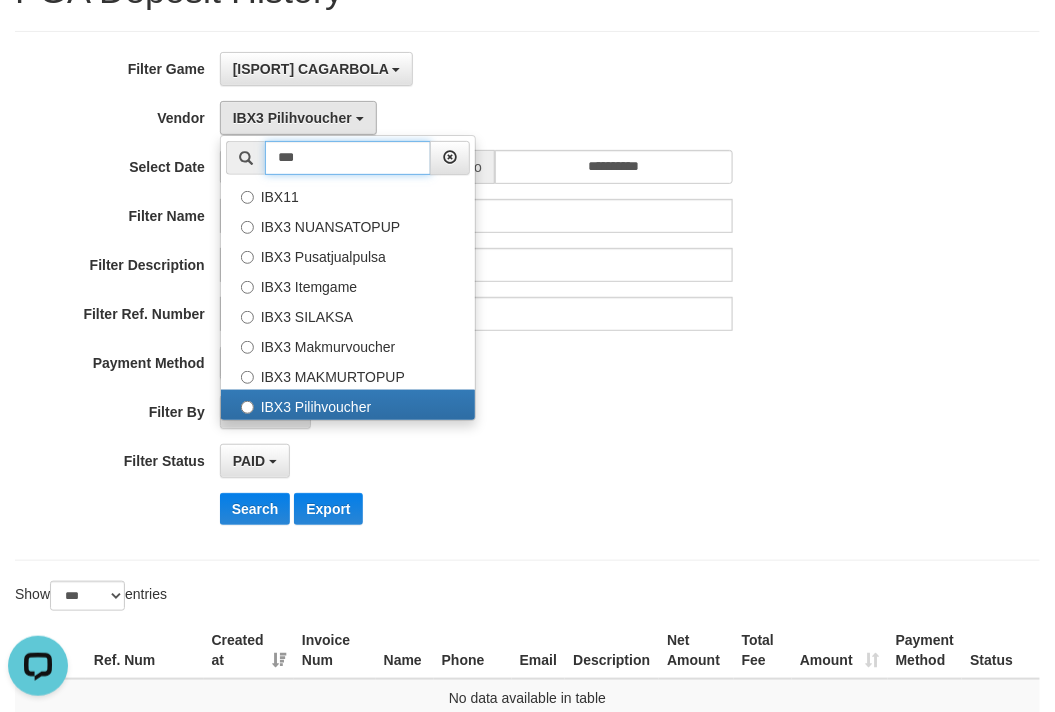click on "***" at bounding box center (348, 158) 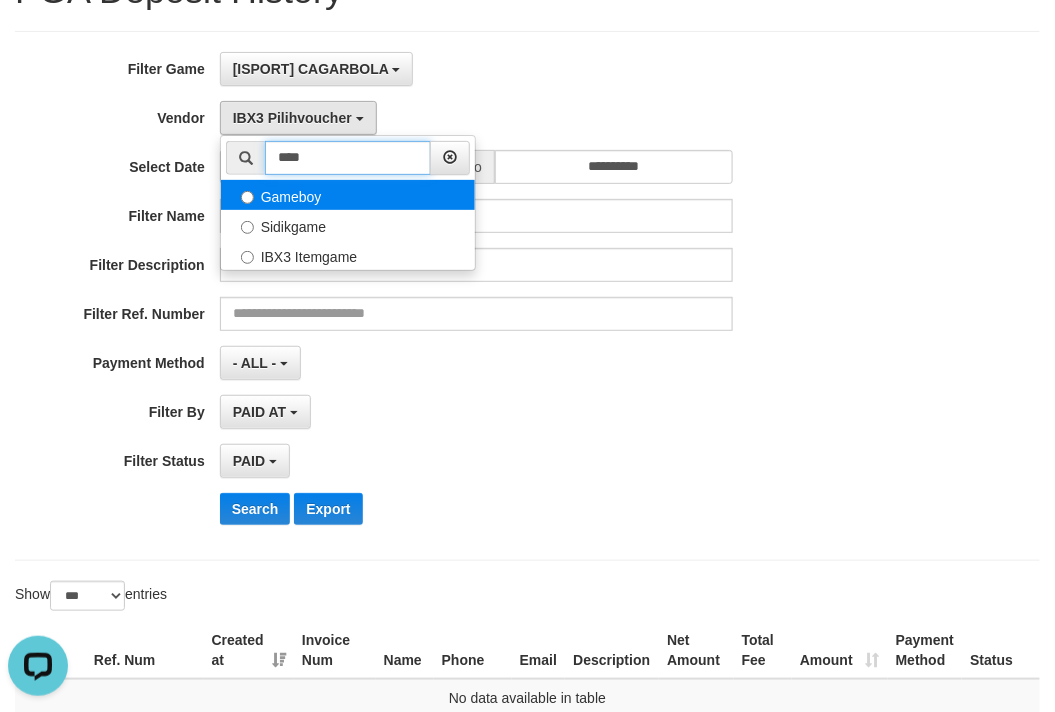 type on "****" 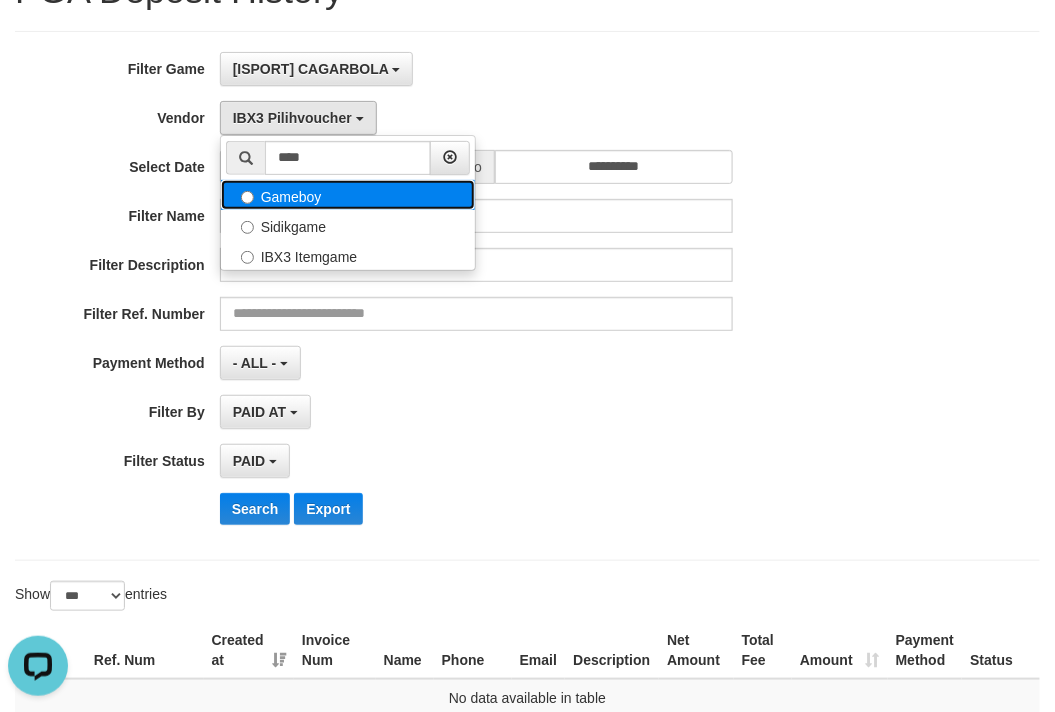 click on "Gameboy" at bounding box center (348, 195) 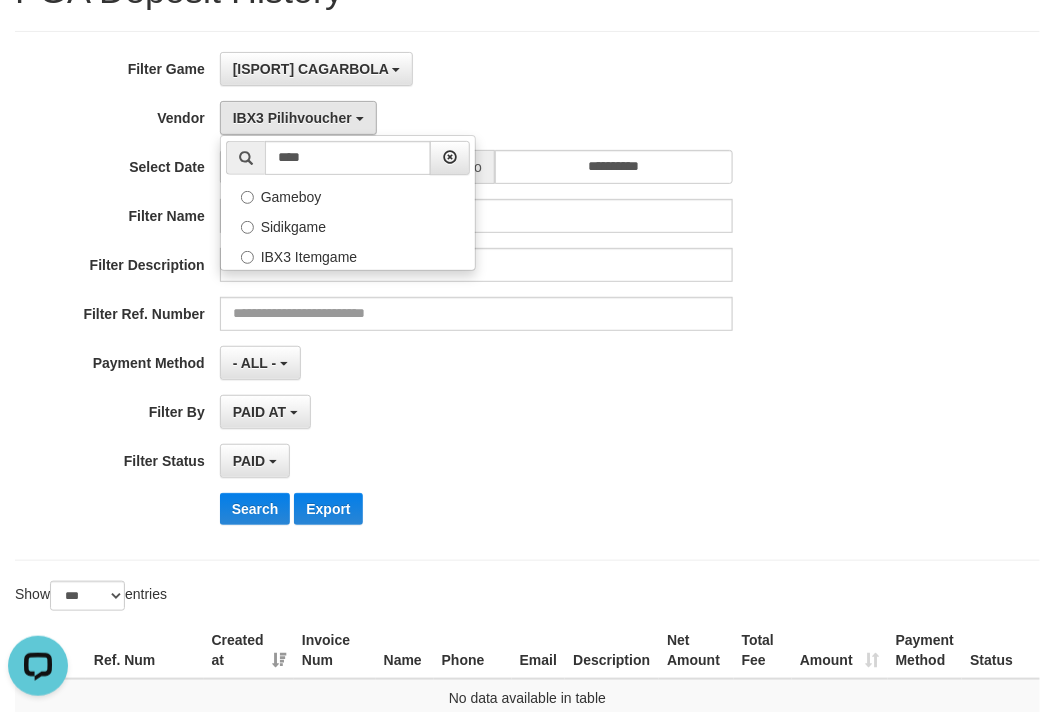 select on "**********" 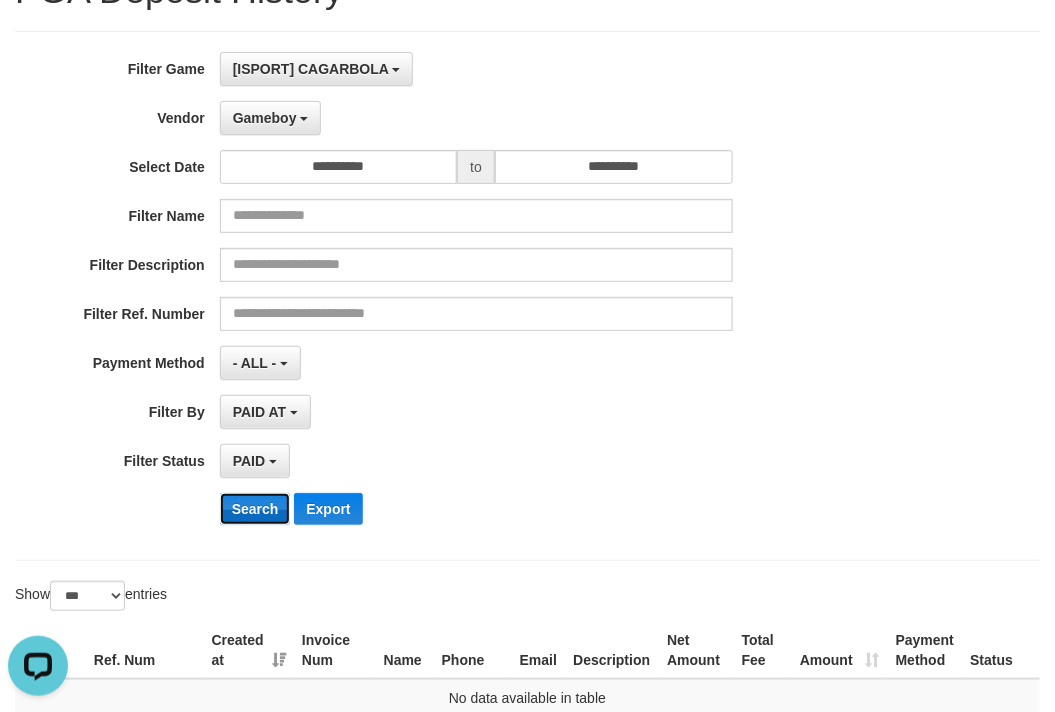 click on "Search" at bounding box center (255, 509) 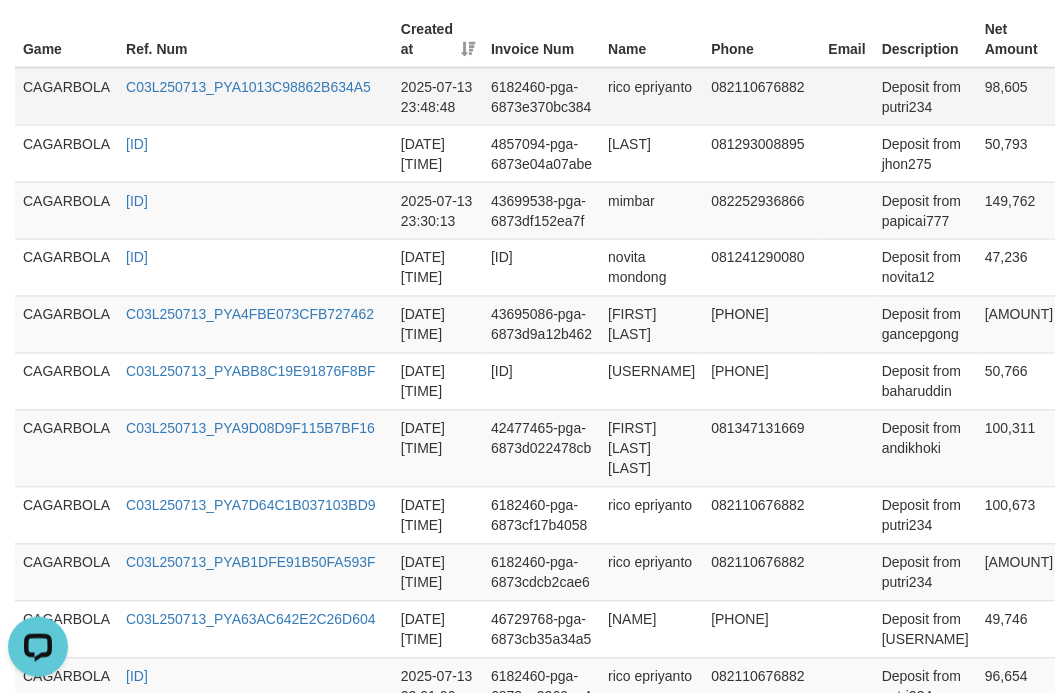 scroll, scrollTop: 656, scrollLeft: 0, axis: vertical 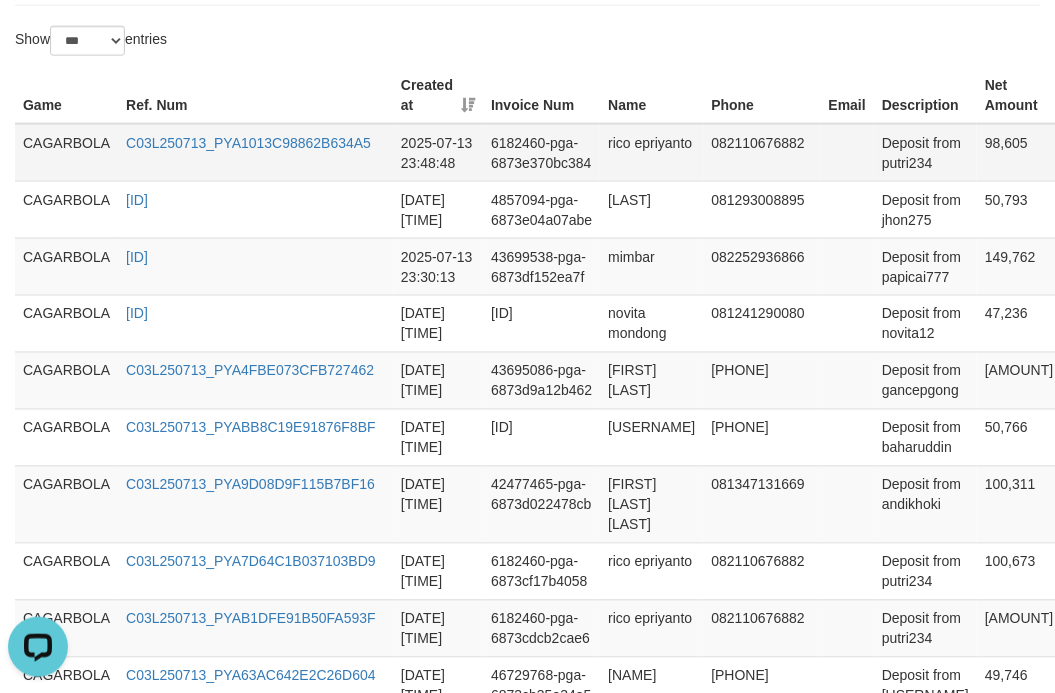 click on "CAGARBOLA" at bounding box center (66, 153) 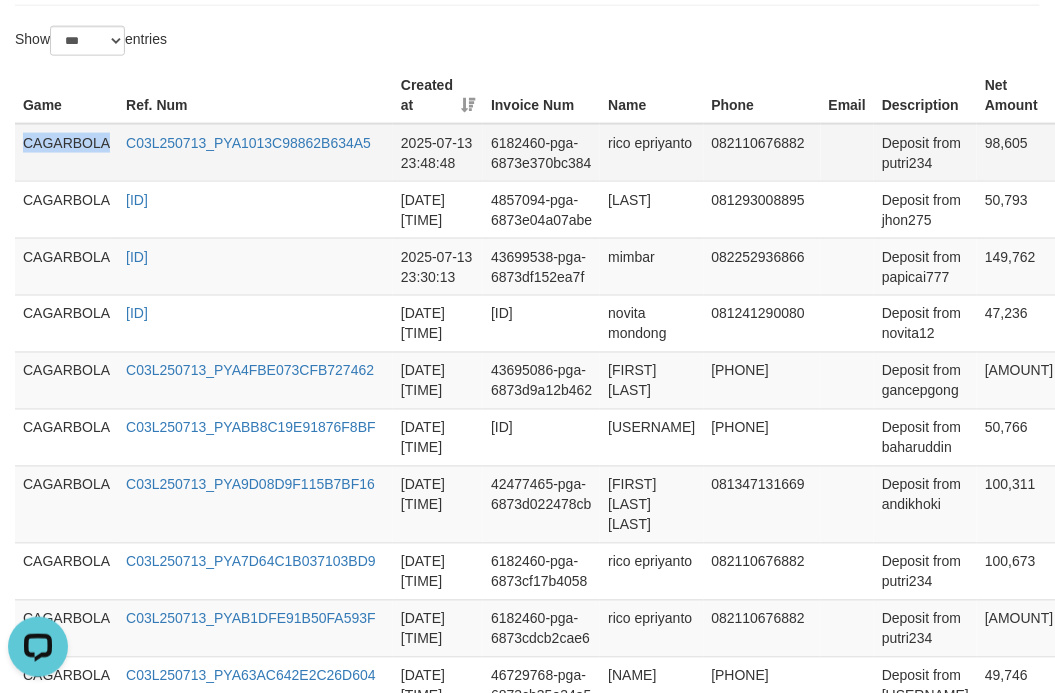 click on "CAGARBOLA" at bounding box center (66, 153) 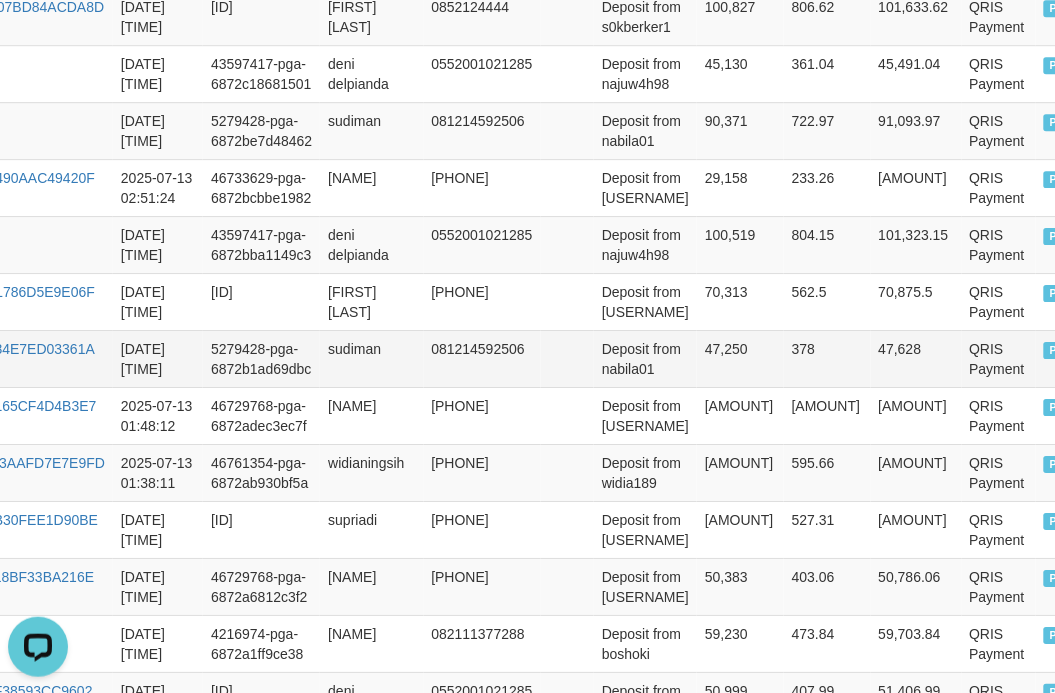 scroll, scrollTop: 3751, scrollLeft: 280, axis: both 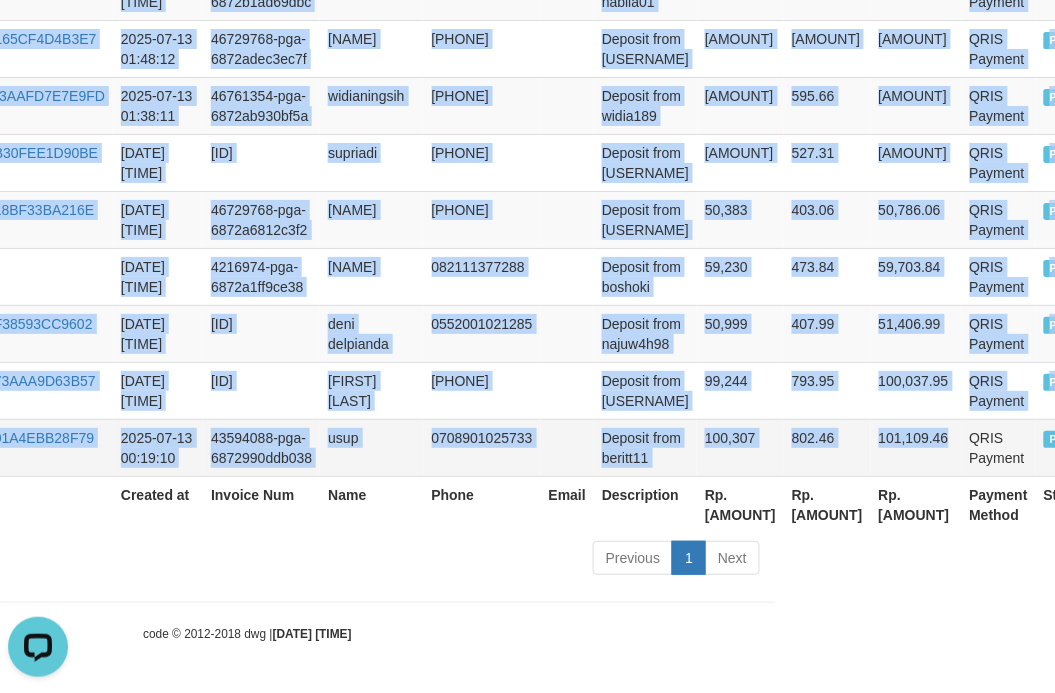 click on "101,109.46" at bounding box center [916, 447] 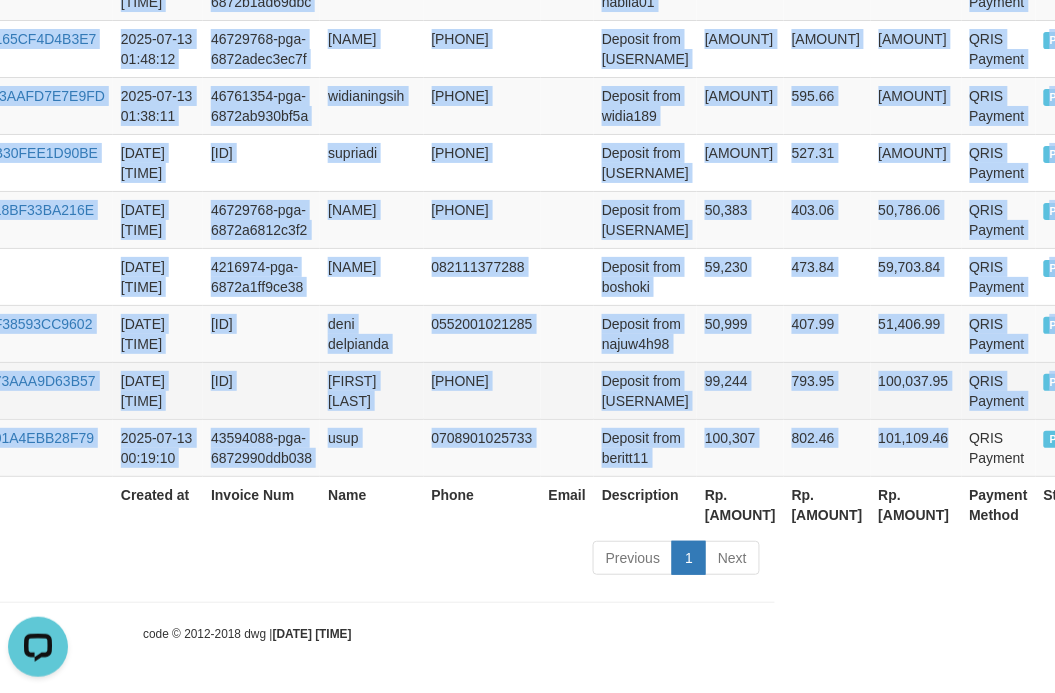 click on "99,244" at bounding box center [740, 390] 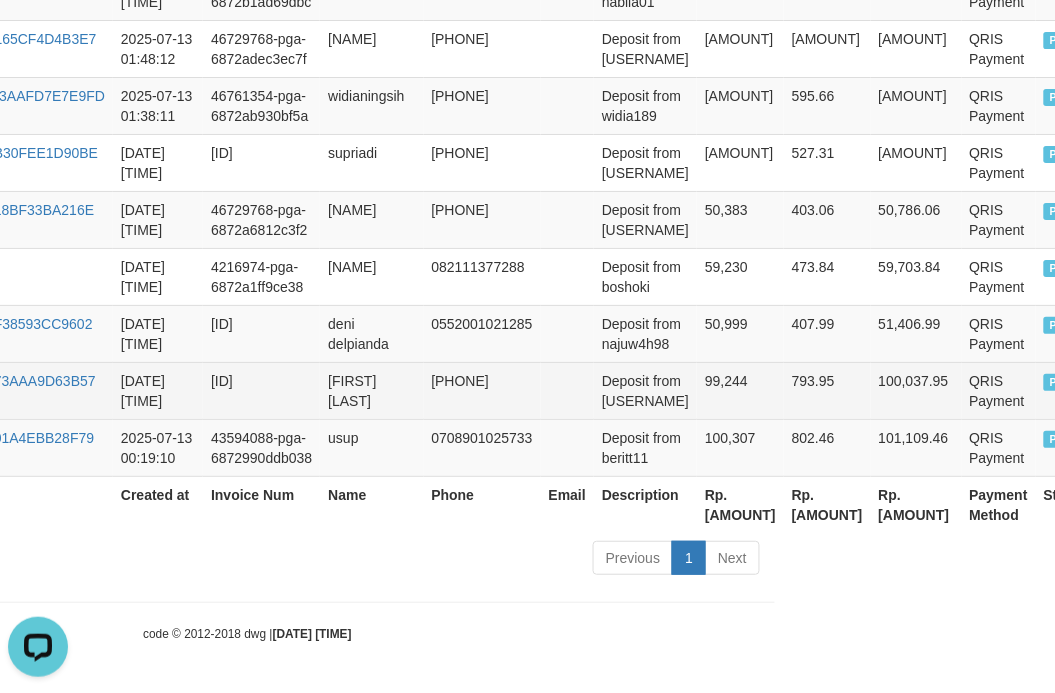 click on "Deposit from [USERNAME]" at bounding box center [645, 390] 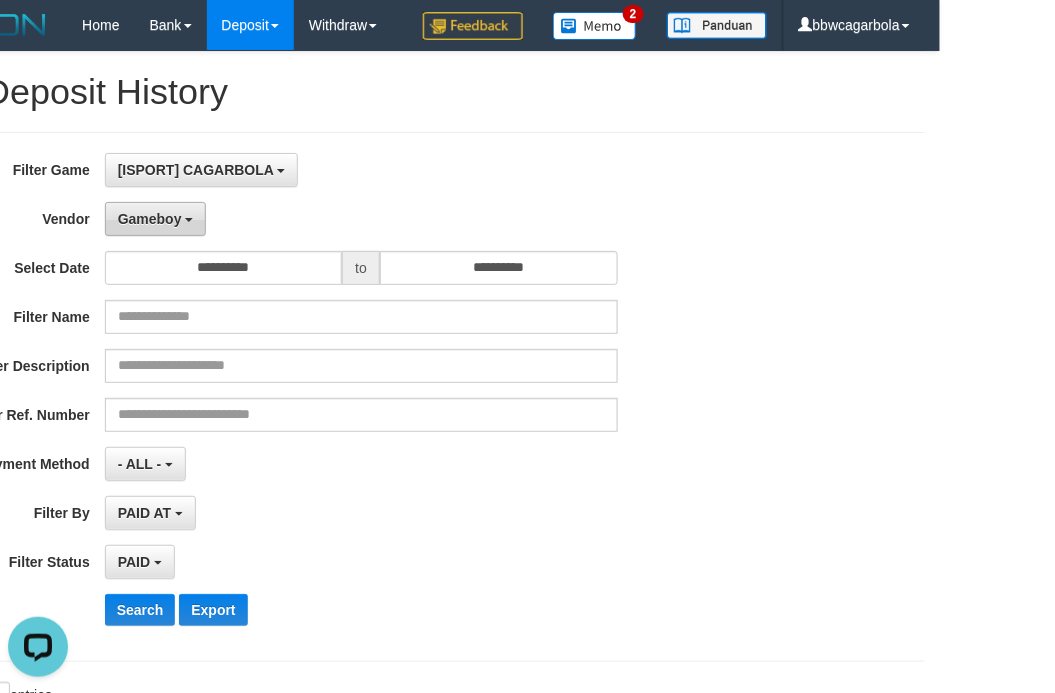 scroll, scrollTop: 0, scrollLeft: 0, axis: both 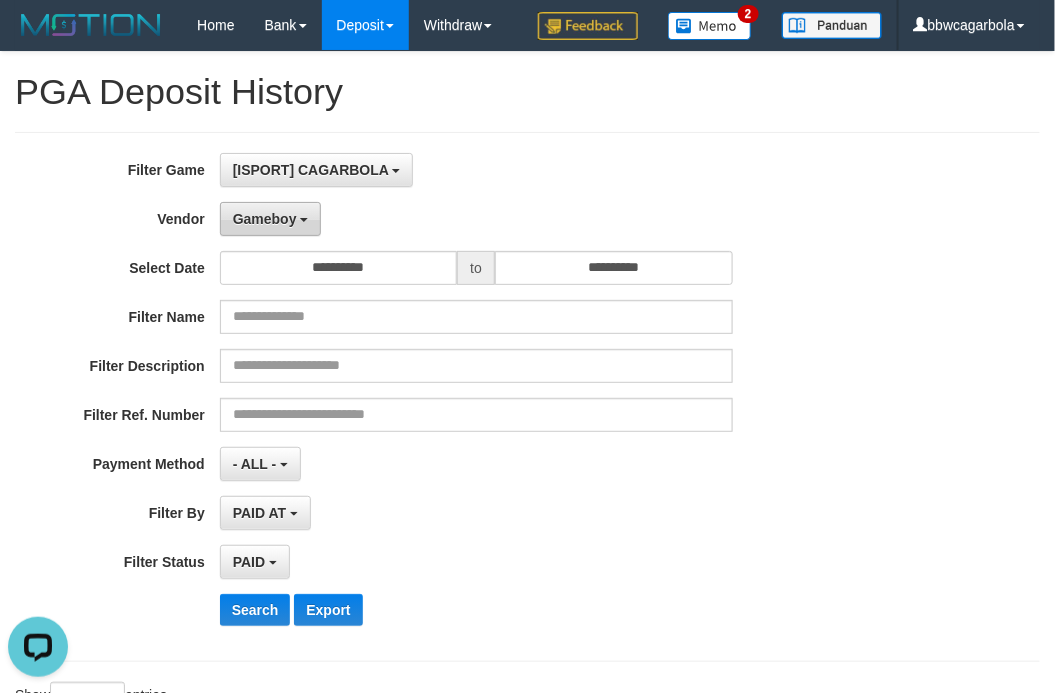click on "Gameboy" at bounding box center (265, 219) 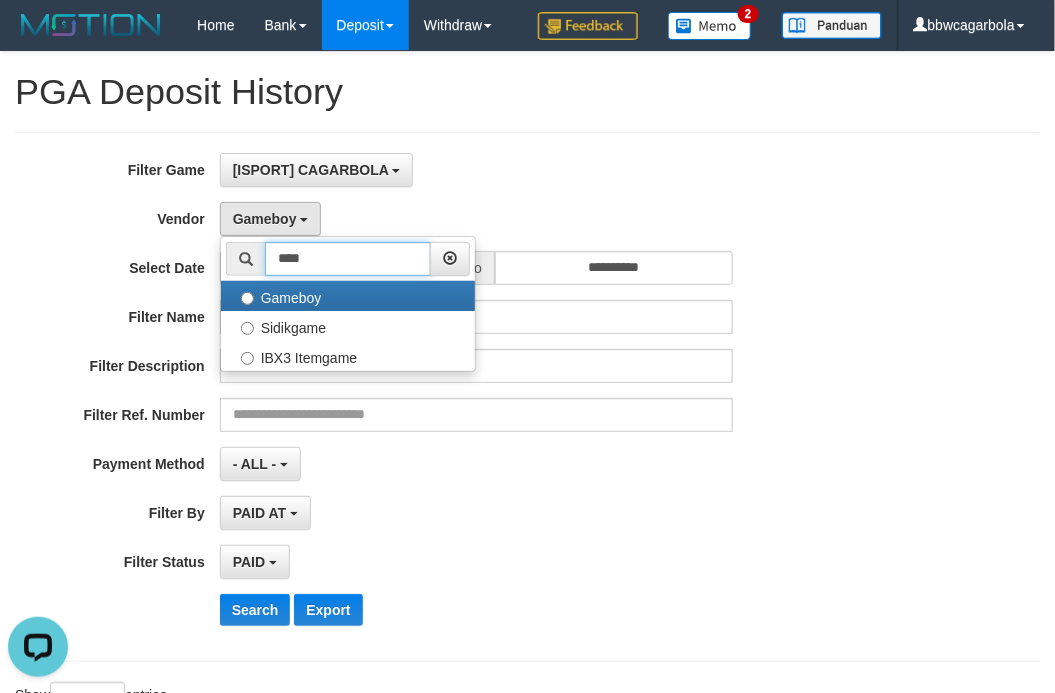 click on "****" at bounding box center [348, 259] 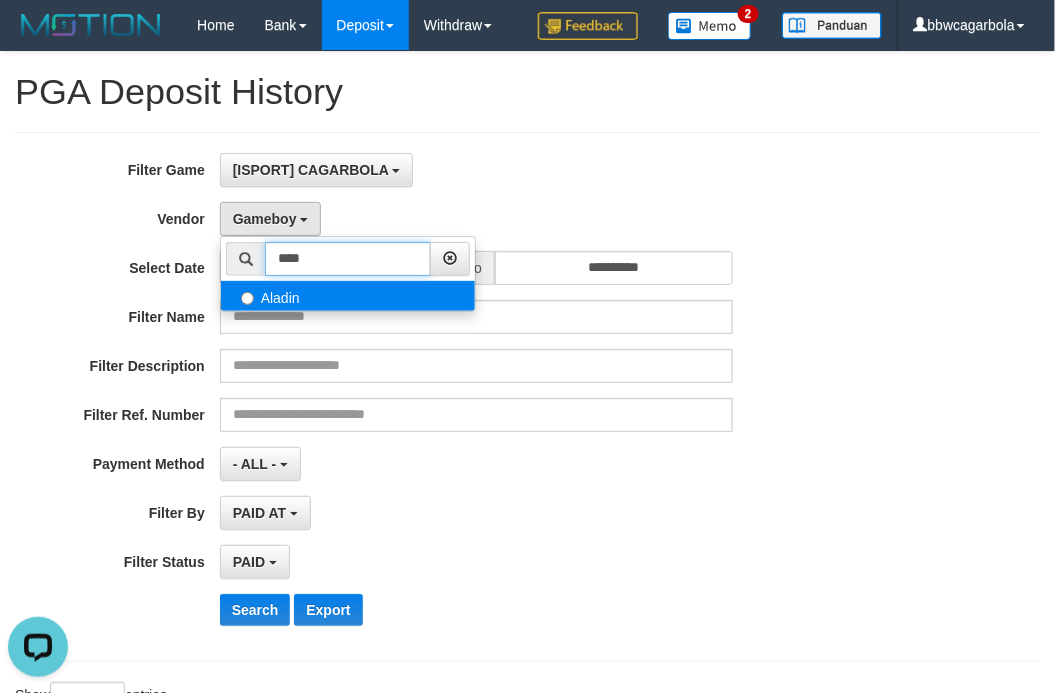 type on "****" 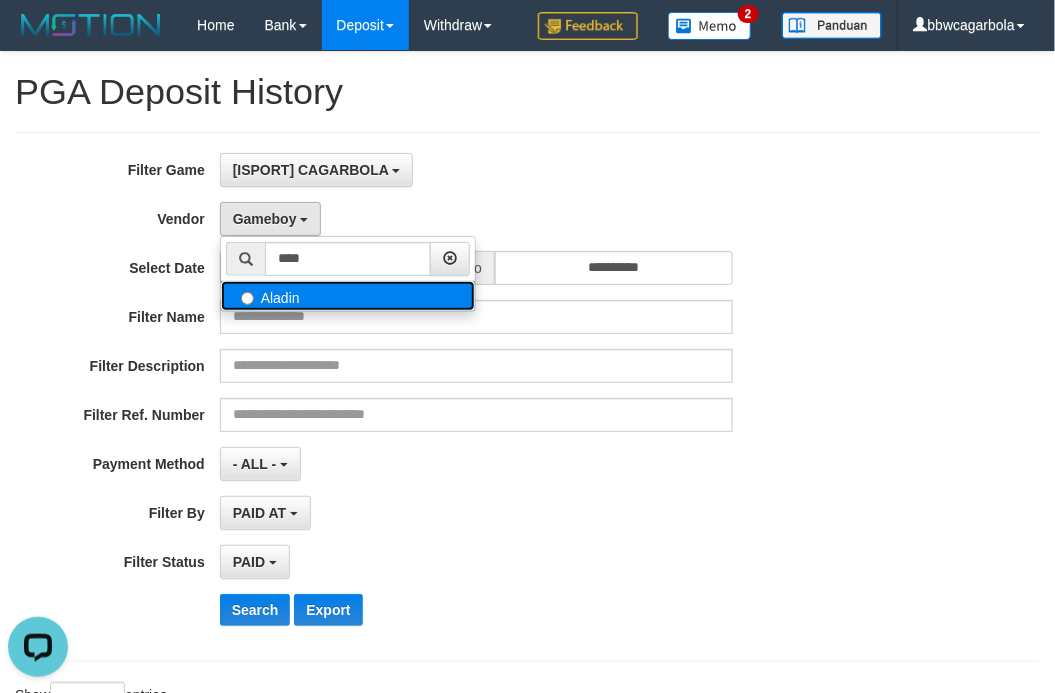 click on "Aladin" at bounding box center (348, 296) 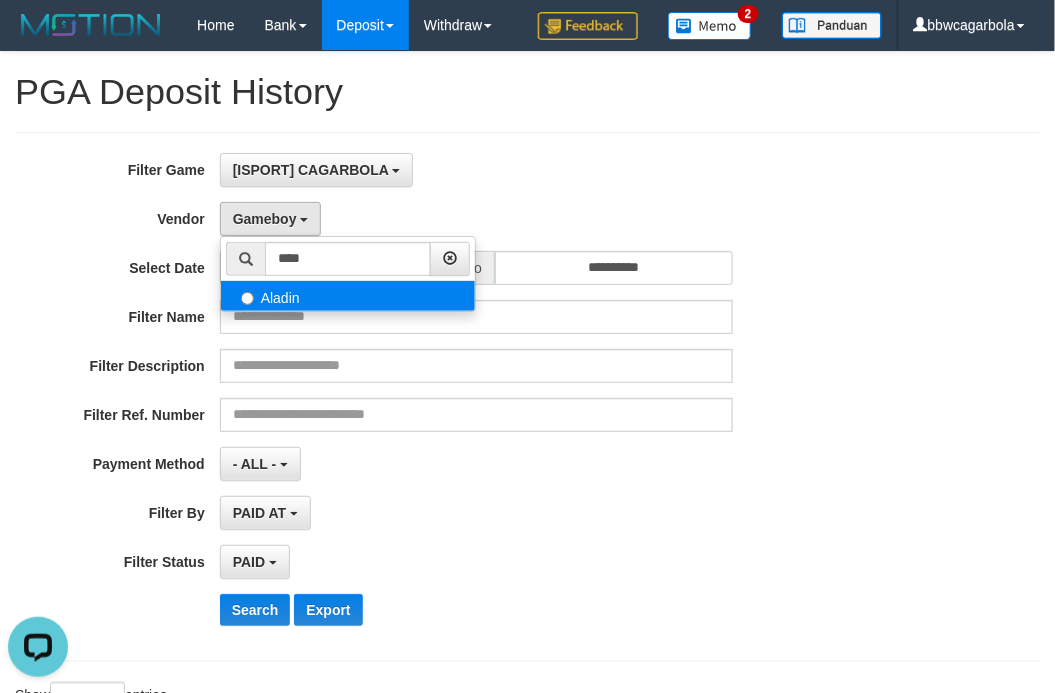 select on "**********" 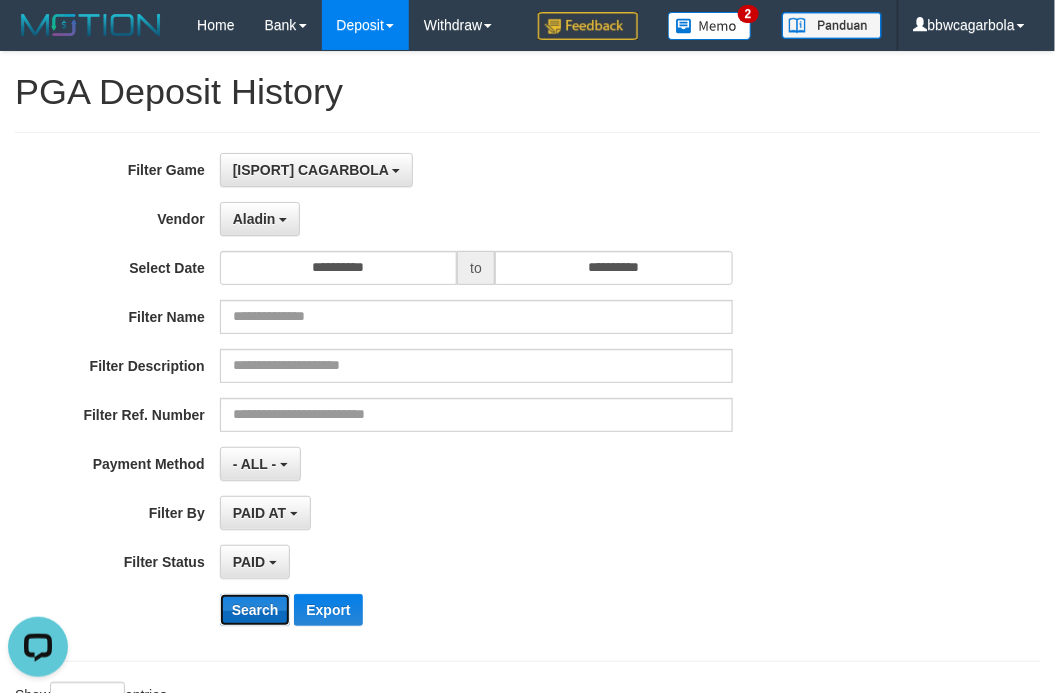 click on "Search" at bounding box center (255, 610) 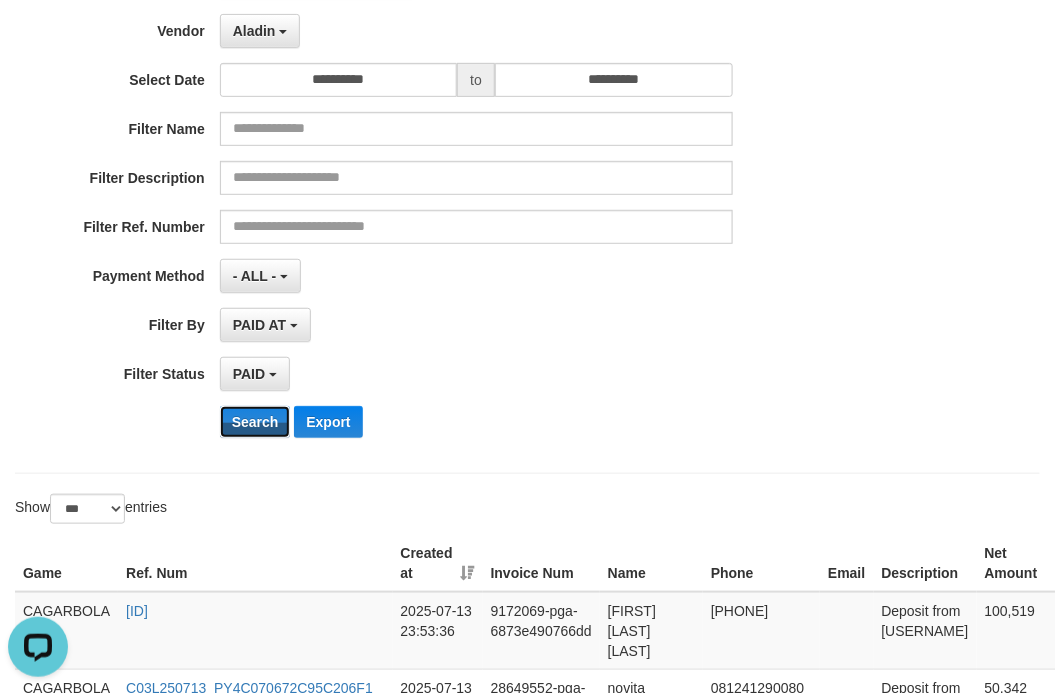 scroll, scrollTop: 444, scrollLeft: 0, axis: vertical 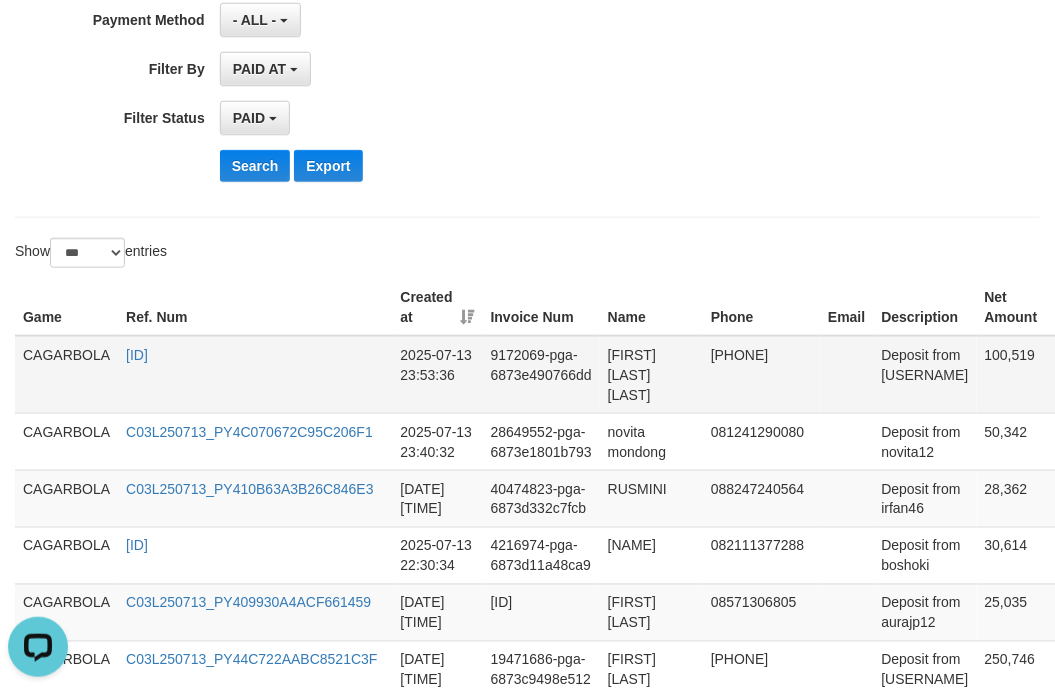 click on "CAGARBOLA" at bounding box center [66, 375] 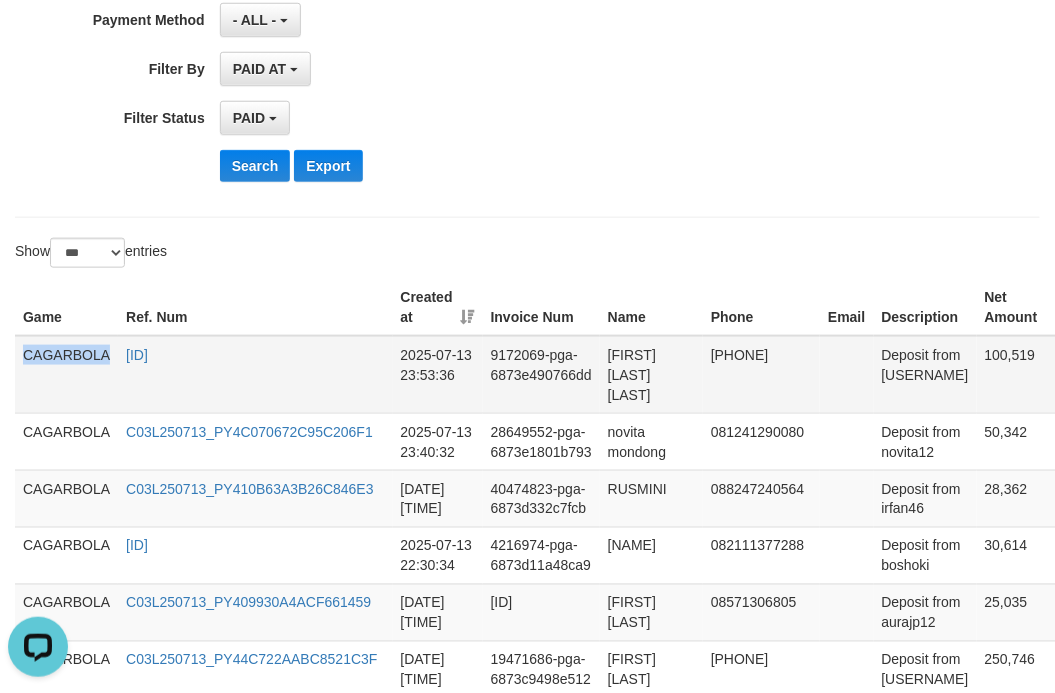 drag, startPoint x: 72, startPoint y: 361, endPoint x: 388, endPoint y: 346, distance: 316.3558 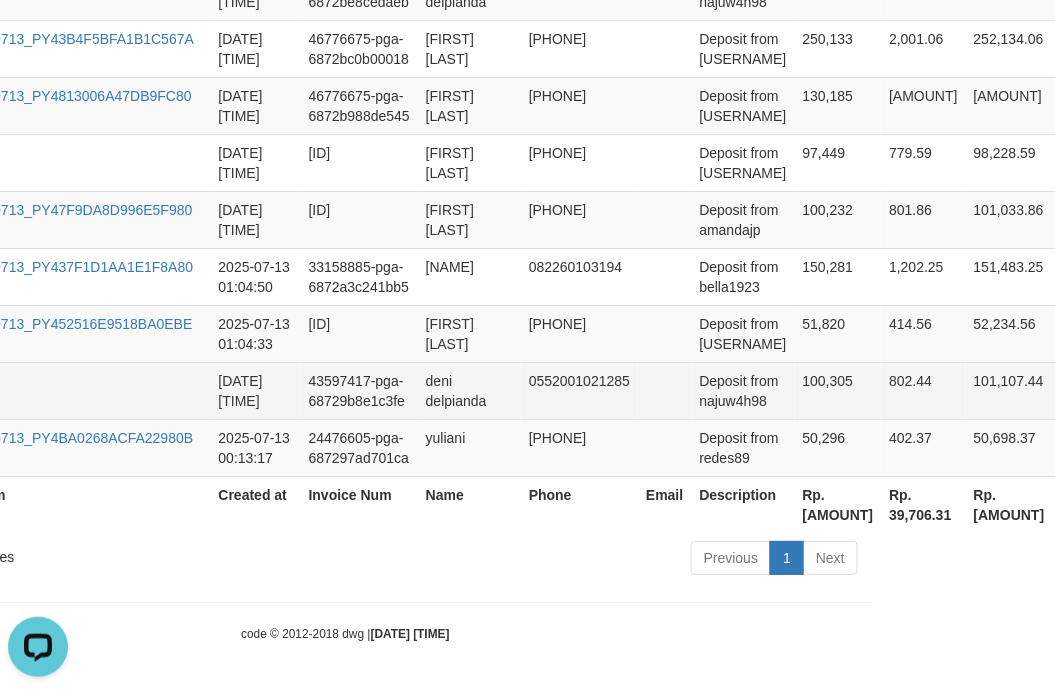 scroll, scrollTop: 4382, scrollLeft: 290, axis: both 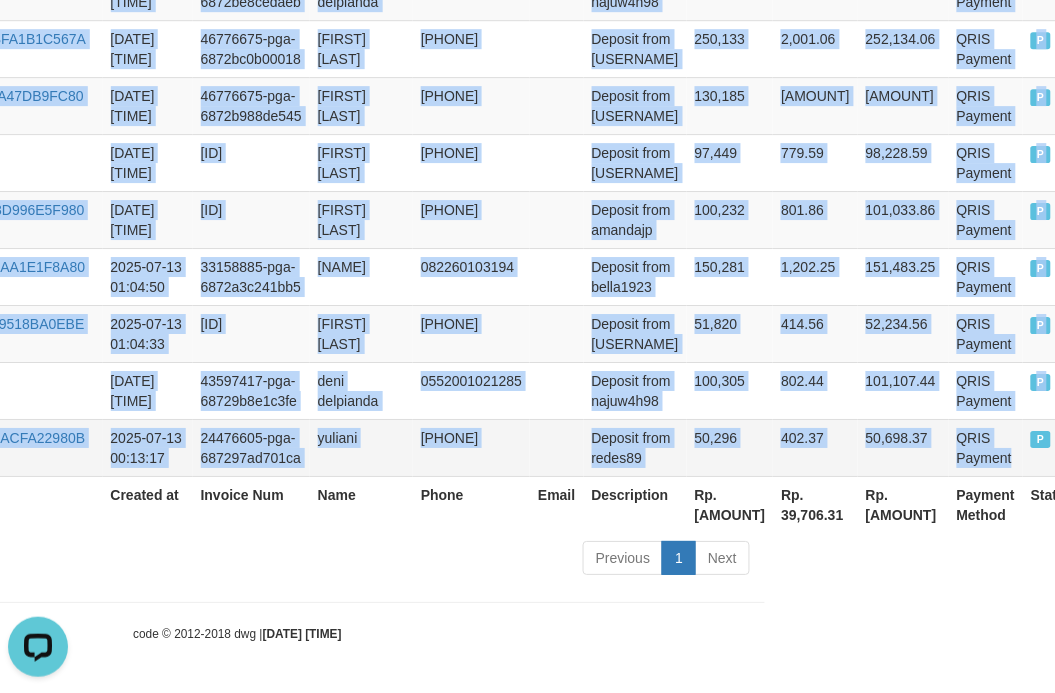 click on "QRIS Payment" at bounding box center (986, 447) 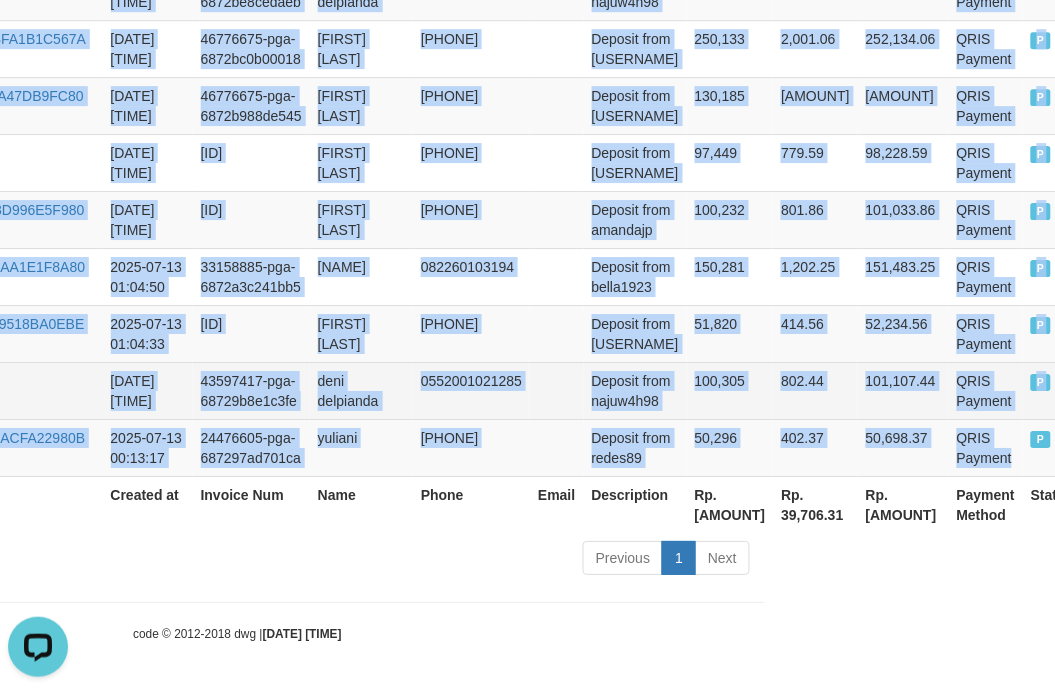 copy on "CAGARBOLA C03L250713_PY456252B45102BAAFE [DATE] [TIME] [ID] [FIRST] [LAST] [PHONE] Deposit from [USERNAME] [NUMBER] [NUMBER] [NUMBER] QRIS Payment P   CAGARBOLA C03L250713_PY4C070672C95C206F1 [DATE] [TIME] [ID] [FIRST] [PHONE] Deposit from [USERNAME] [NUMBER] [NUMBER] [NUMBER] QRIS Payment P   CAGARBOLA C03L250713_PY410B63A3B26C846E3 [DATE] [TIME] [ID] [FIRST] [PHONE] Deposit from [USERNAME] [NUMBER] [NUMBER] [NUMBER] QRIS Payment P   CAGARBOLA C03L250713_PY45088A94422CB0008 [DATE] [TIME] [ID] [FIRST] [PHONE] Deposit from [USERNAME] [NUMBER] [NUMBER] [NUMBER] QRIS Payment P   CAGARBOLA C03L250713_PY409930A4ACF661459 [DATE] [TIME] [ID] [FIRST] [LAST] [PHONE] Deposit from [USERNAME] [NUMBER] [NUMBER] [NUMBER] QRIS Payment P   CAGARBOLA C03L250713_PY44C722AABC8521C3F [DATE] [TIME] [ID] [FIRST] [PHONE] Deposit fro..." 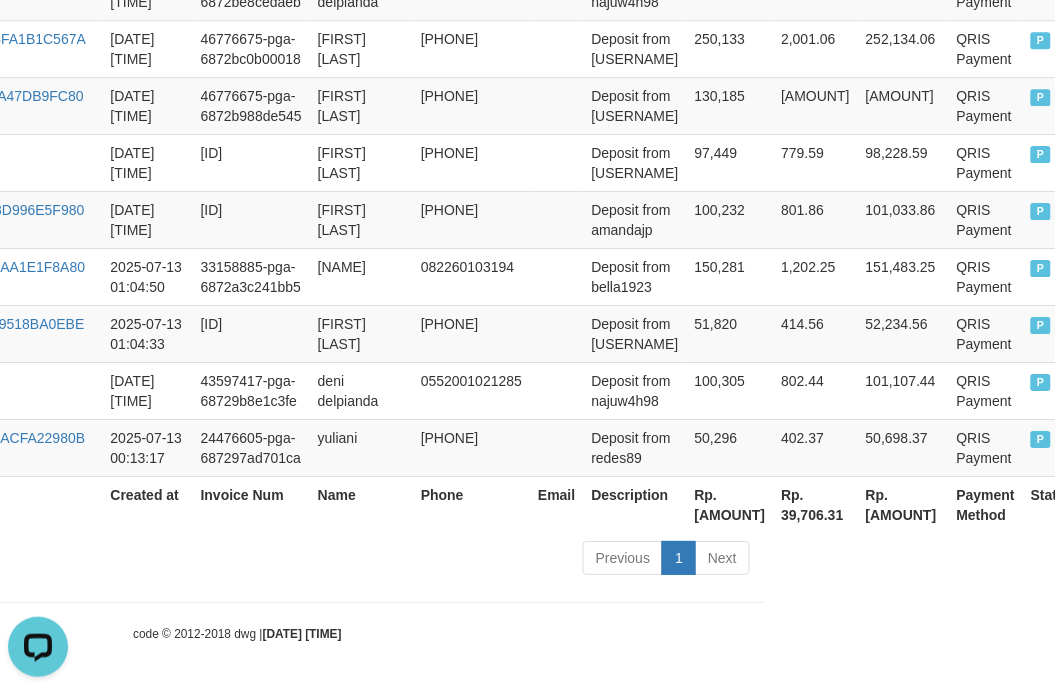 click on "code © [YEAR] dwg |  [DATE] [TIME]" at bounding box center (237, 633) 